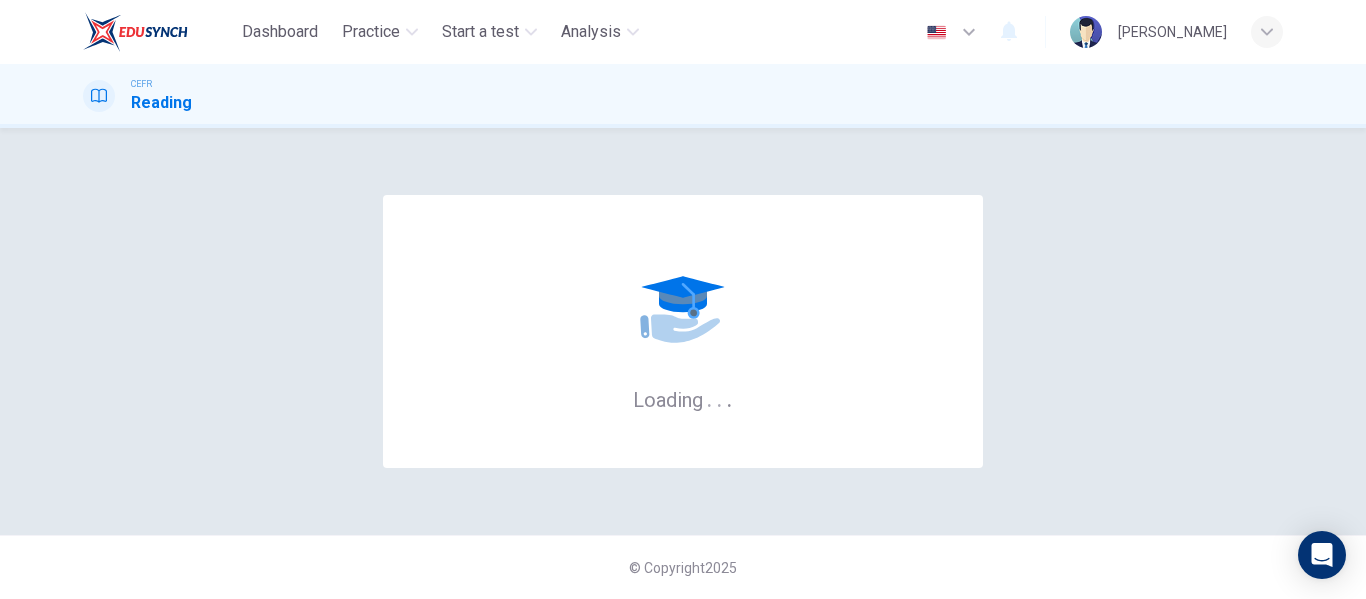 scroll, scrollTop: 0, scrollLeft: 0, axis: both 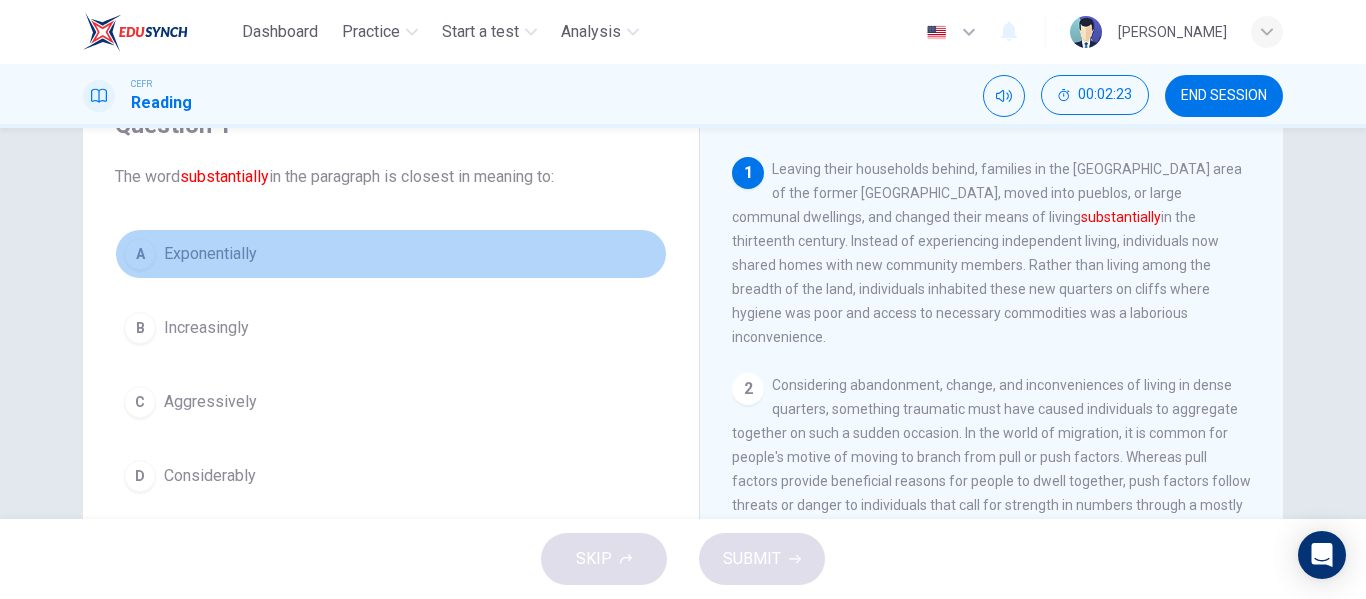 click on "Exponentially" at bounding box center (210, 254) 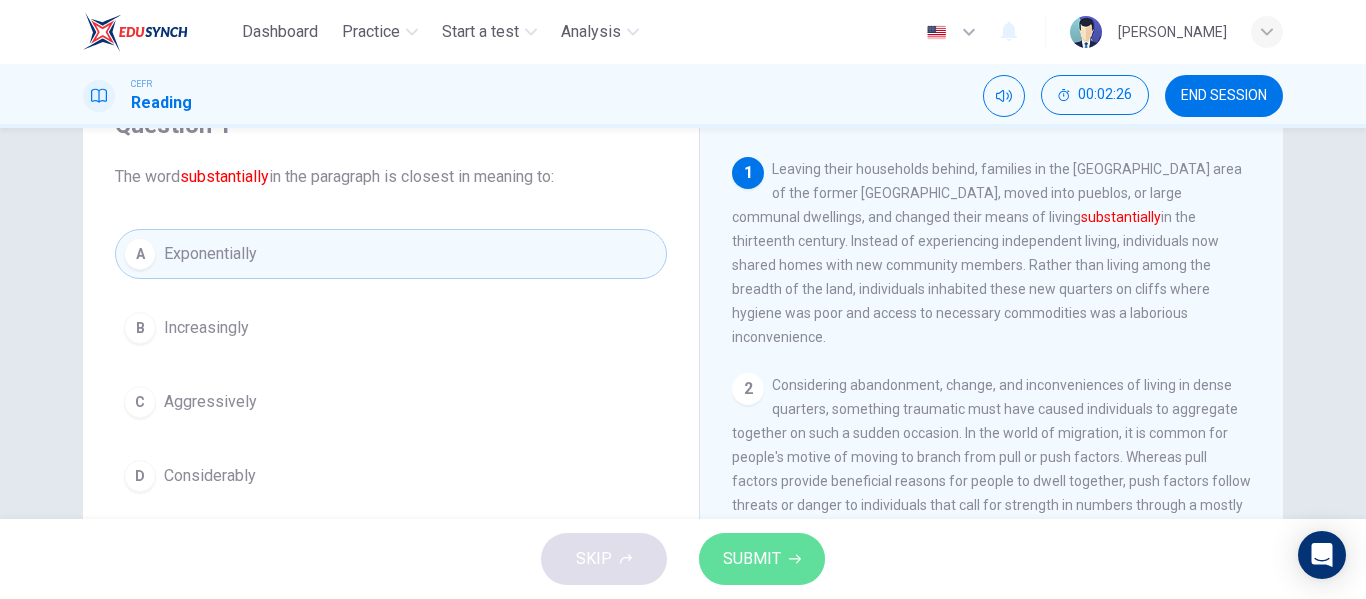 click on "SUBMIT" at bounding box center (762, 559) 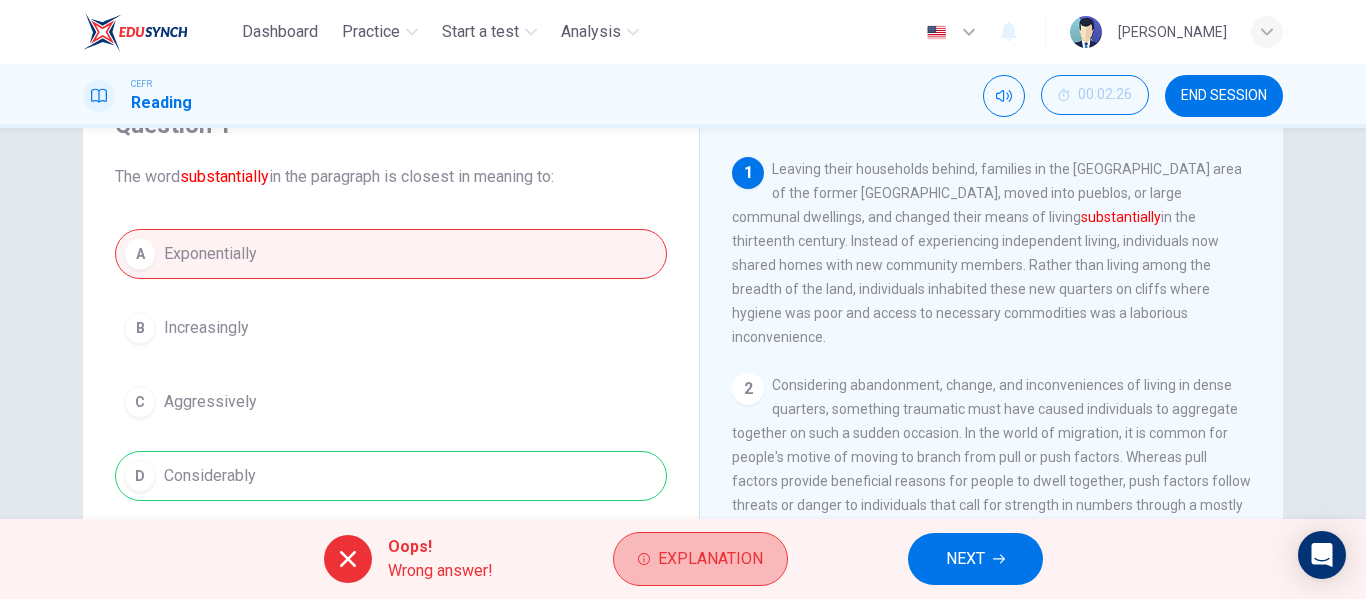 click on "Explanation" at bounding box center (700, 559) 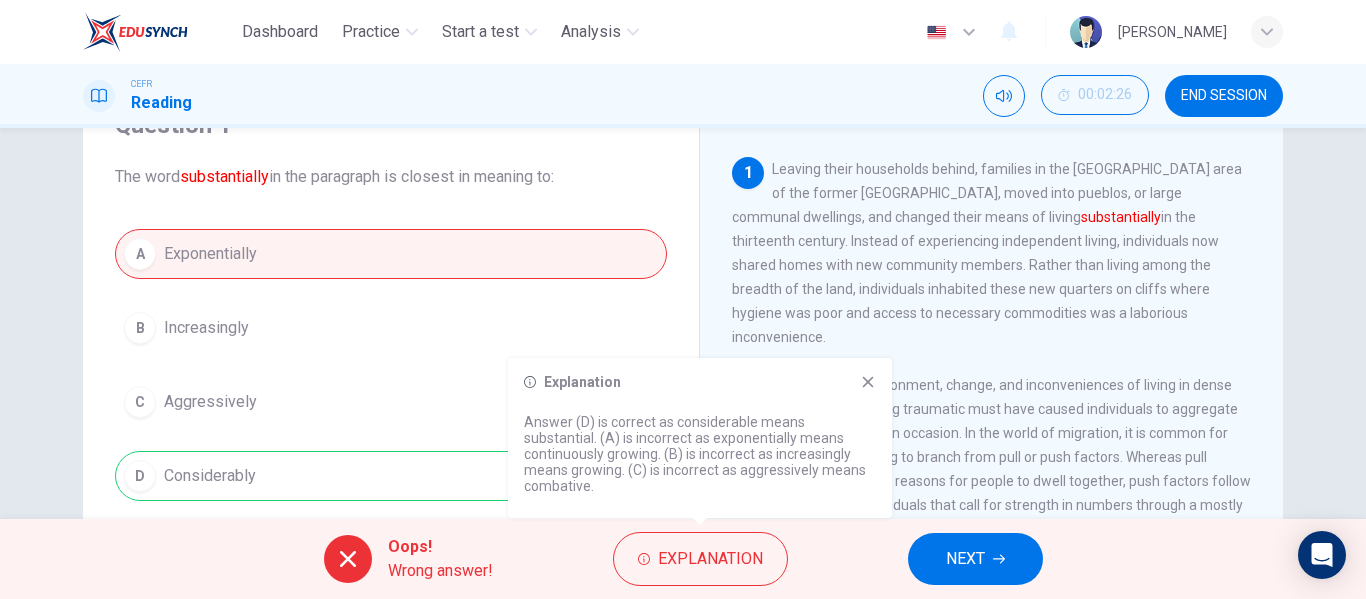scroll, scrollTop: 0, scrollLeft: 0, axis: both 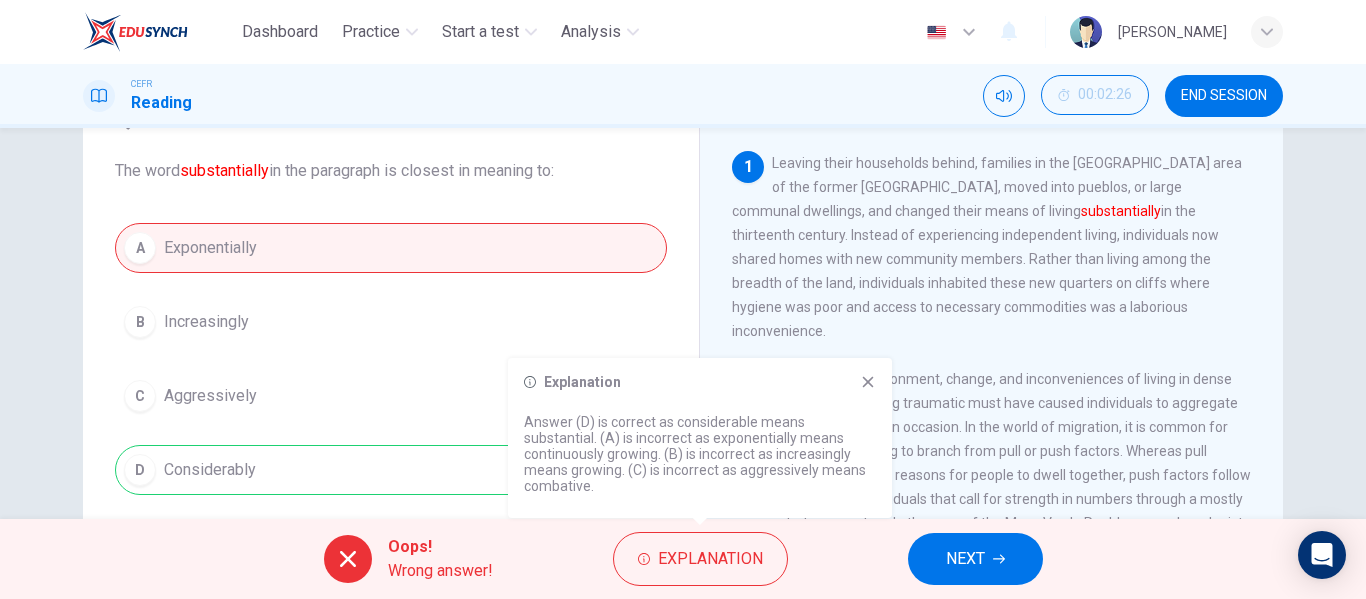click on "1 Leaving their households behind, families in the [GEOGRAPHIC_DATA] area of the former [GEOGRAPHIC_DATA], moved into pueblos, or large communal dwellings, and changed their means of living  substantially  in the thirteenth century. Instead of experiencing independent living, individuals now shared homes with new community members. Rather than living among the breadth of the land, individuals inhabited these new quarters on cliffs where hygiene was poor and access to necessary commodities was a laborious inconvenience." at bounding box center (992, 247) 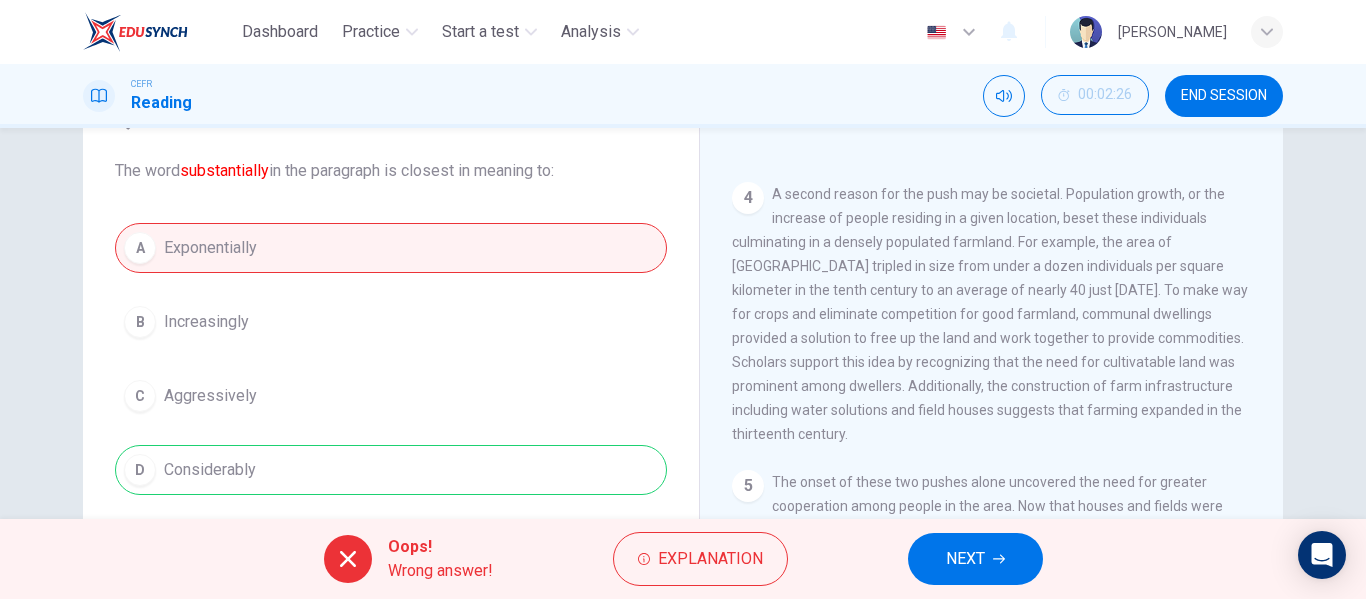 scroll, scrollTop: 663, scrollLeft: 0, axis: vertical 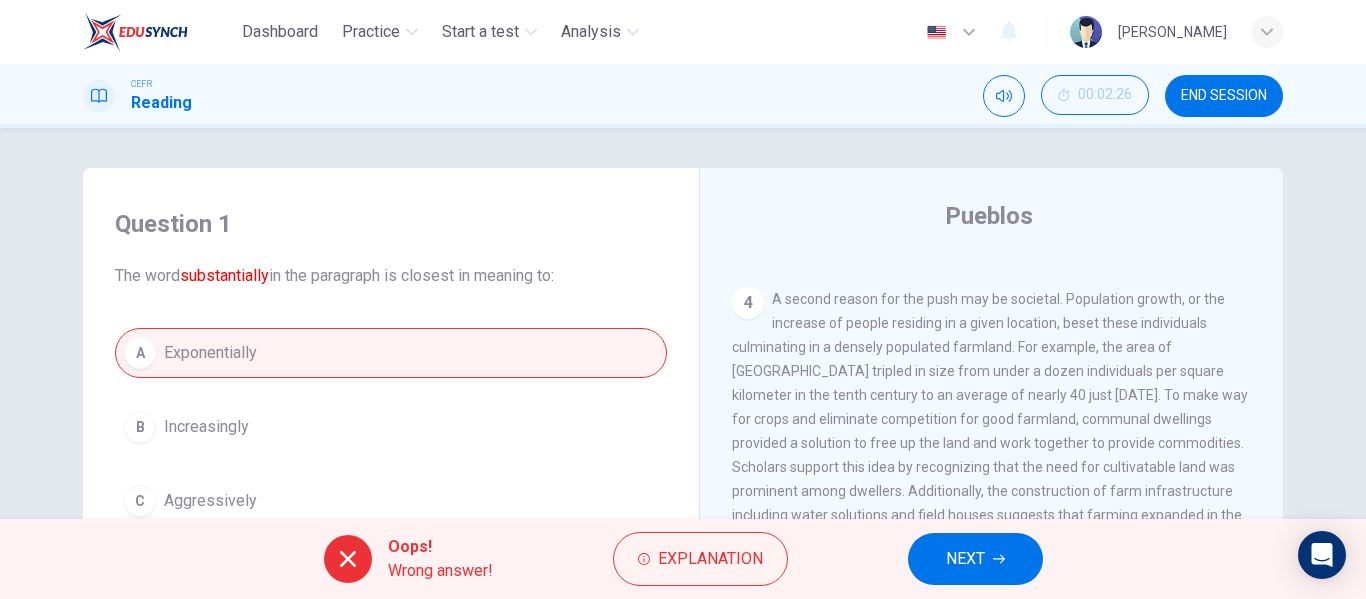 click on "NEXT" at bounding box center (965, 559) 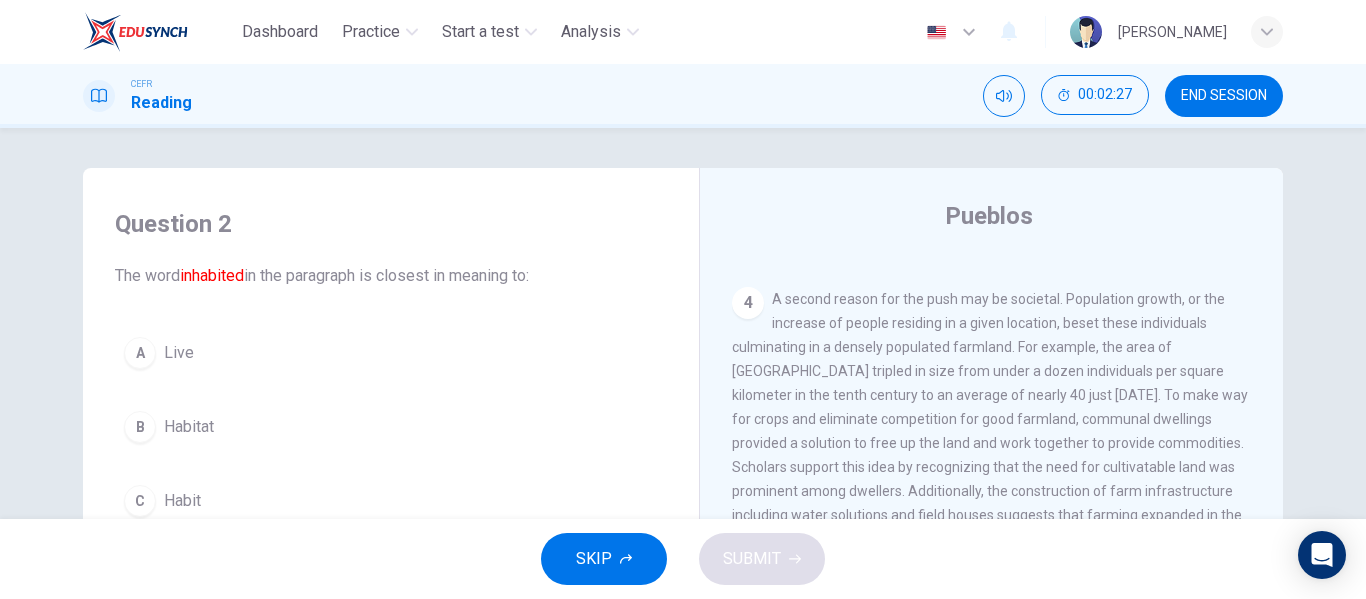 scroll, scrollTop: 342, scrollLeft: 0, axis: vertical 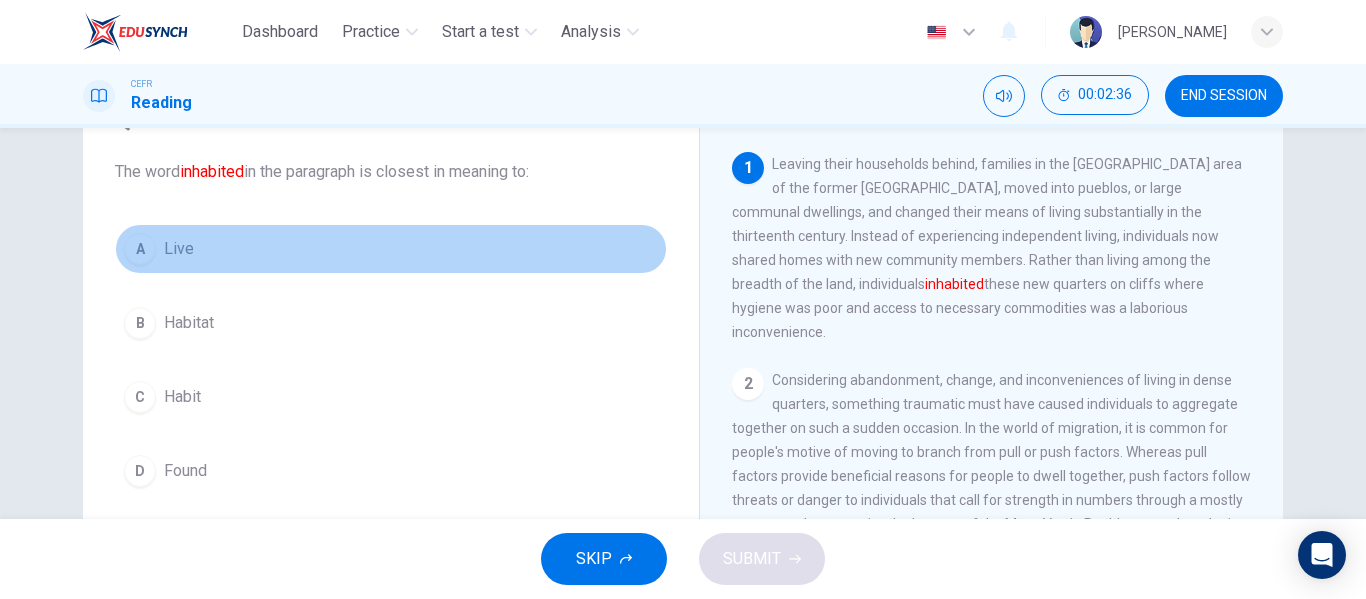 click on "Live" at bounding box center (179, 249) 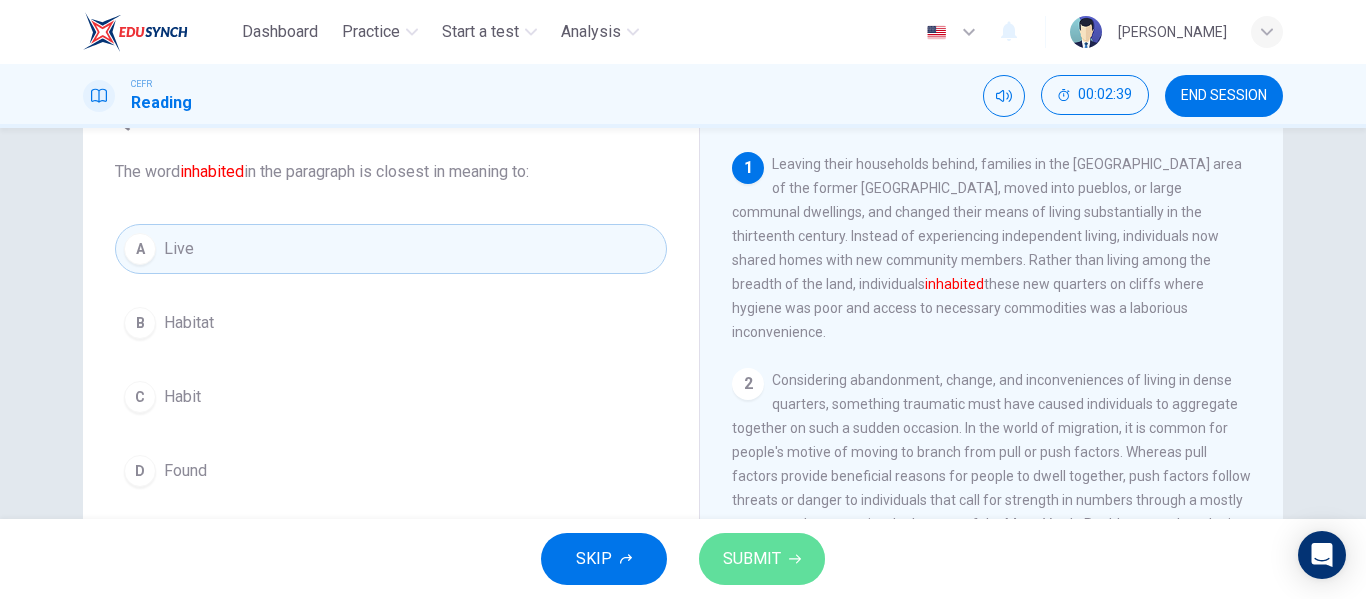 click on "SUBMIT" at bounding box center [752, 559] 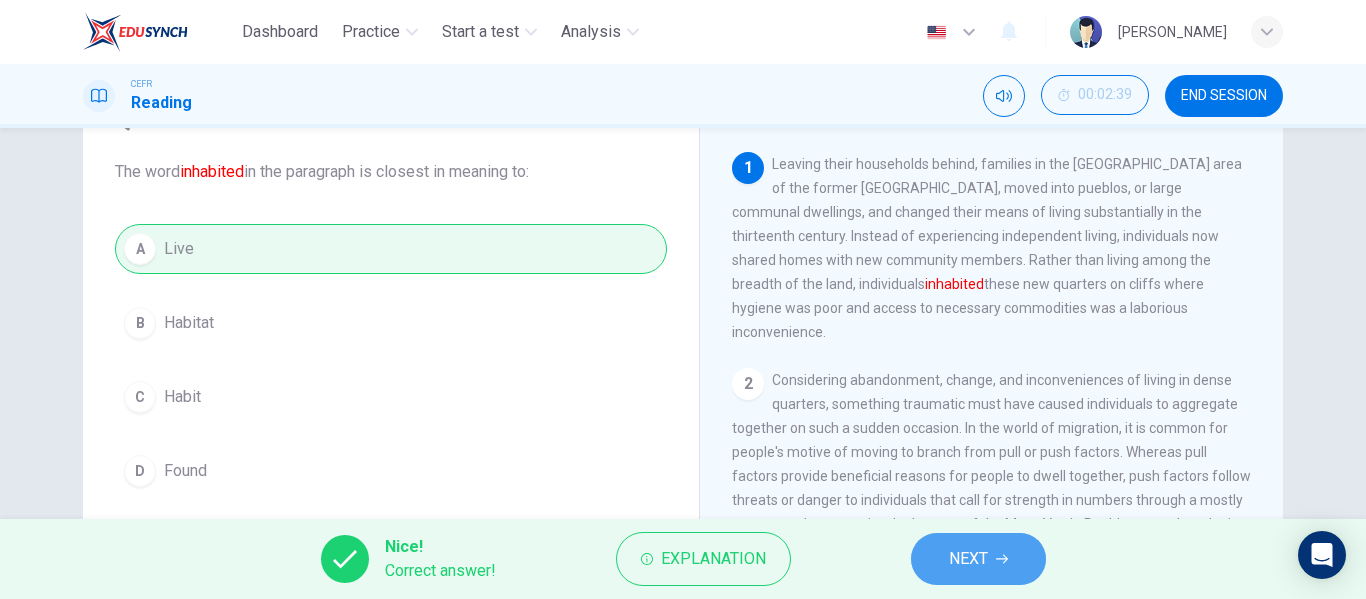 click on "NEXT" at bounding box center (968, 559) 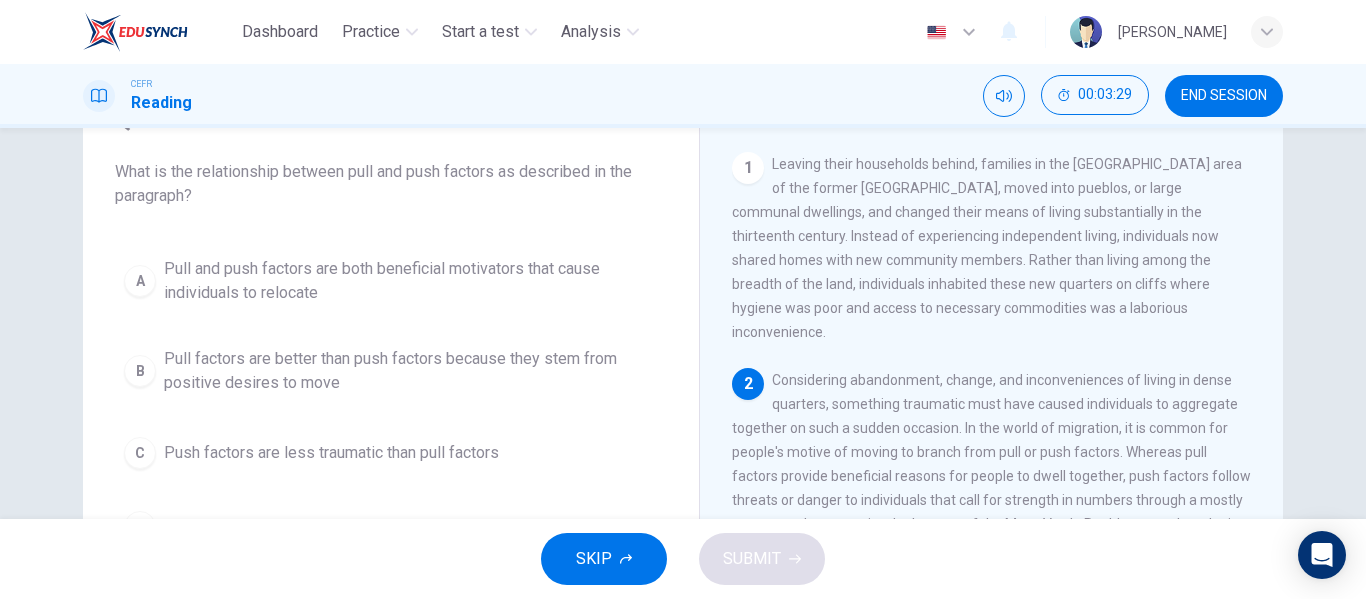 drag, startPoint x: 1273, startPoint y: 333, endPoint x: 1270, endPoint y: 365, distance: 32.140316 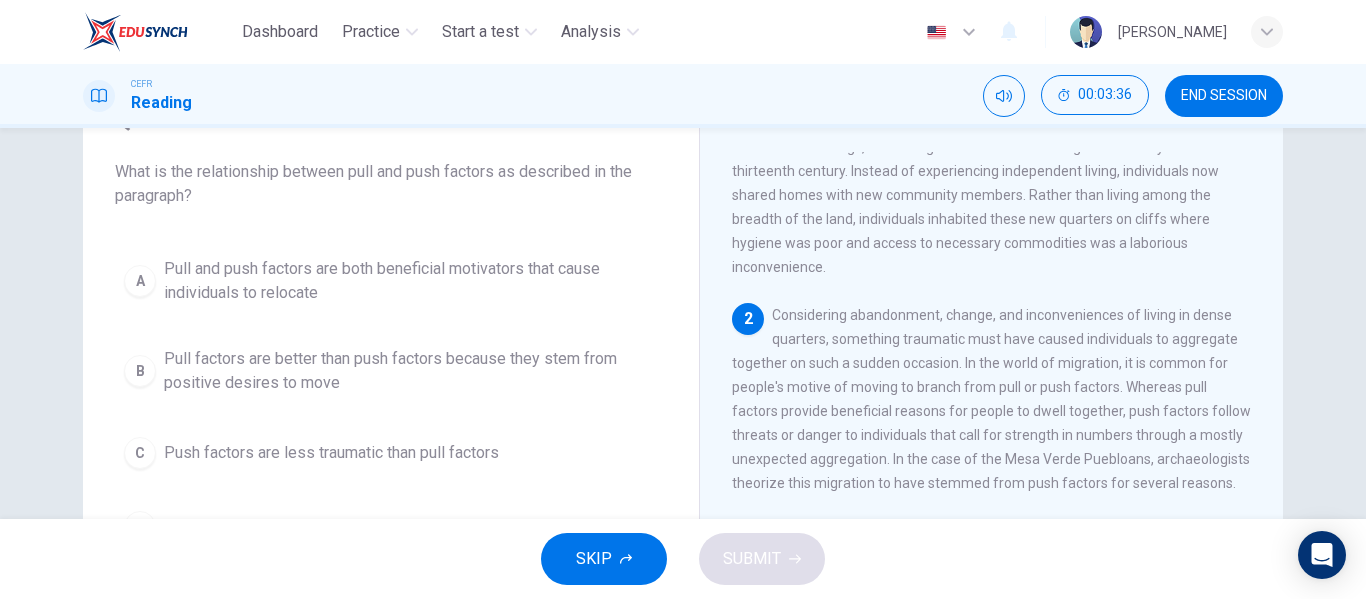 scroll, scrollTop: 63, scrollLeft: 0, axis: vertical 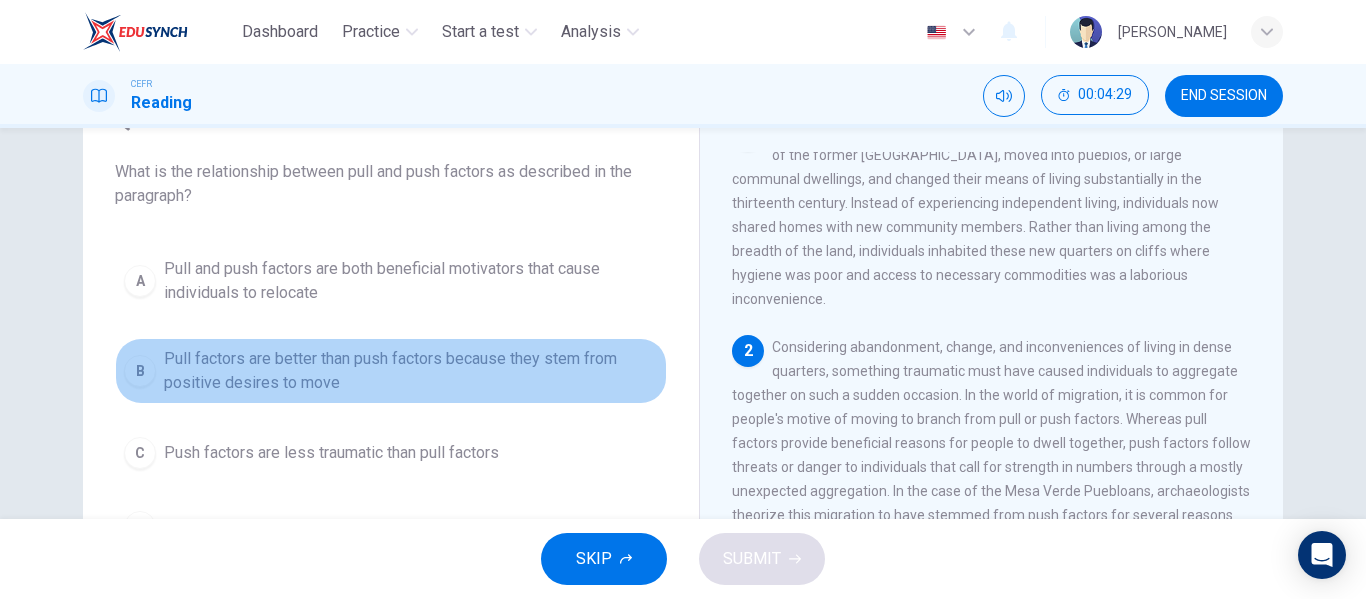 click on "Pull factors are better than push factors because they stem from positive desires to move" at bounding box center [411, 371] 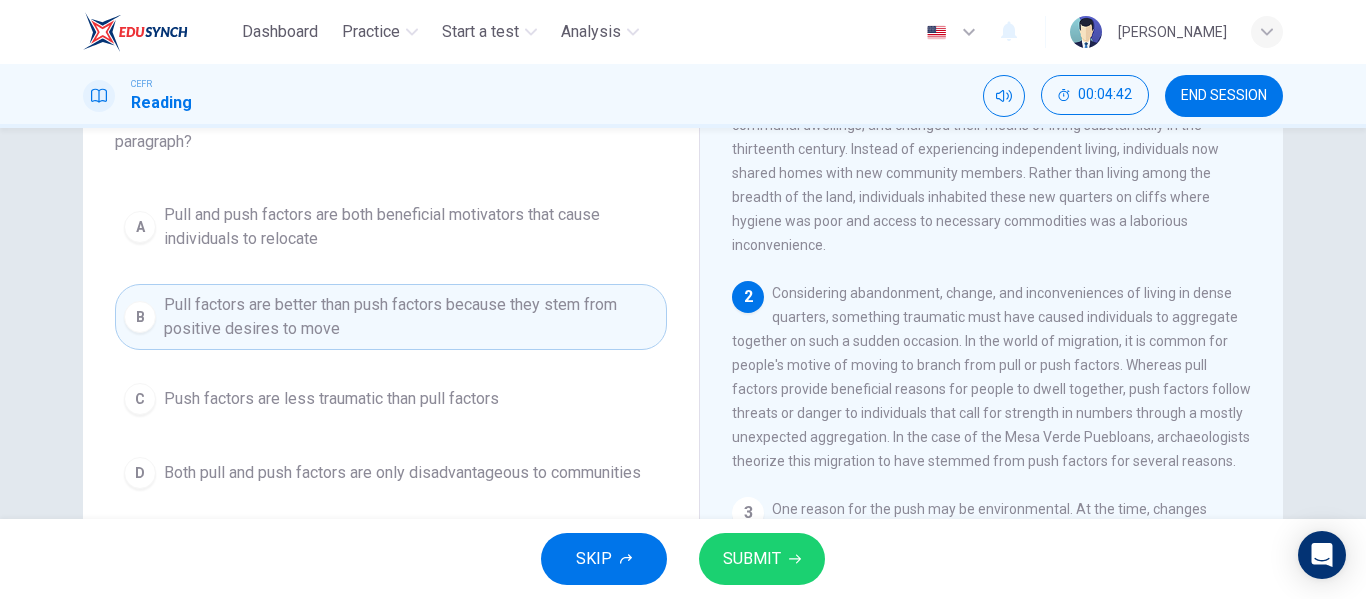 scroll, scrollTop: 156, scrollLeft: 0, axis: vertical 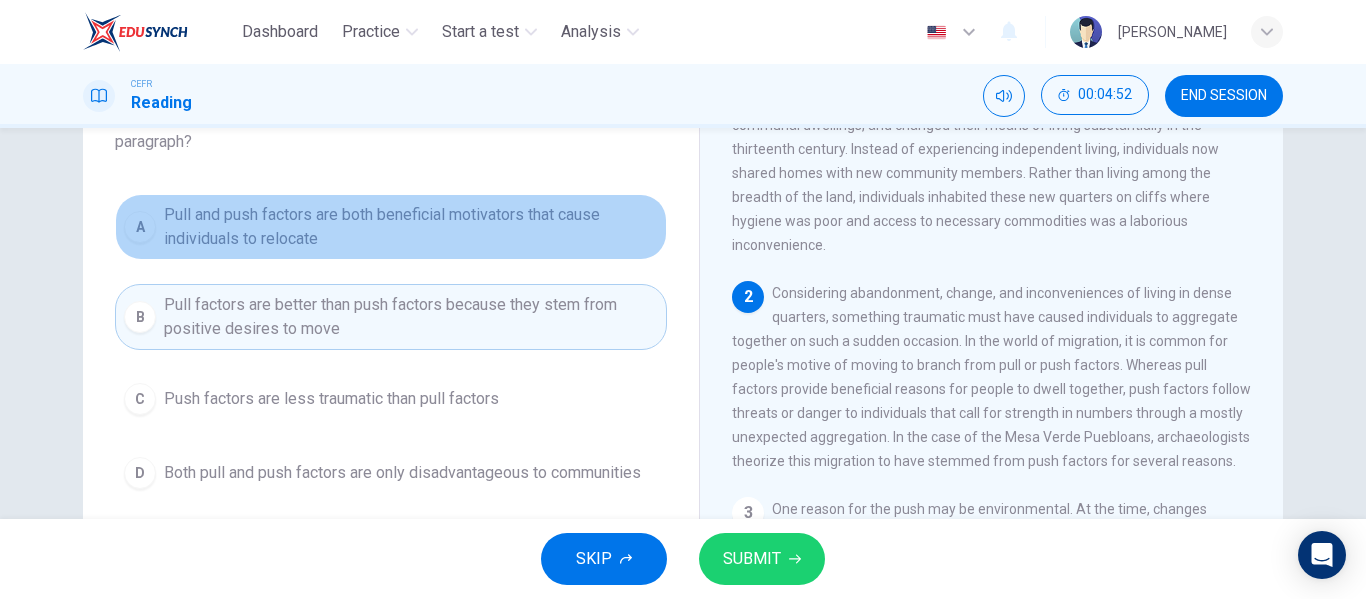 click on "Pull and push factors are both beneficial motivators that cause individuals to relocate" at bounding box center (411, 227) 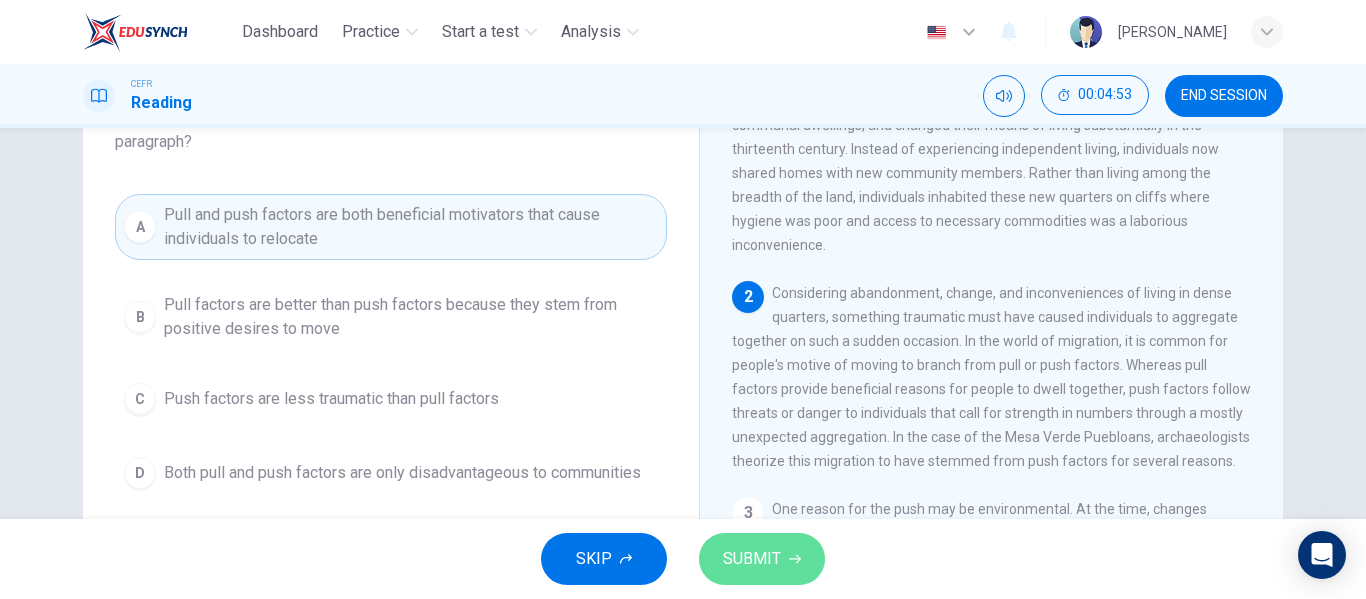 click on "SUBMIT" at bounding box center [762, 559] 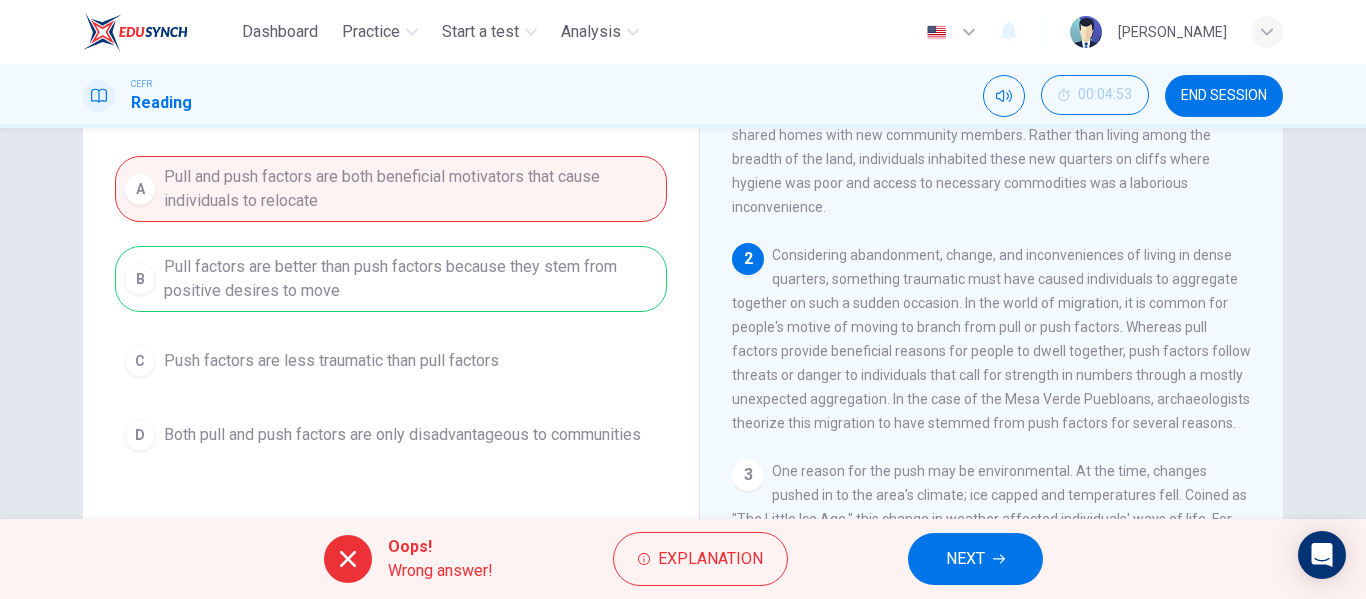 scroll, scrollTop: 194, scrollLeft: 0, axis: vertical 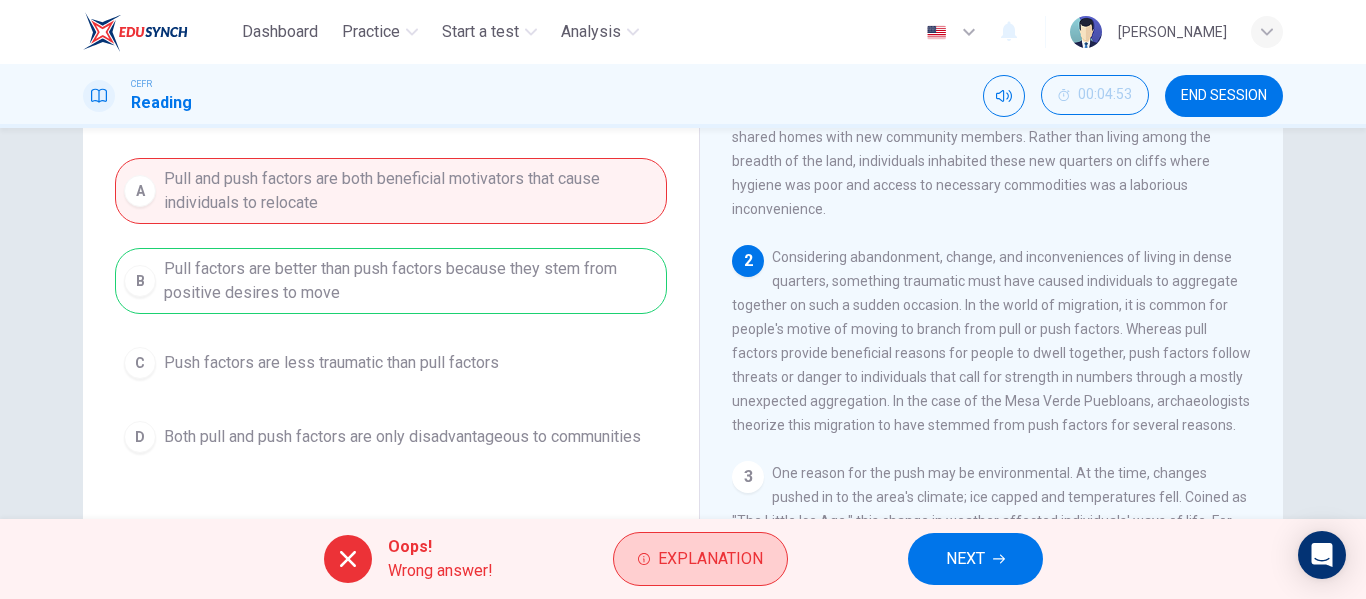 click on "Explanation" at bounding box center (710, 559) 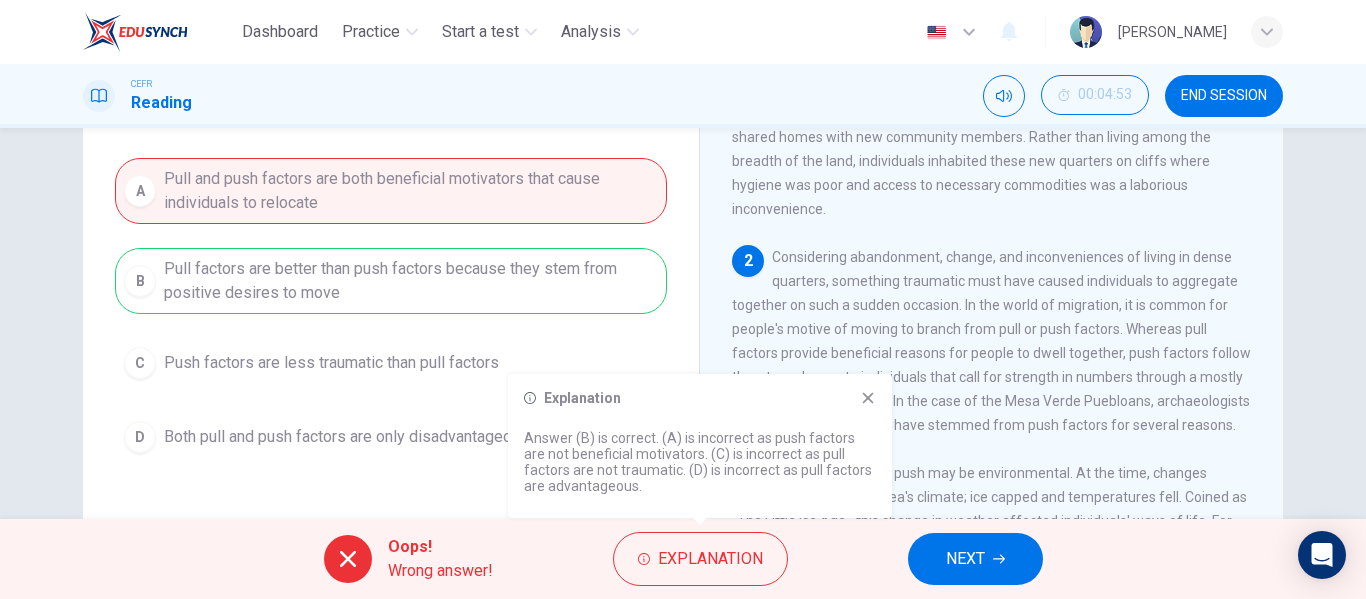 click on "Considering abandonment, change, and inconveniences of living in dense quarters, something traumatic must have caused individuals to aggregate together on such a sudden occasion. In the world of migration, it is common for people's motive of moving to branch from pull or push factors. Whereas pull factors provide beneficial reasons for people to dwell together, push factors follow threats or danger to individuals that call for strength in numbers through a mostly unexpected aggregation. In the case of the Mesa Verde Puebloans, archaeologists theorize this migration to have stemmed from push factors for several reasons." at bounding box center [991, 341] 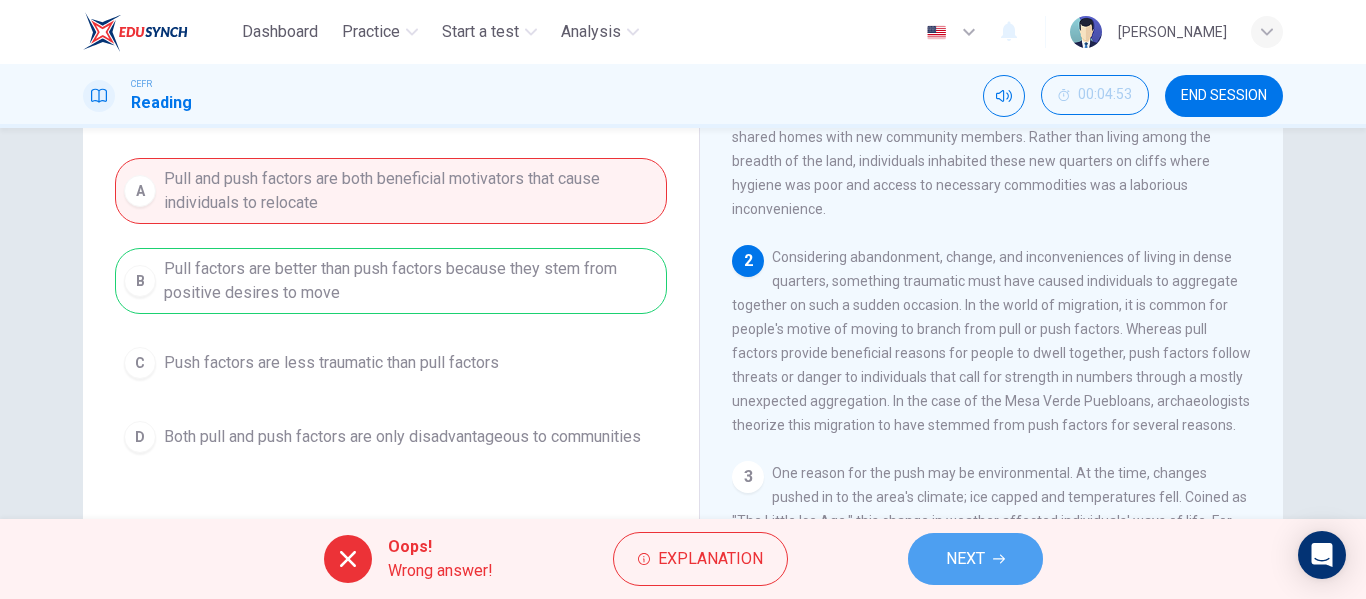 click on "NEXT" at bounding box center (975, 559) 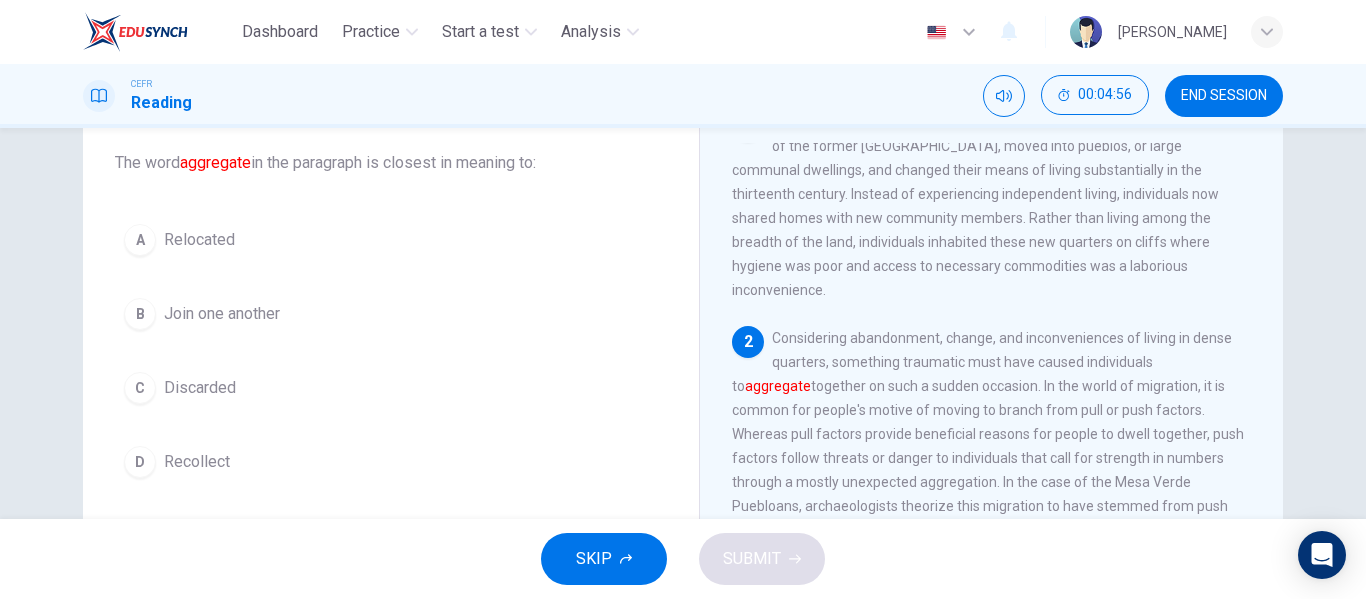 scroll, scrollTop: 115, scrollLeft: 0, axis: vertical 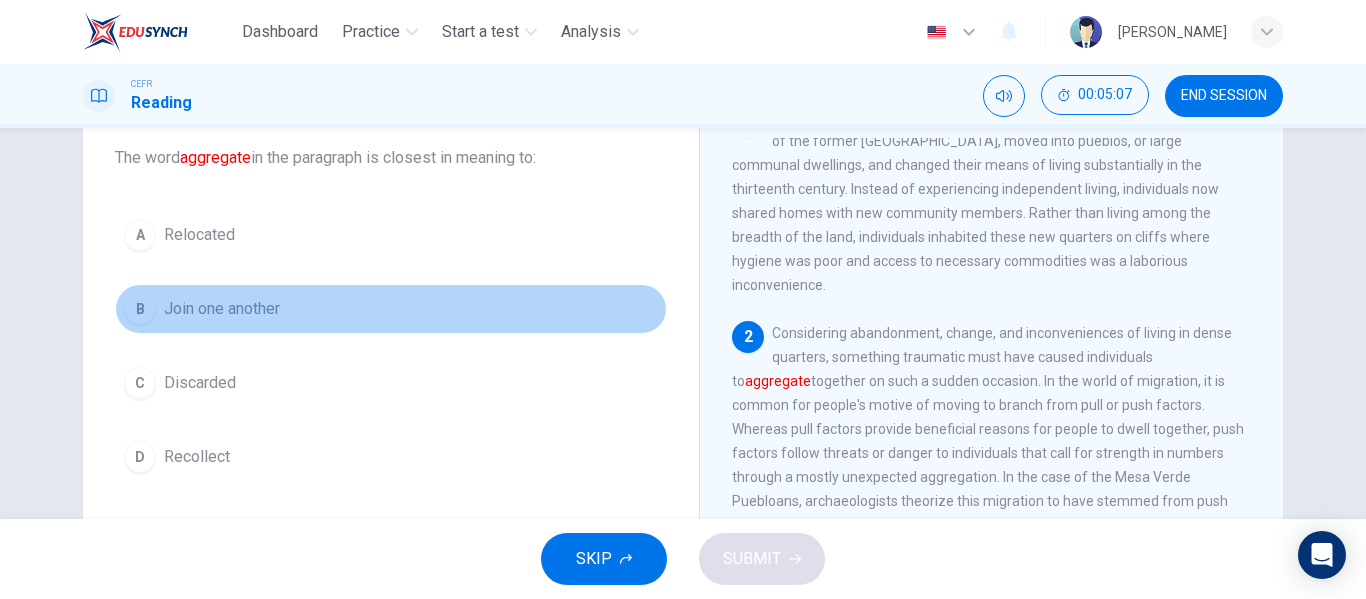 click on "B Join one another" at bounding box center [391, 309] 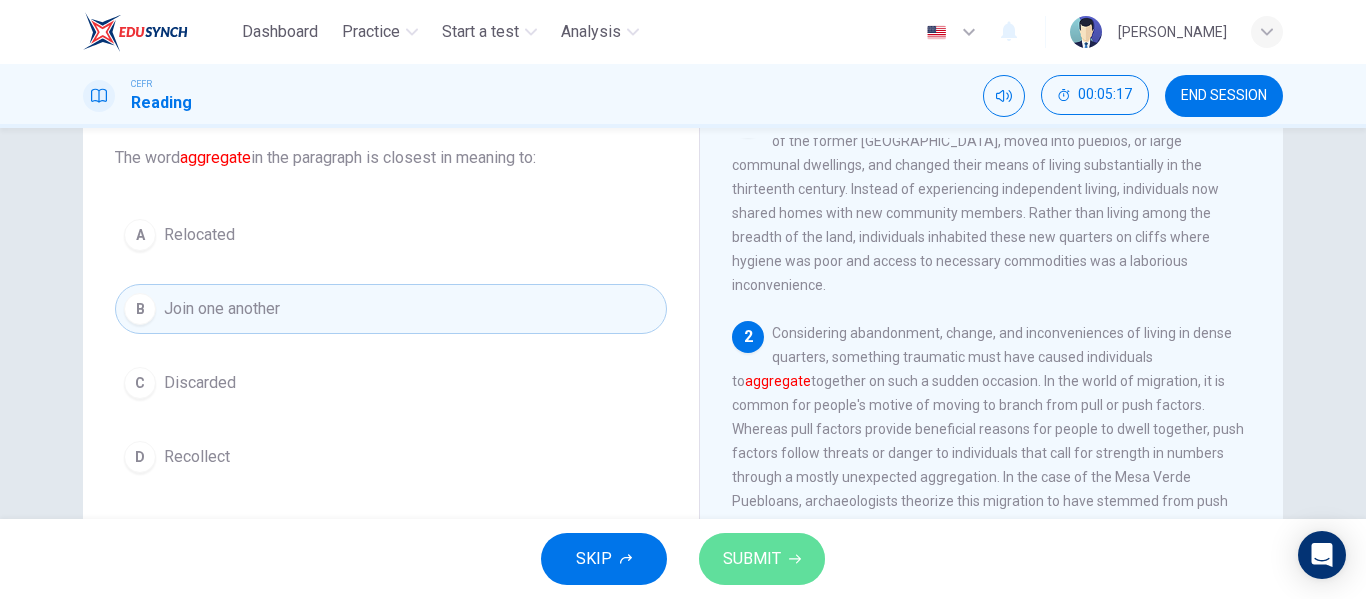 click on "SUBMIT" at bounding box center (762, 559) 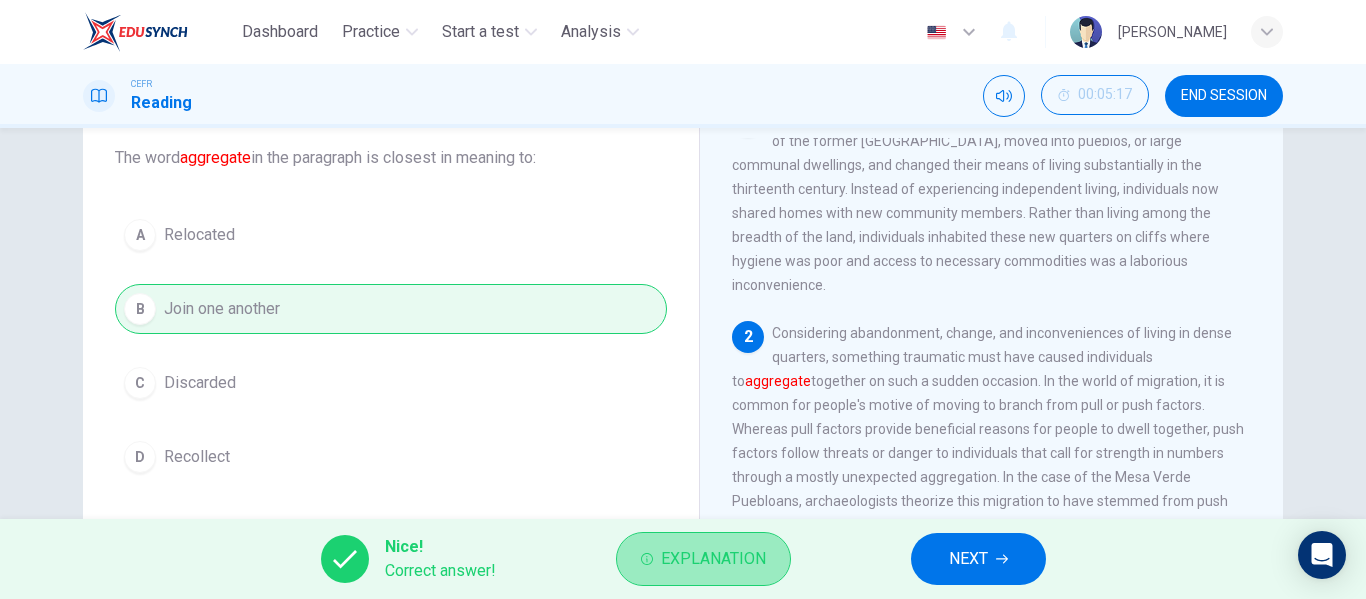 click on "Explanation" at bounding box center [703, 559] 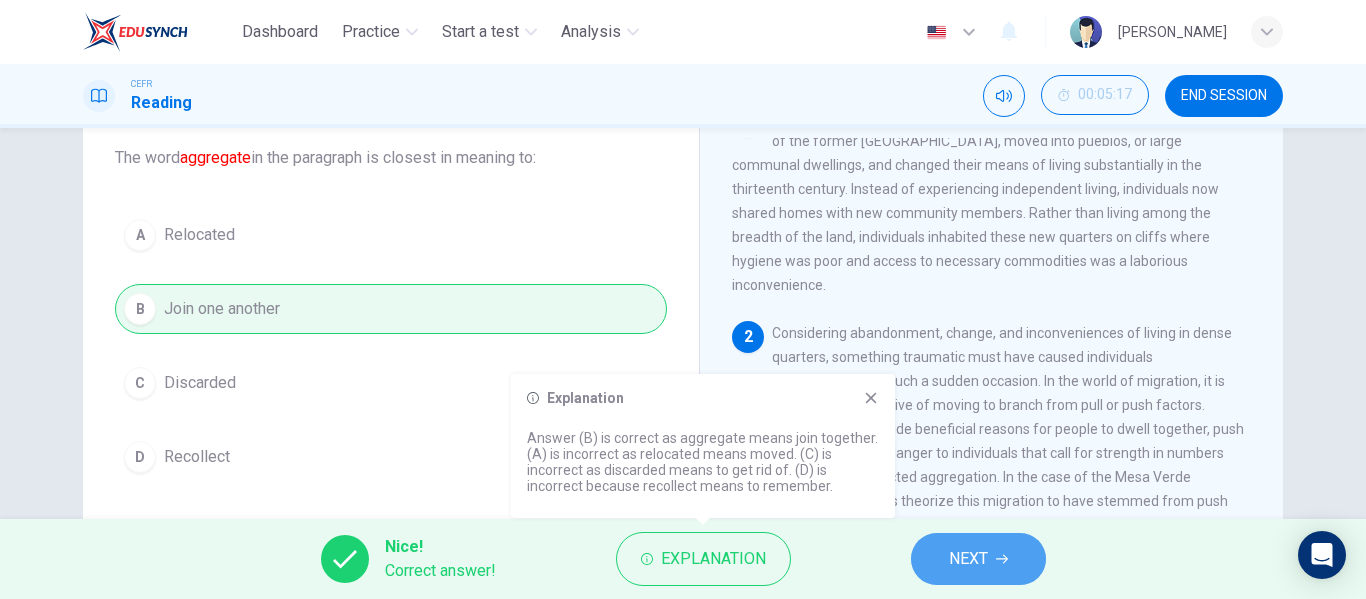 click on "NEXT" at bounding box center (978, 559) 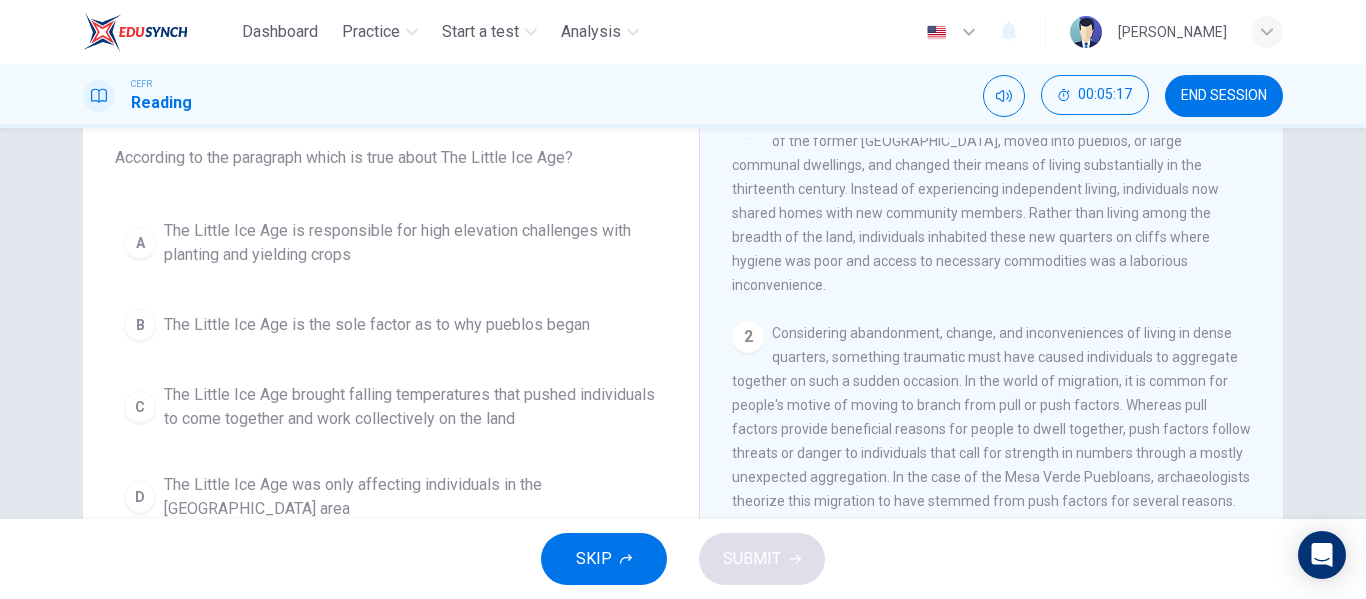 scroll, scrollTop: 0, scrollLeft: 0, axis: both 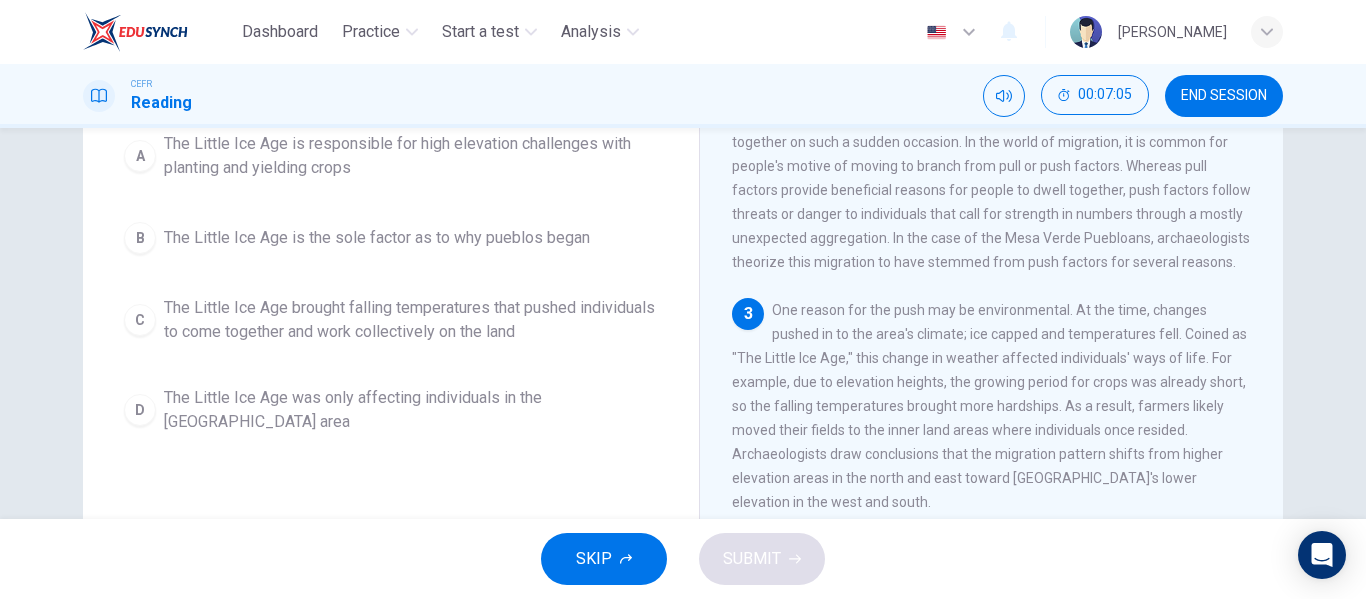 click on "1 Leaving their households behind, families in the [GEOGRAPHIC_DATA] area of the former [GEOGRAPHIC_DATA], moved into pueblos, or large communal dwellings, and changed their means of living substantially in the thirteenth century. Instead of experiencing independent living, individuals now shared homes with new community members. Rather than living among the breadth of the land, individuals inhabited these new quarters on cliffs where hygiene was poor and access to necessary commodities was a laborious inconvenience. 2 3 4 5" at bounding box center (1005, 354) 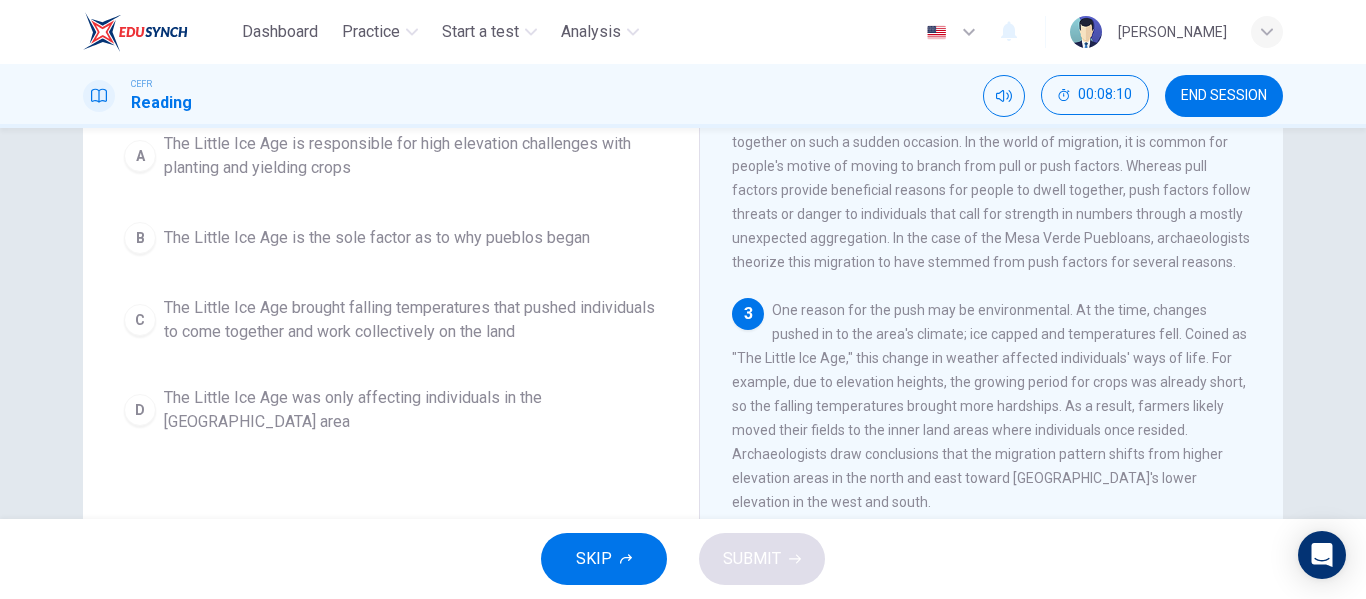 click on "1 Leaving their households behind, families in the [GEOGRAPHIC_DATA] area of the former [GEOGRAPHIC_DATA], moved into pueblos, or large communal dwellings, and changed their means of living substantially in the thirteenth century. Instead of experiencing independent living, individuals now shared homes with new community members. Rather than living among the breadth of the land, individuals inhabited these new quarters on cliffs where hygiene was poor and access to necessary commodities was a laborious inconvenience. 2 3 4 5" at bounding box center [1005, 354] 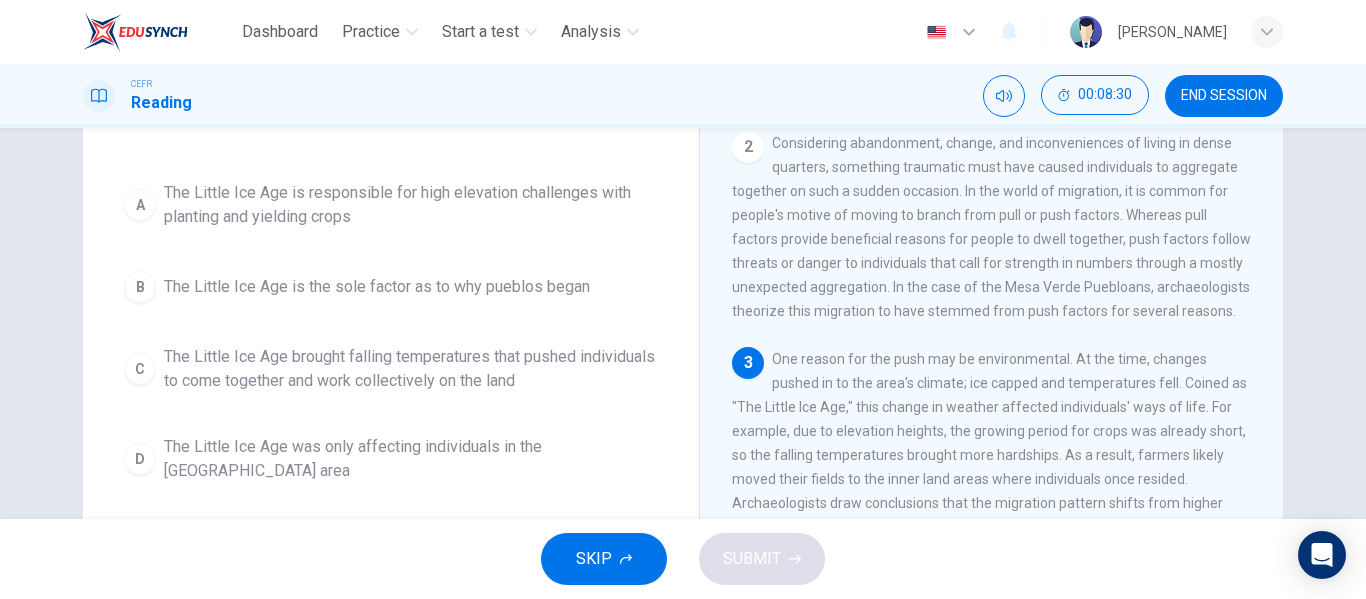 scroll, scrollTop: 158, scrollLeft: 0, axis: vertical 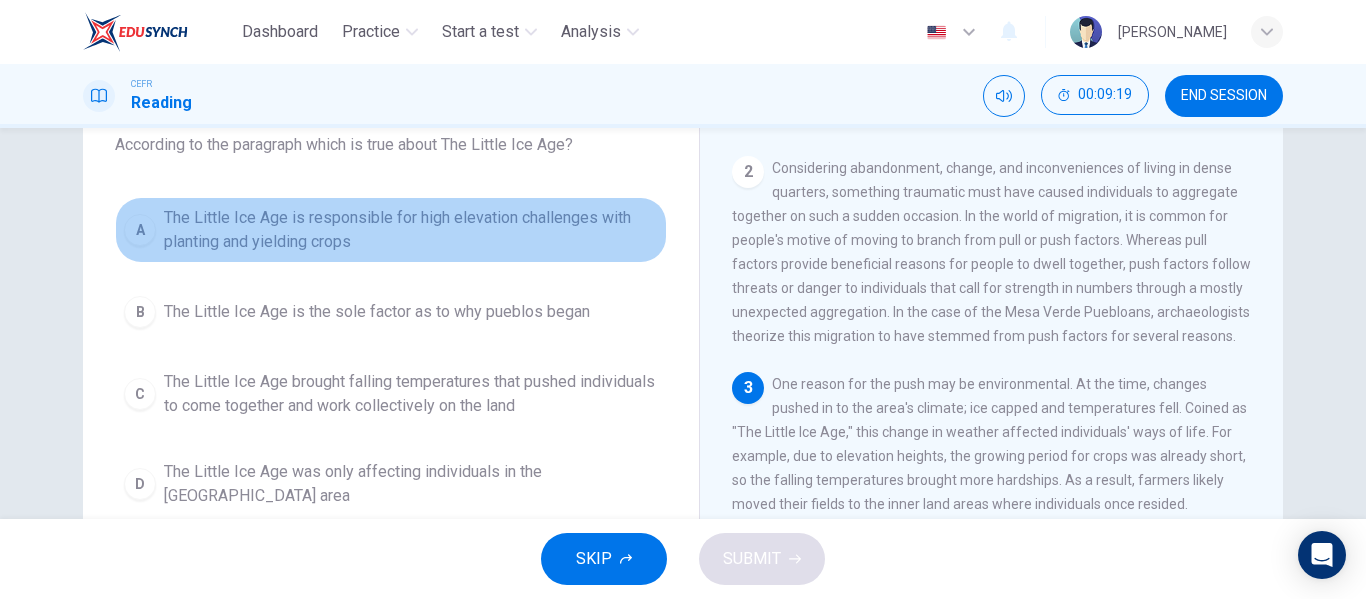 click on "The Little Ice Age is responsible for high elevation challenges with planting and yielding crops" at bounding box center (411, 230) 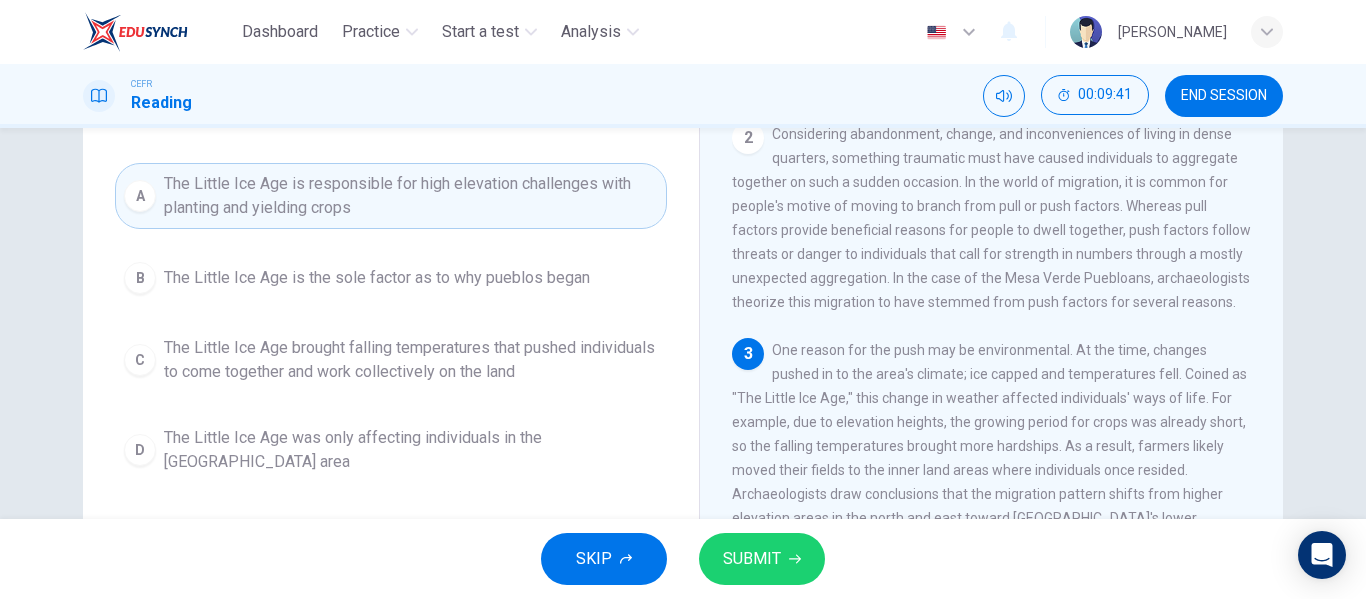scroll, scrollTop: 162, scrollLeft: 0, axis: vertical 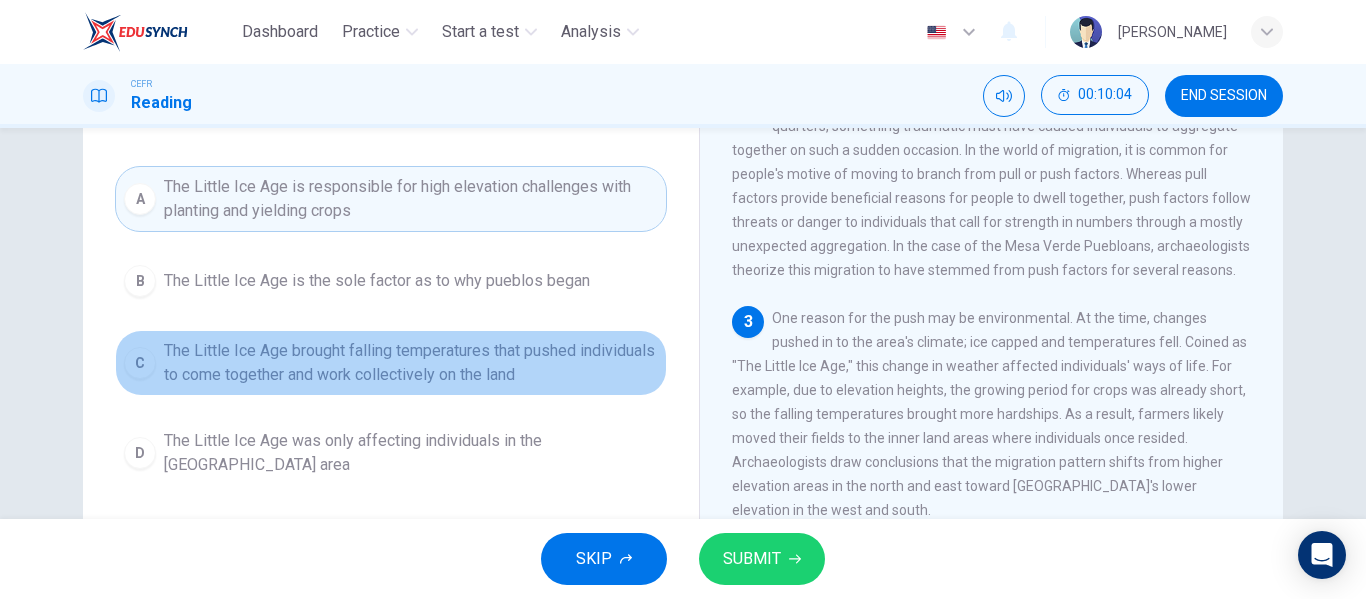 click on "C The Little Ice Age brought falling temperatures that pushed individuals to come together and work collectively on the land" at bounding box center [391, 363] 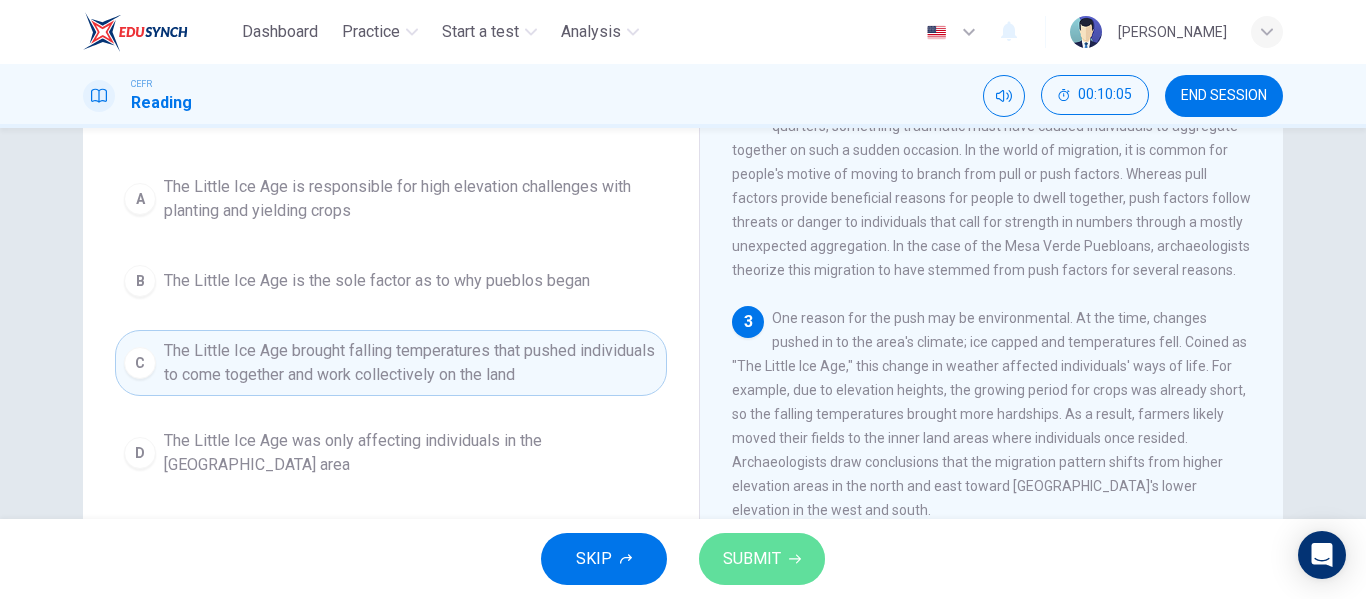 click on "SUBMIT" at bounding box center (752, 559) 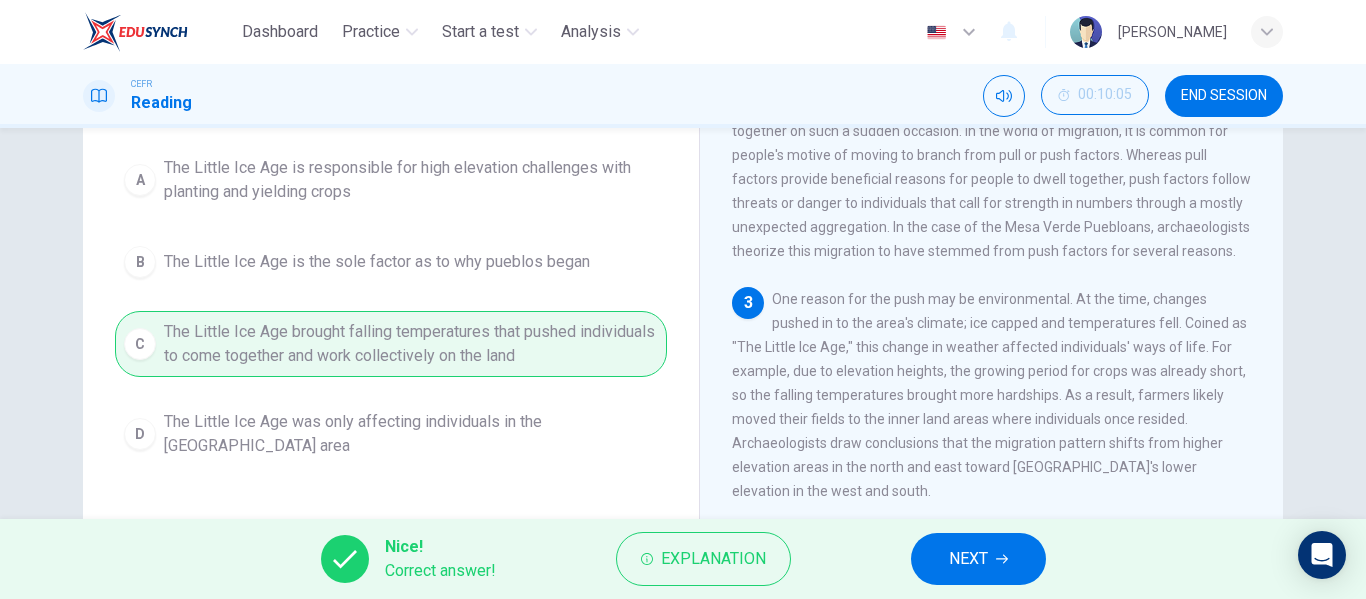 scroll, scrollTop: 184, scrollLeft: 0, axis: vertical 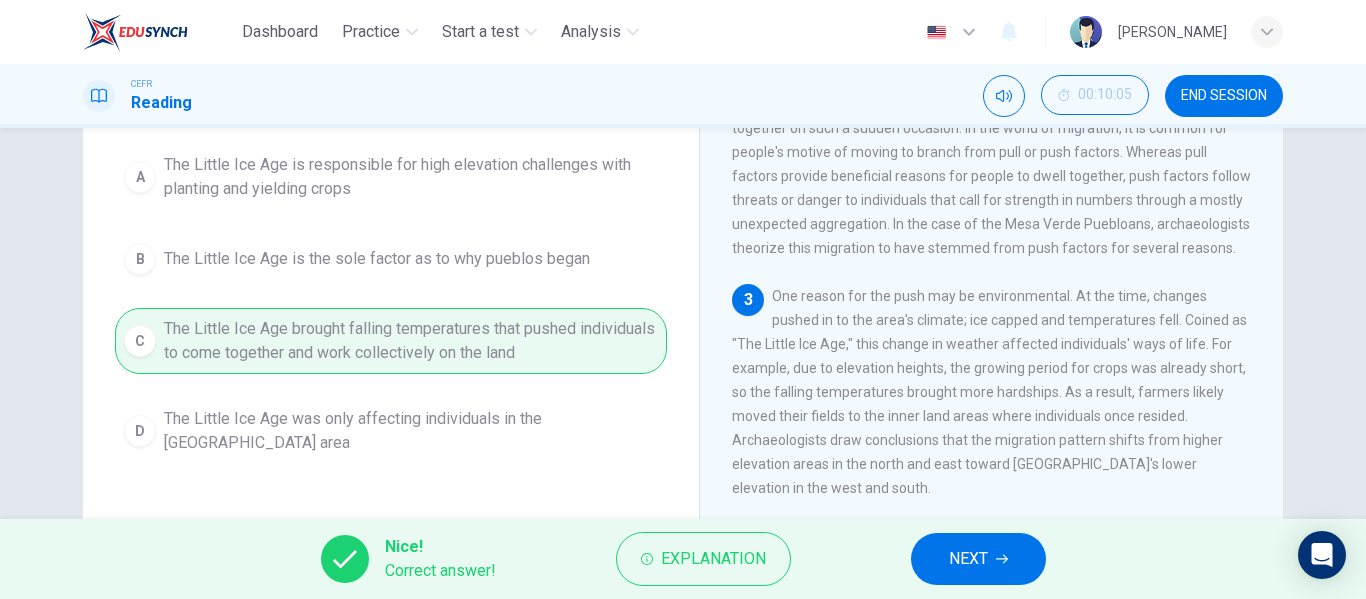 click on "Nice! Correct answer! Explanation NEXT" at bounding box center [683, 559] 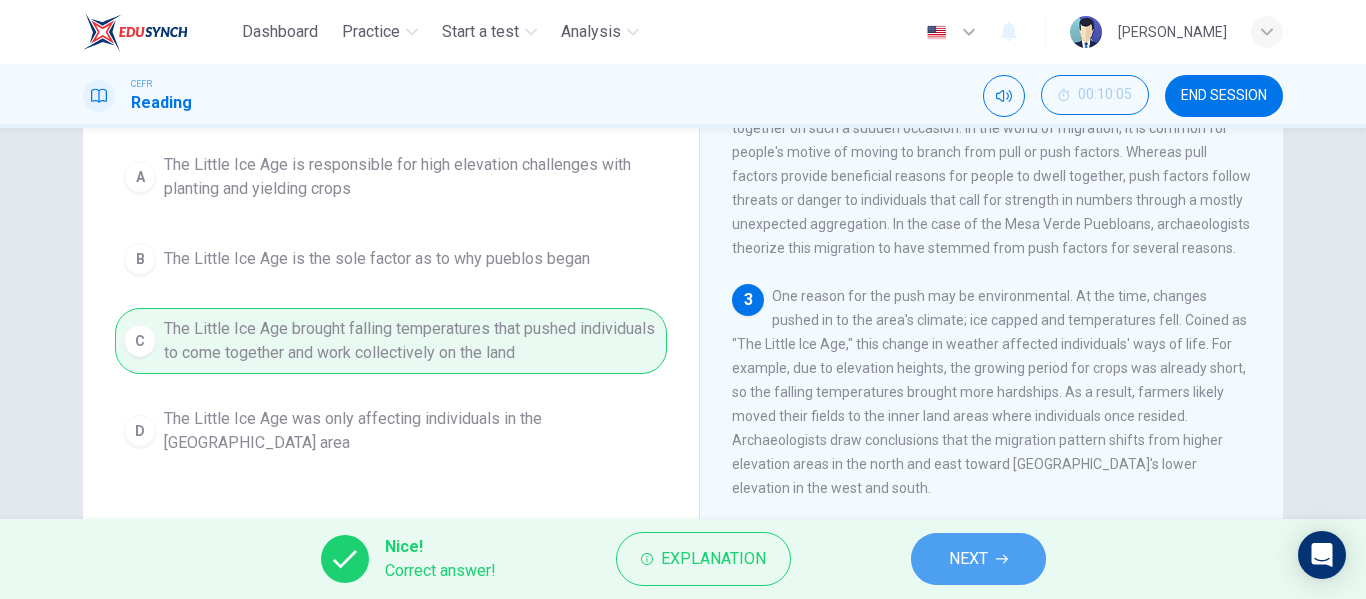 click on "NEXT" at bounding box center (968, 559) 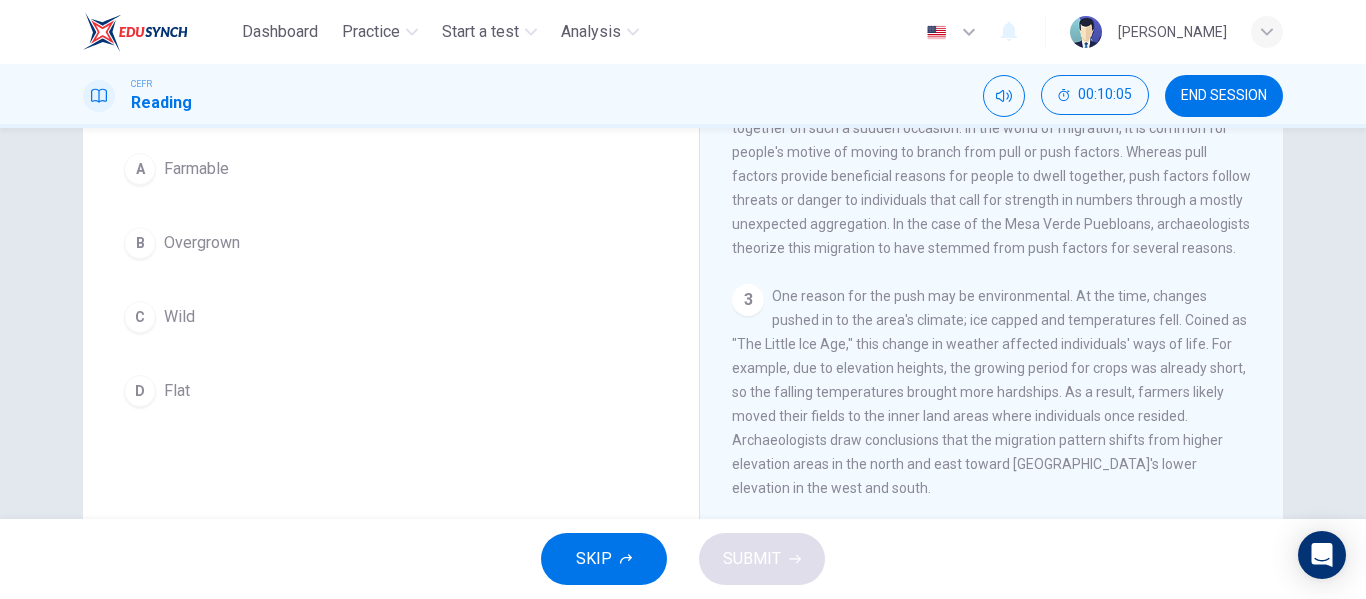 scroll, scrollTop: 0, scrollLeft: 0, axis: both 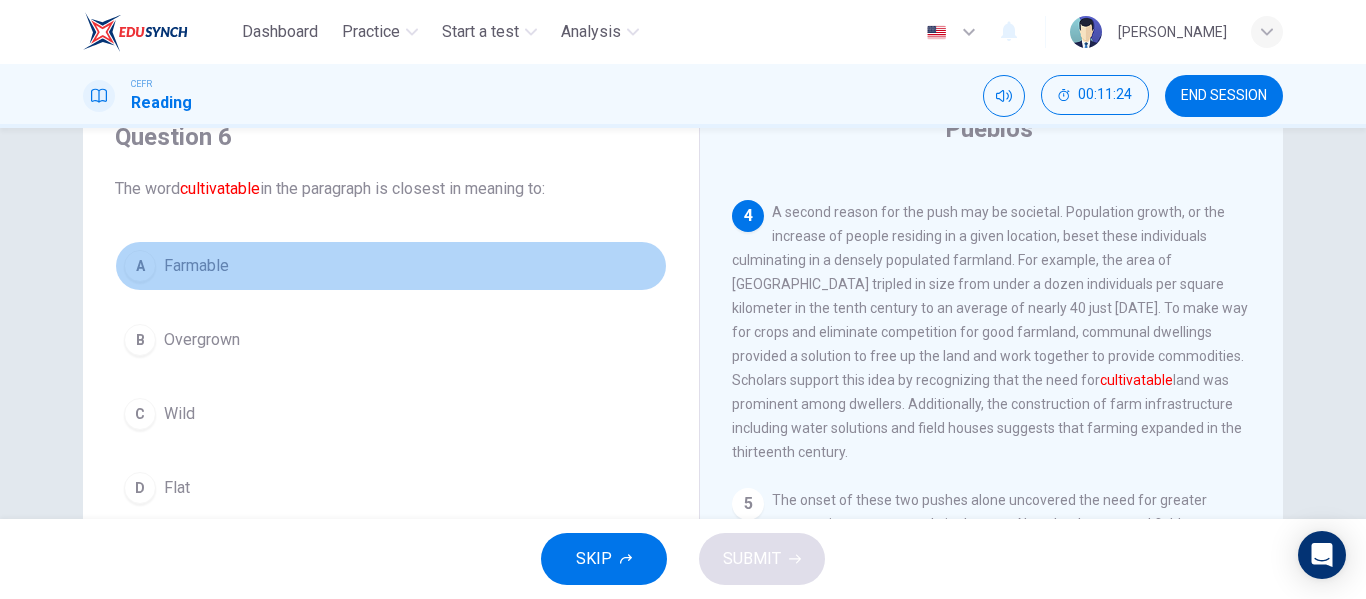 click on "A Farmable" at bounding box center [391, 266] 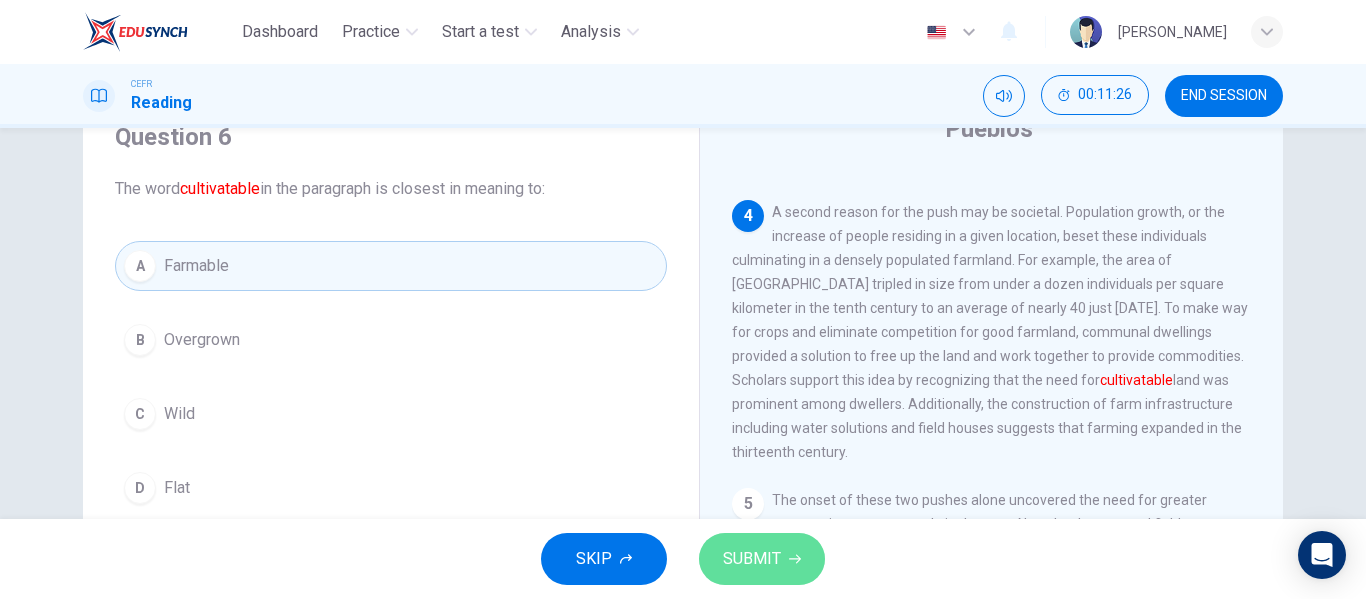 click on "SUBMIT" at bounding box center [762, 559] 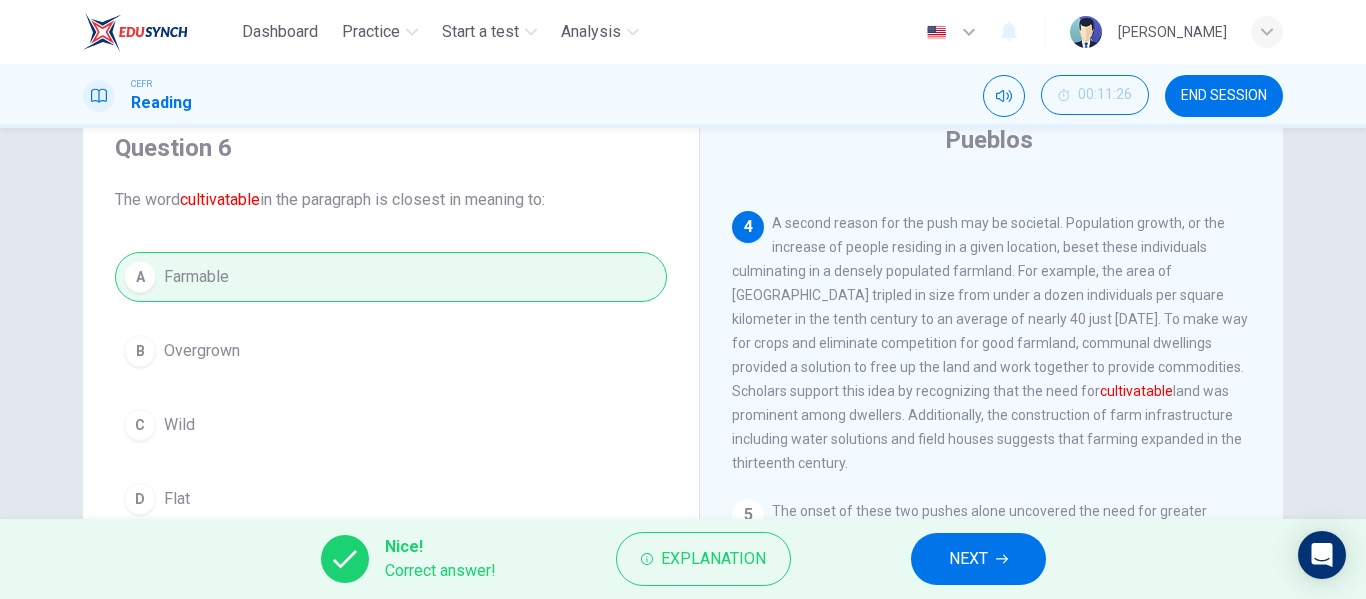 scroll, scrollTop: 65, scrollLeft: 0, axis: vertical 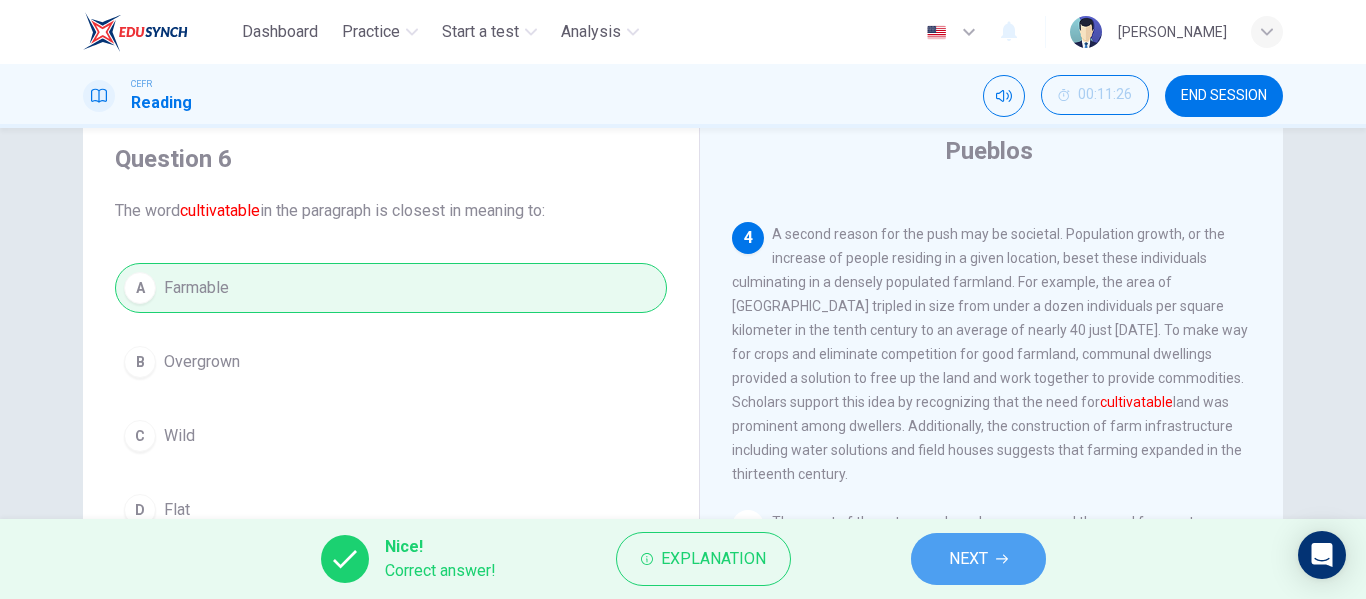 click on "NEXT" at bounding box center (968, 559) 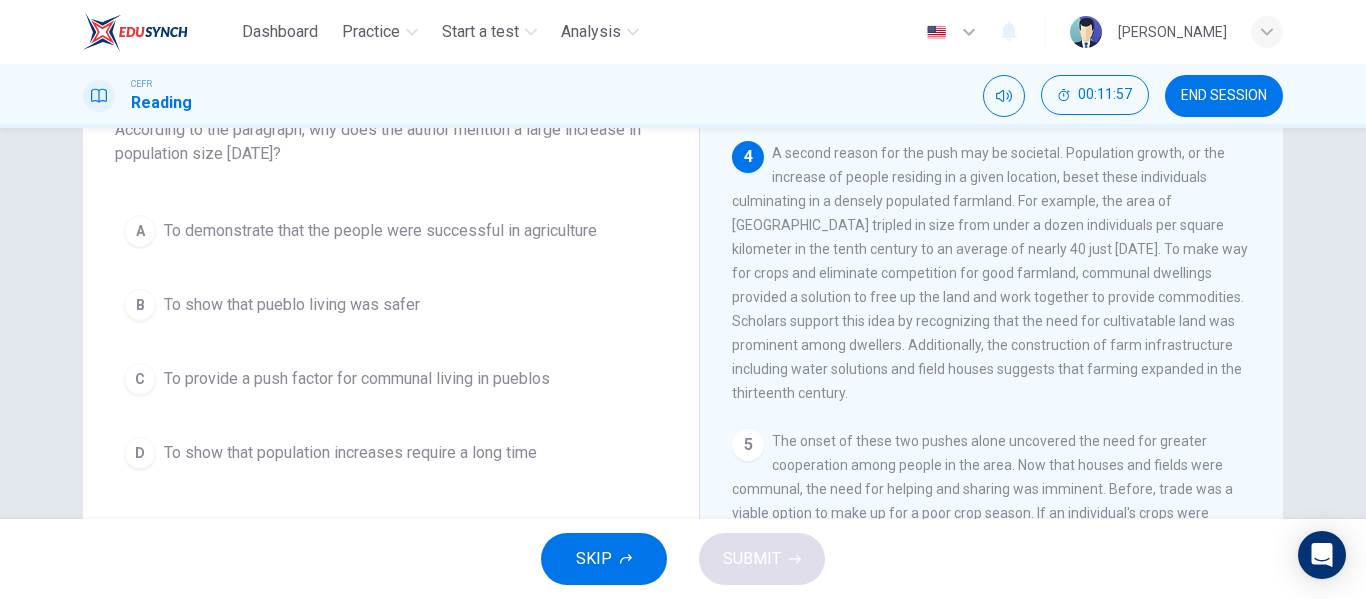 scroll, scrollTop: 135, scrollLeft: 0, axis: vertical 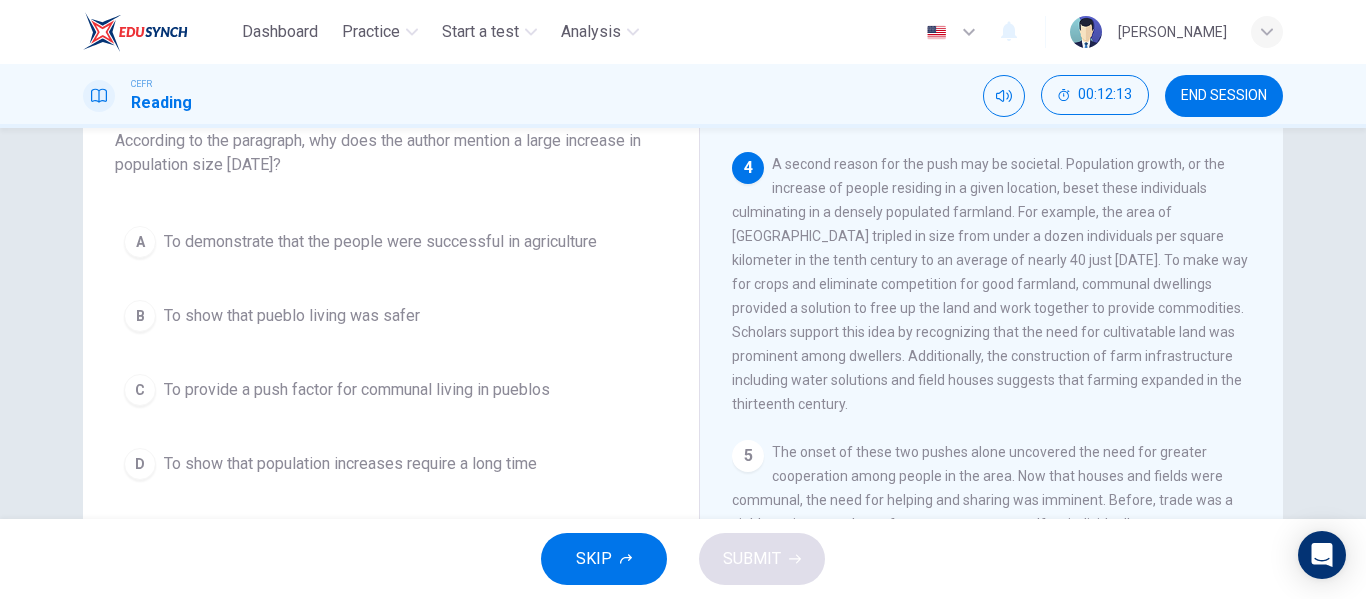 click on "To provide a push factor for communal living in pueblos" at bounding box center [357, 390] 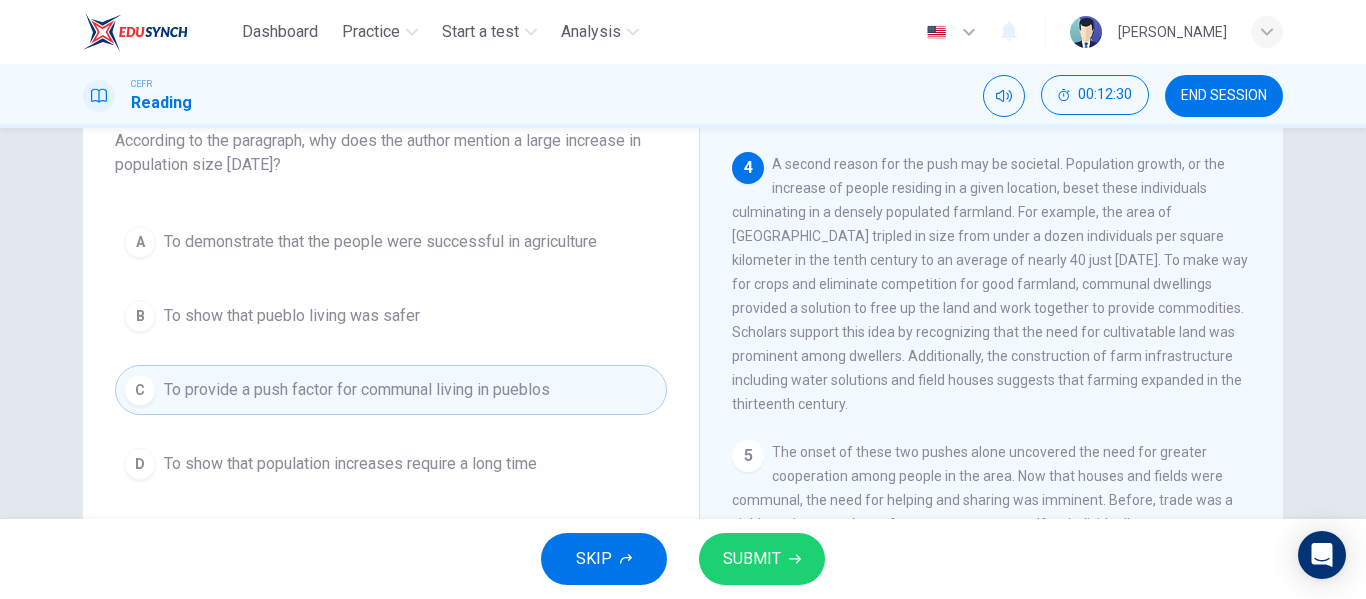 drag, startPoint x: 1275, startPoint y: 459, endPoint x: 1260, endPoint y: 427, distance: 35.341194 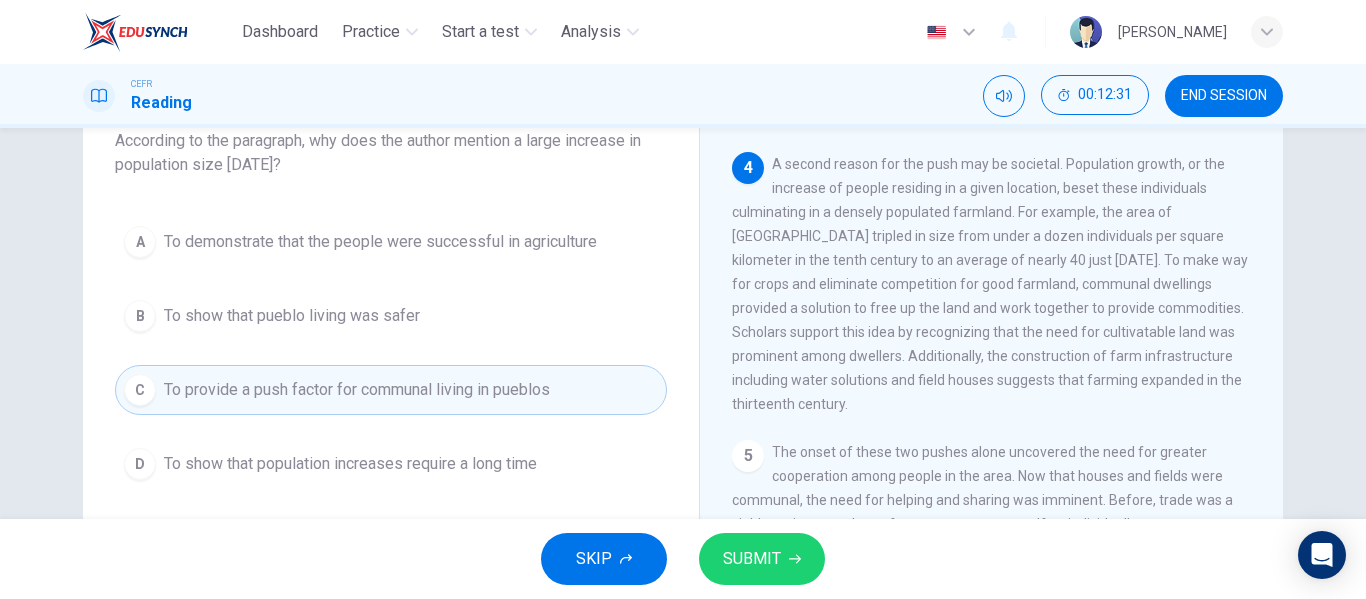 drag, startPoint x: 1260, startPoint y: 427, endPoint x: 1260, endPoint y: 413, distance: 14 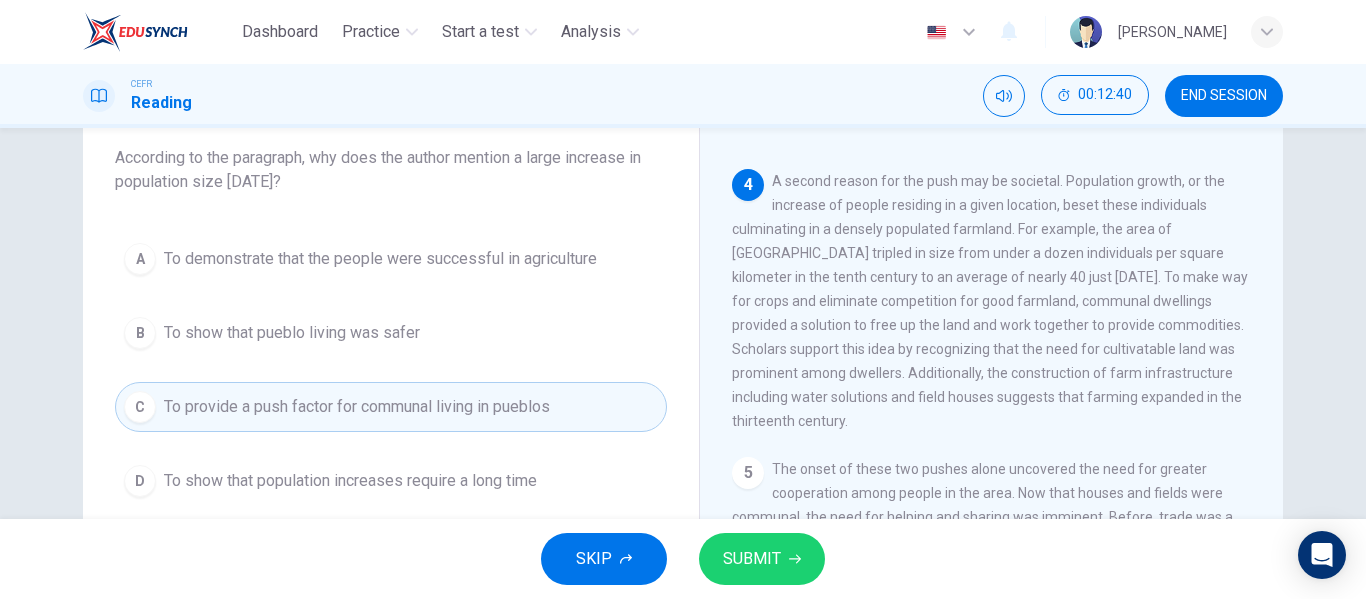 scroll, scrollTop: 116, scrollLeft: 0, axis: vertical 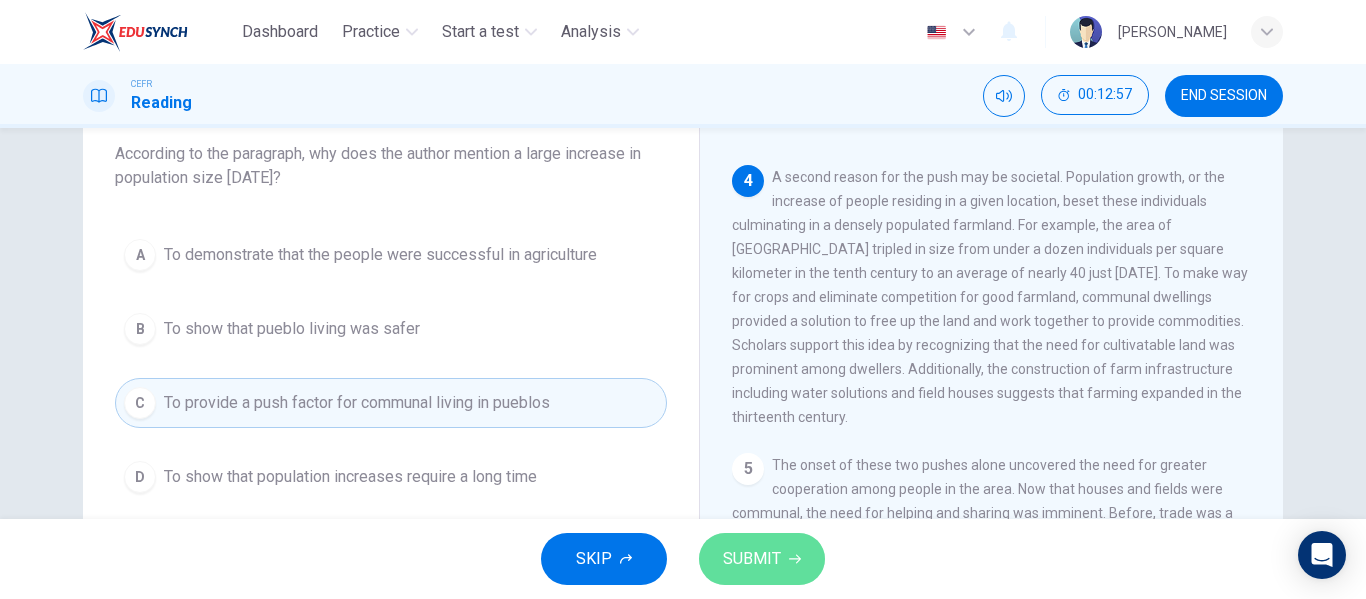 click on "SUBMIT" at bounding box center [762, 559] 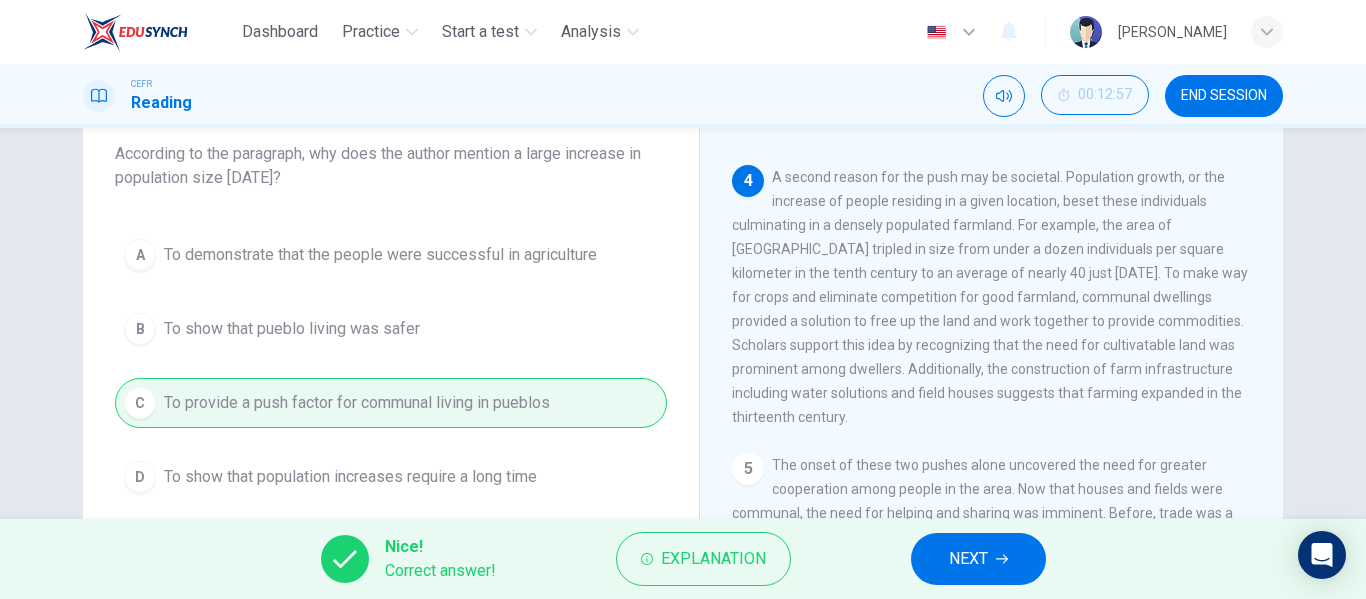 click on "NEXT" at bounding box center [968, 559] 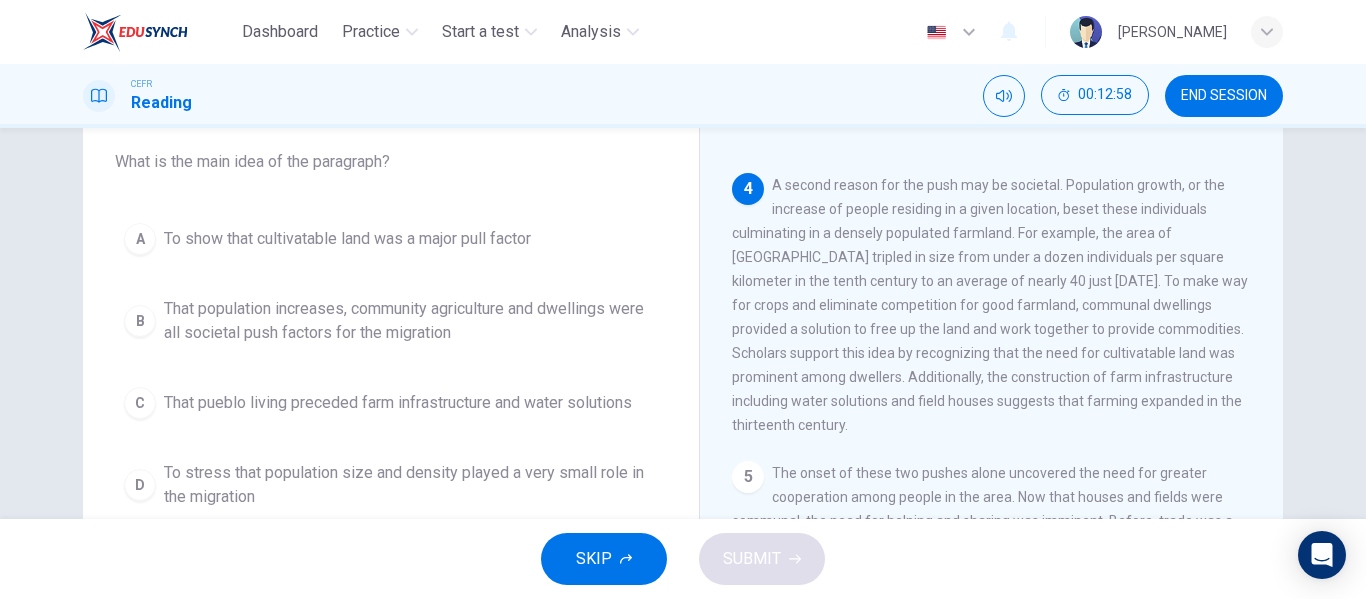 scroll, scrollTop: 112, scrollLeft: 0, axis: vertical 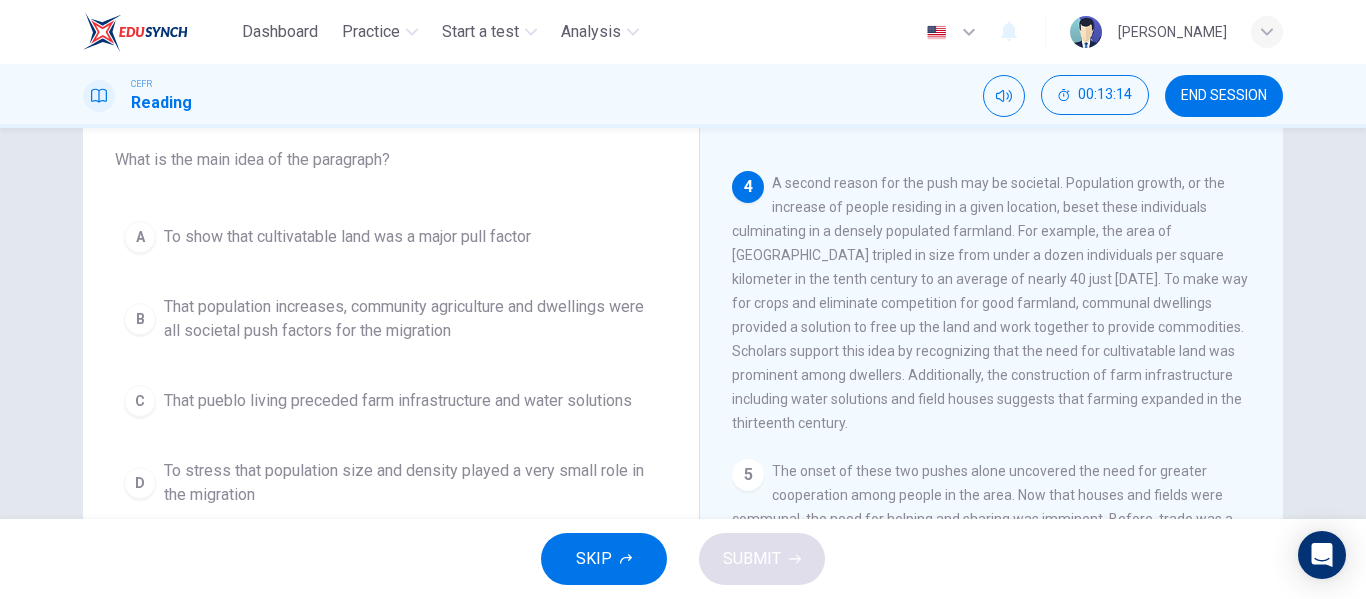 click on "That population increases, community agriculture and dwellings were all societal push factors for the migration" at bounding box center [411, 319] 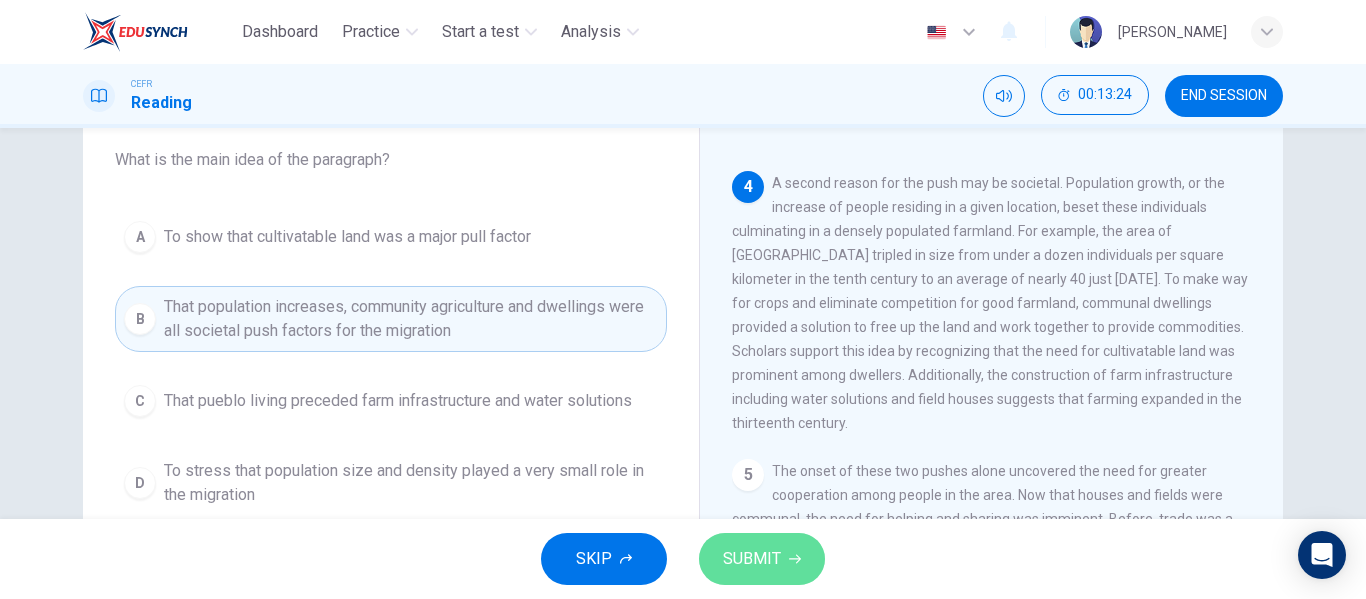 click on "SUBMIT" at bounding box center (752, 559) 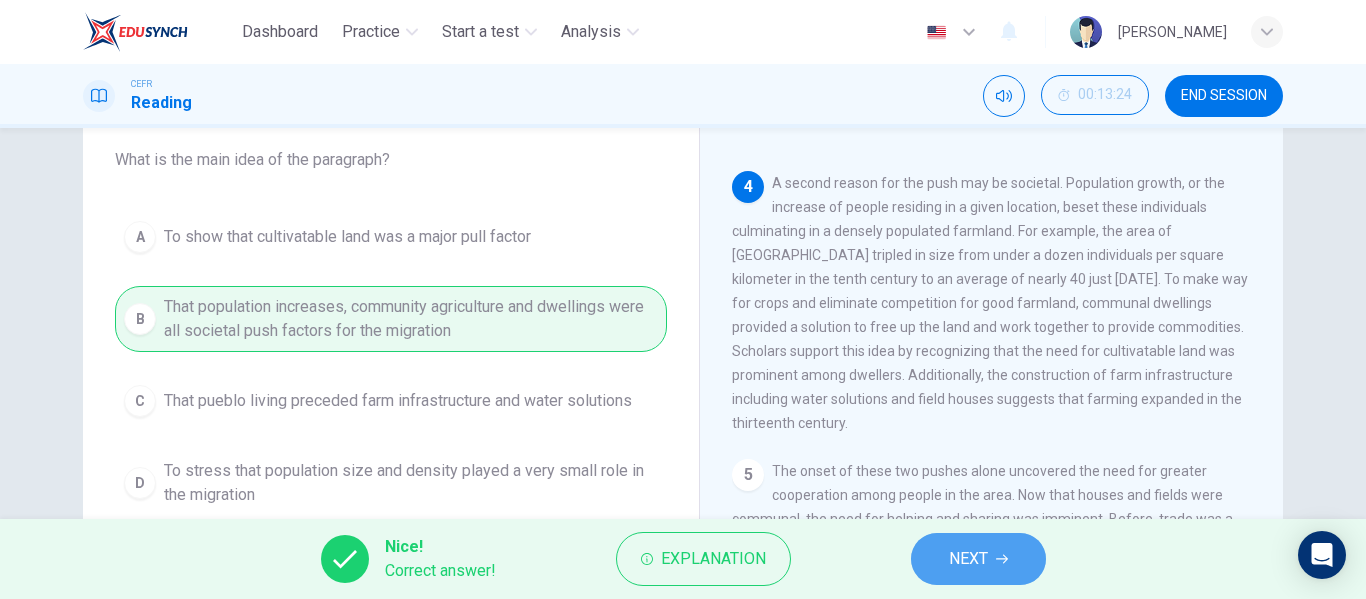 click on "NEXT" at bounding box center (978, 559) 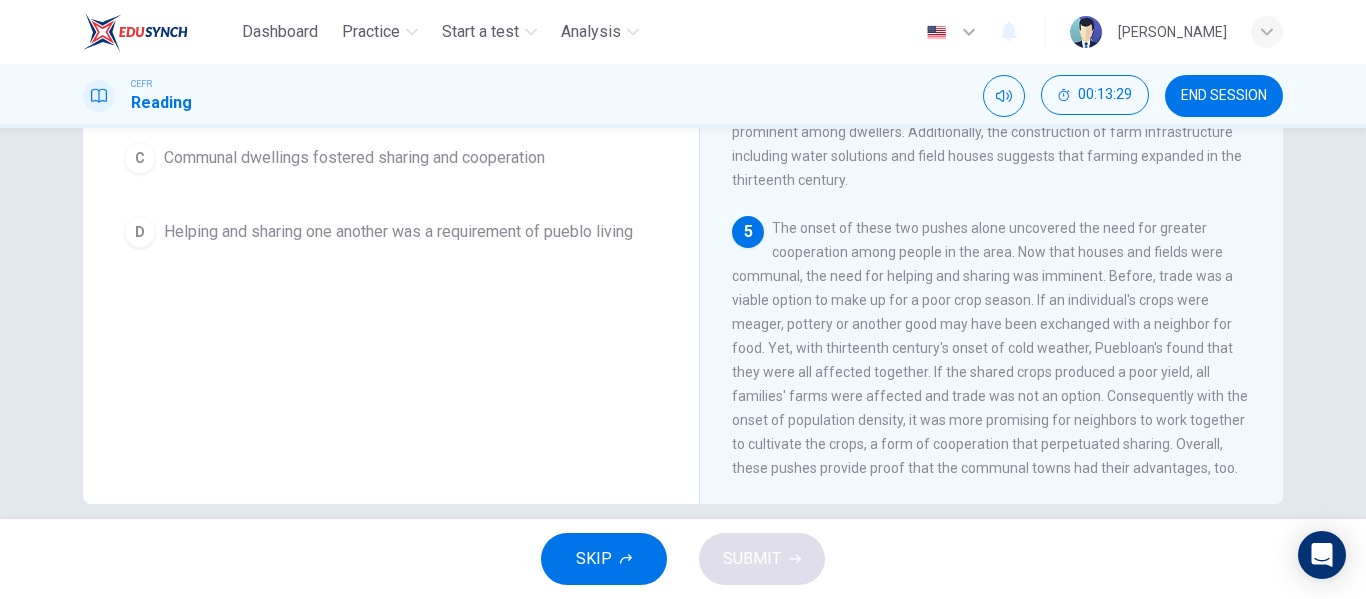scroll, scrollTop: 361, scrollLeft: 0, axis: vertical 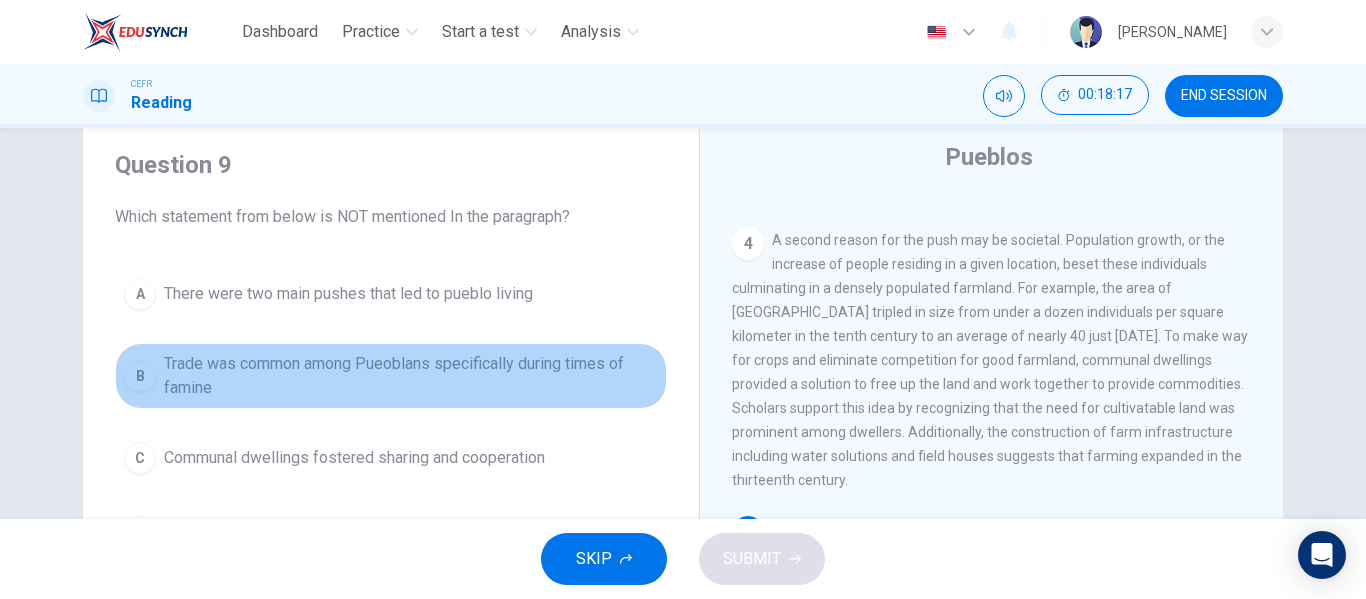 click on "Trade was common among Pueoblans specifically during times of famine" at bounding box center [411, 376] 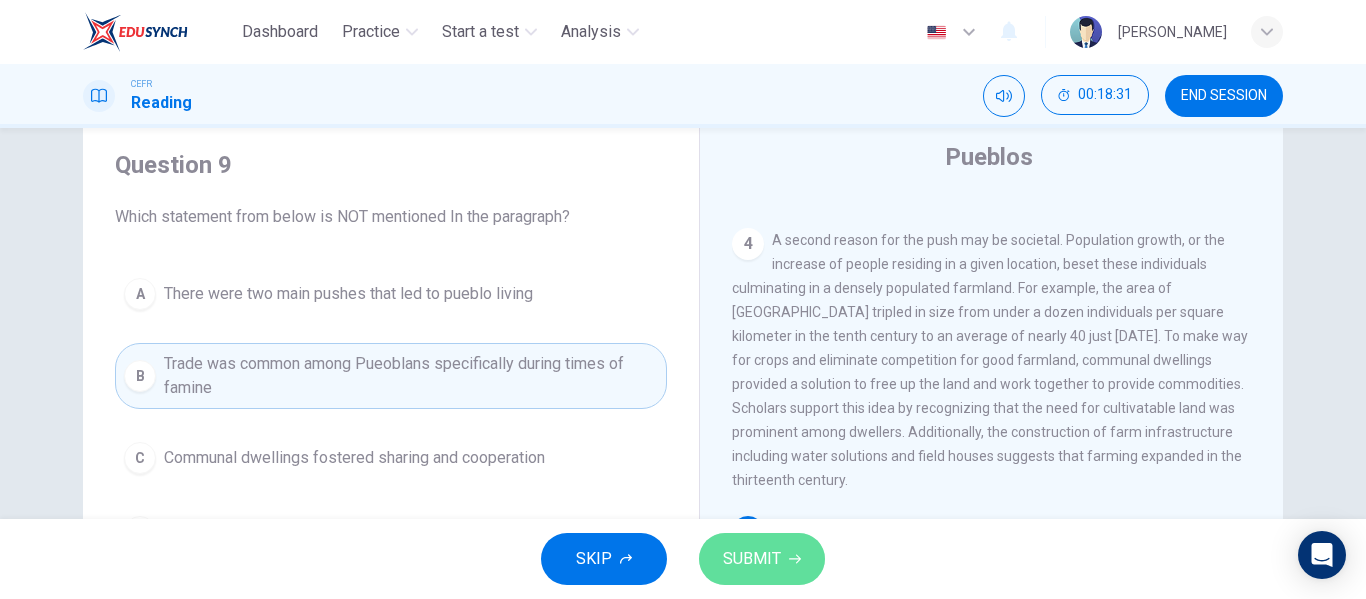 click on "SUBMIT" at bounding box center [752, 559] 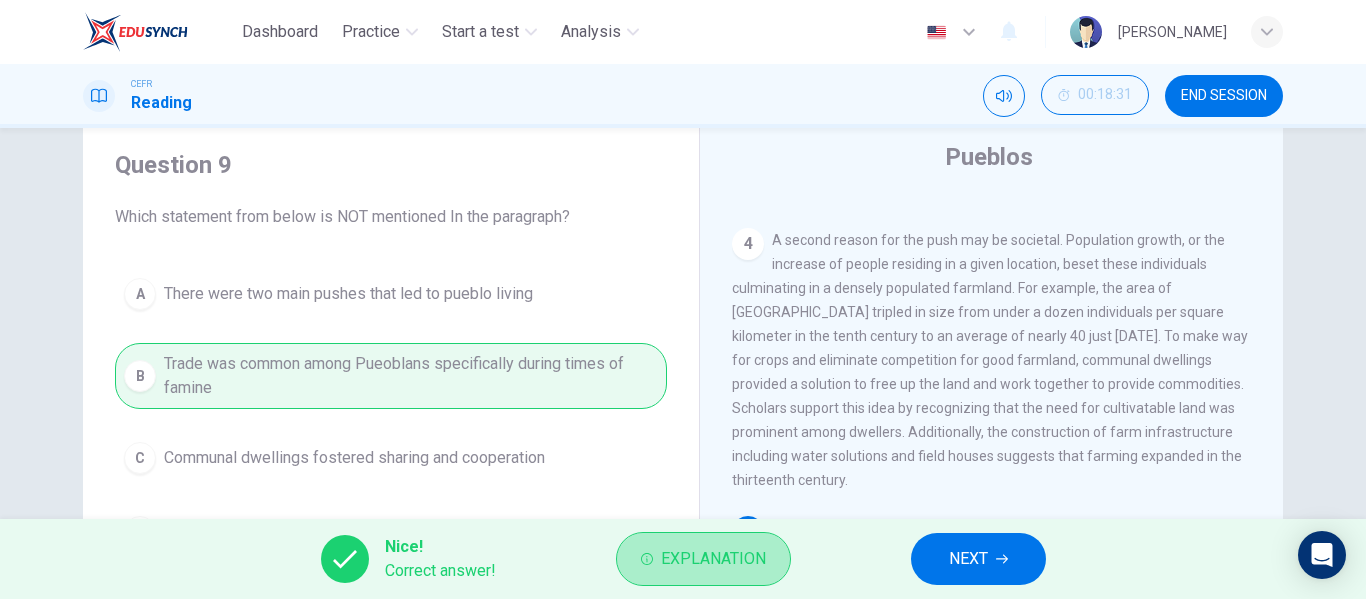click on "Explanation" at bounding box center [713, 559] 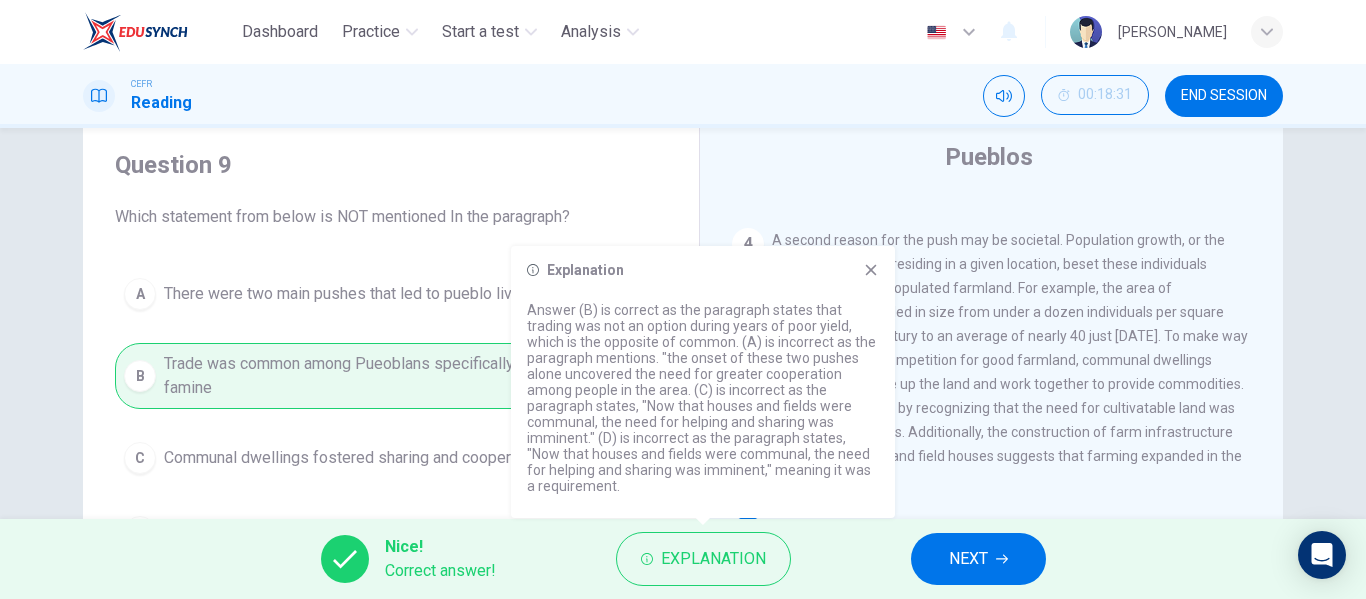 click on "A There were two main pushes that led to pueblo living B Trade was common among Pueoblans specifically during times of famine C Communal dwellings fostered sharing and cooperation D Helping and sharing one another was a requirement of pueblo living" at bounding box center (391, 413) 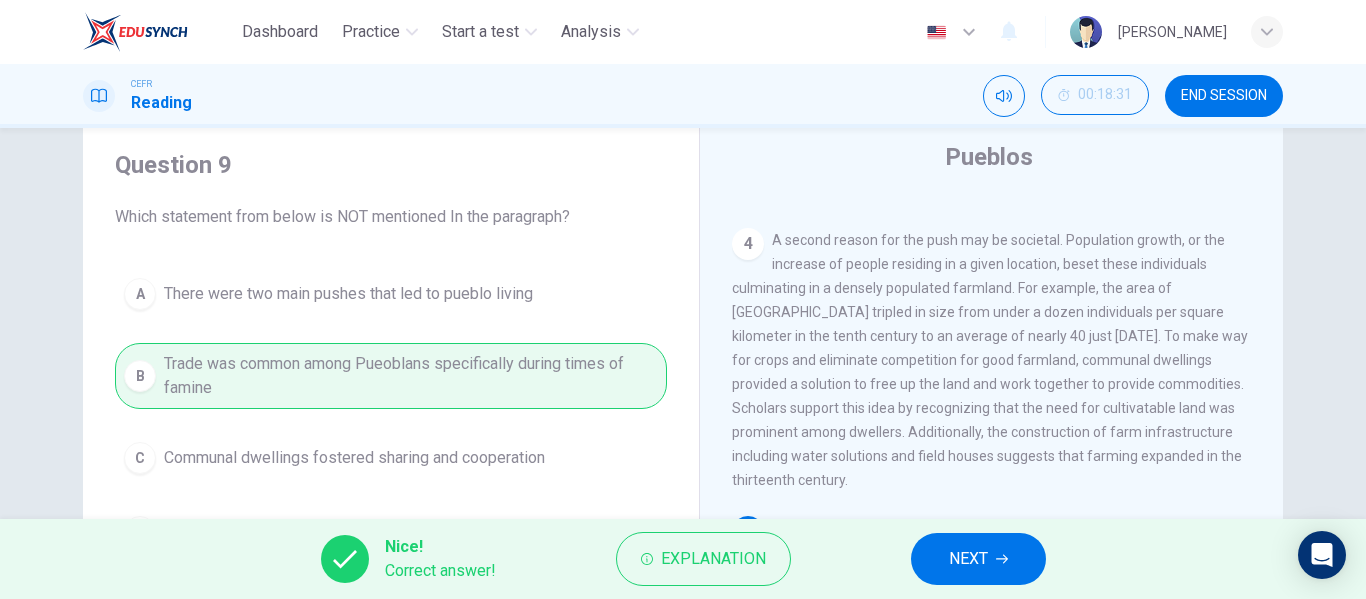 scroll, scrollTop: 384, scrollLeft: 0, axis: vertical 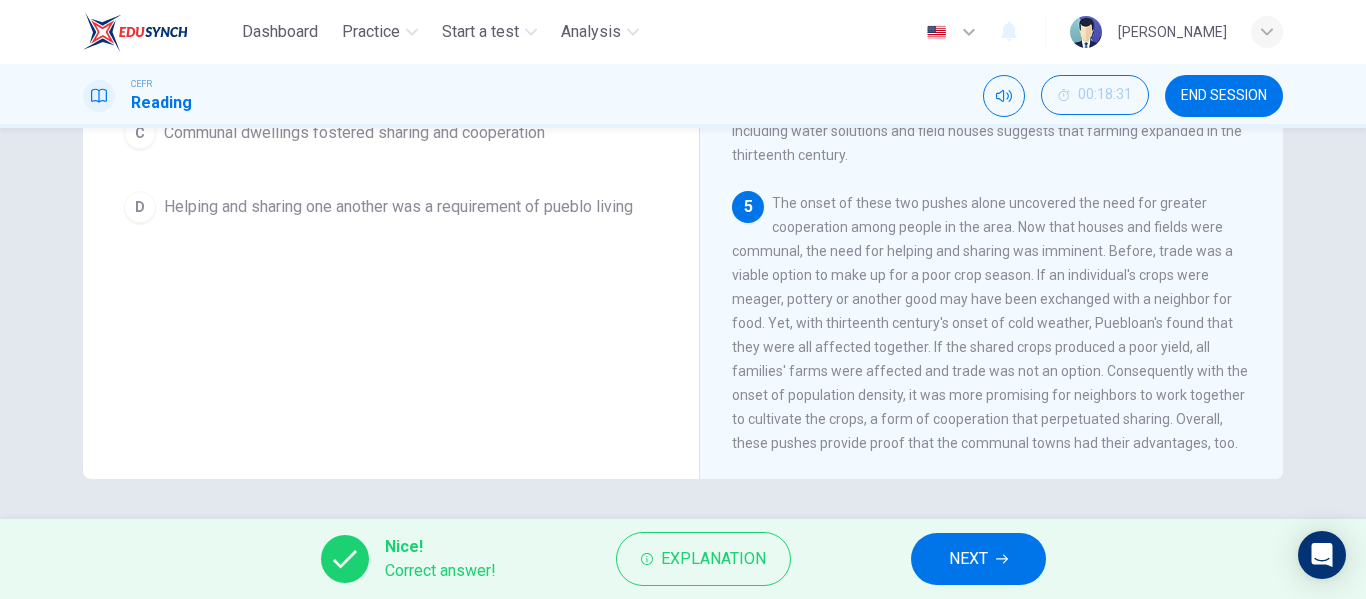 click on "NEXT" at bounding box center (978, 559) 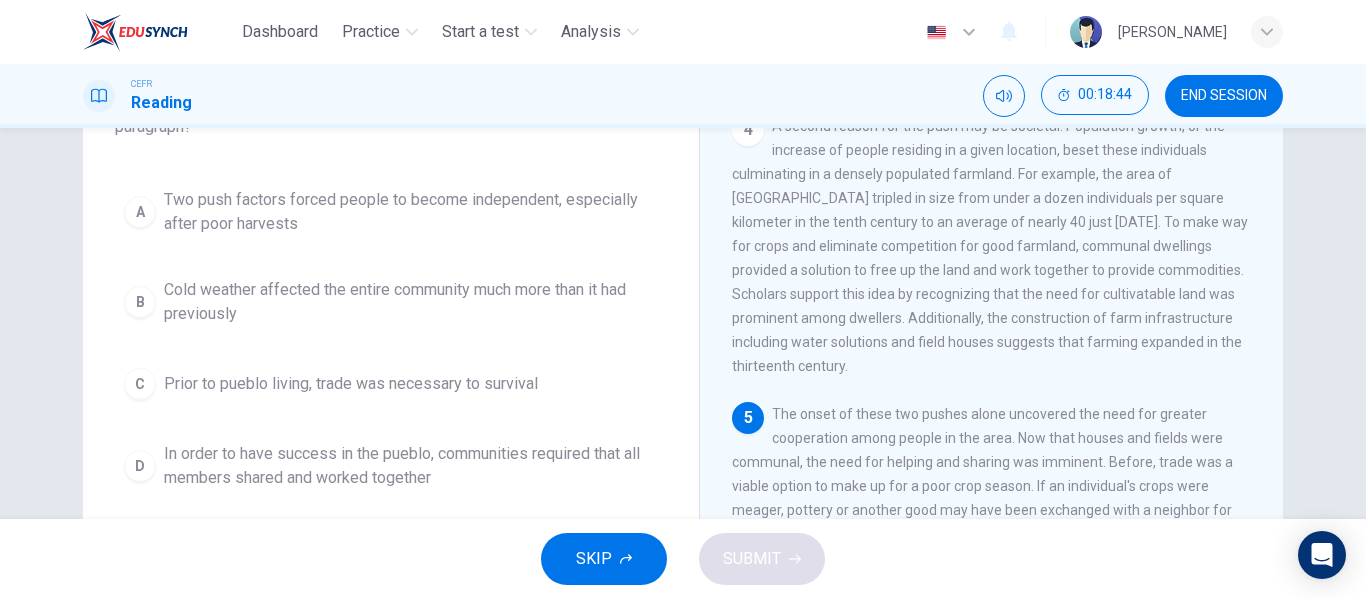 scroll, scrollTop: 179, scrollLeft: 0, axis: vertical 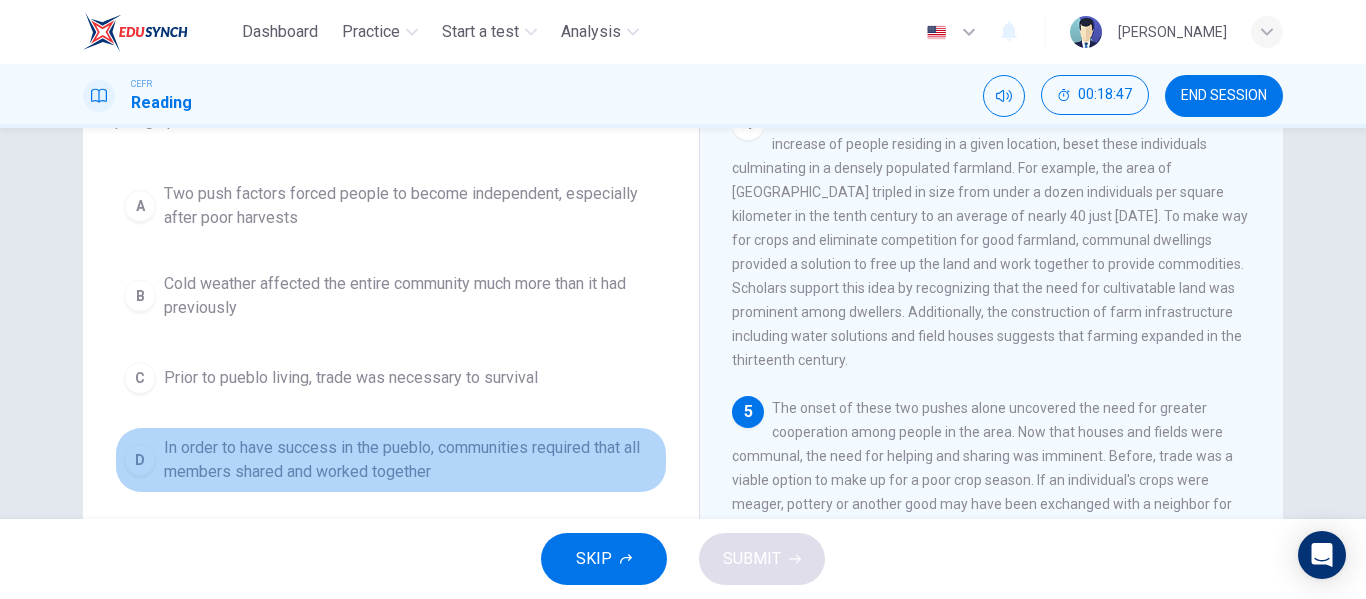 click on "In order to have success in the pueblo, communities required that all members shared and worked together" at bounding box center [411, 460] 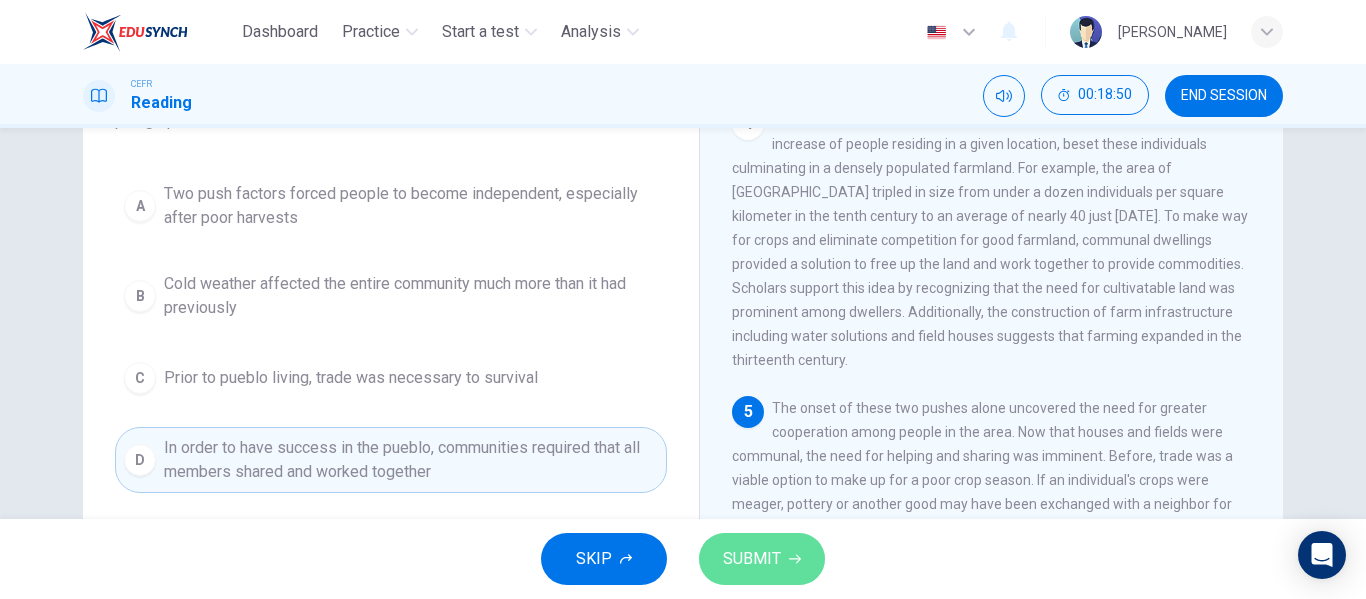 click on "SUBMIT" at bounding box center [752, 559] 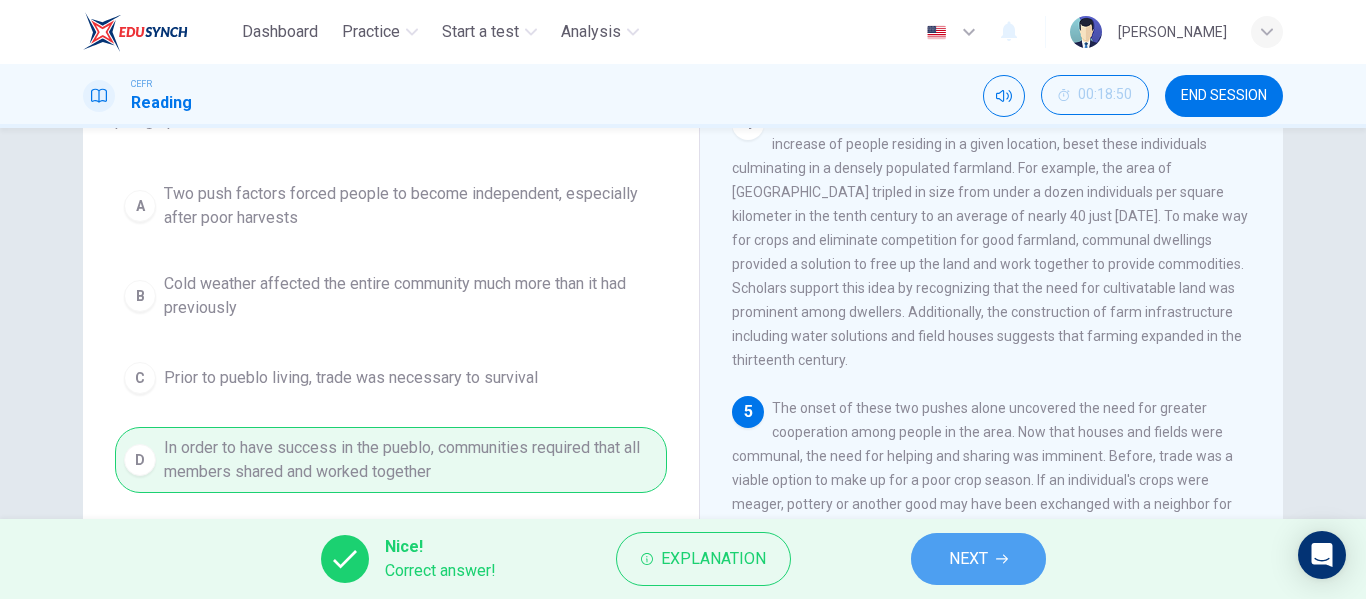 click on "NEXT" at bounding box center [978, 559] 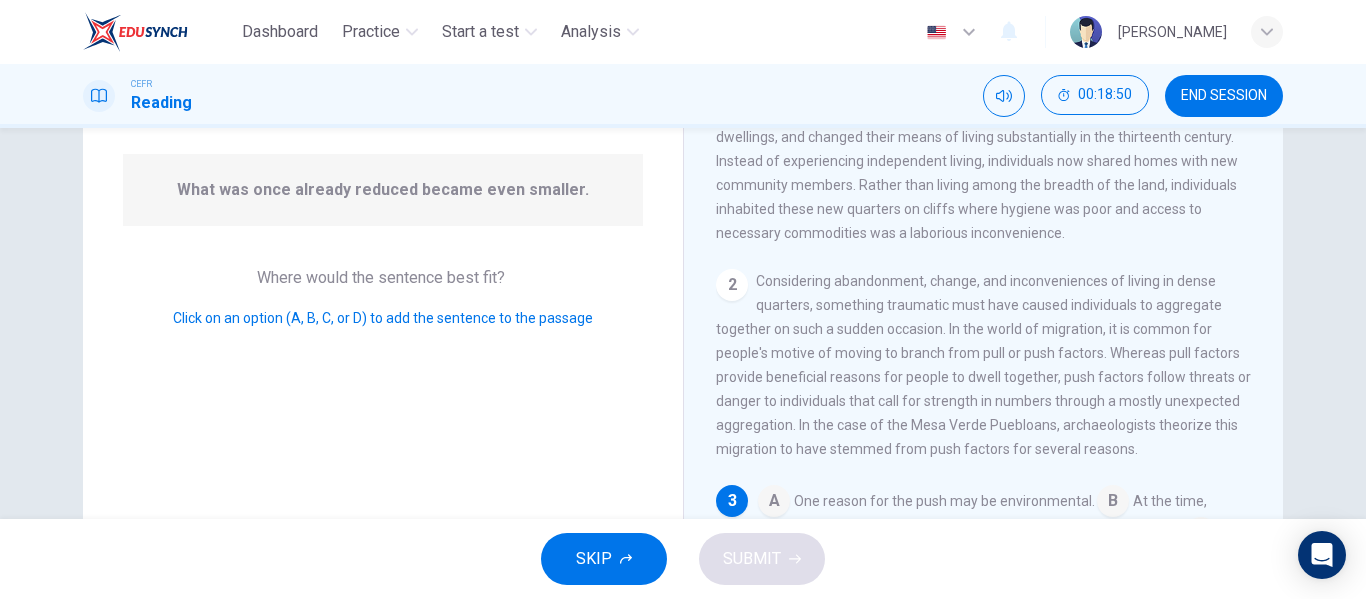 scroll, scrollTop: 264, scrollLeft: 0, axis: vertical 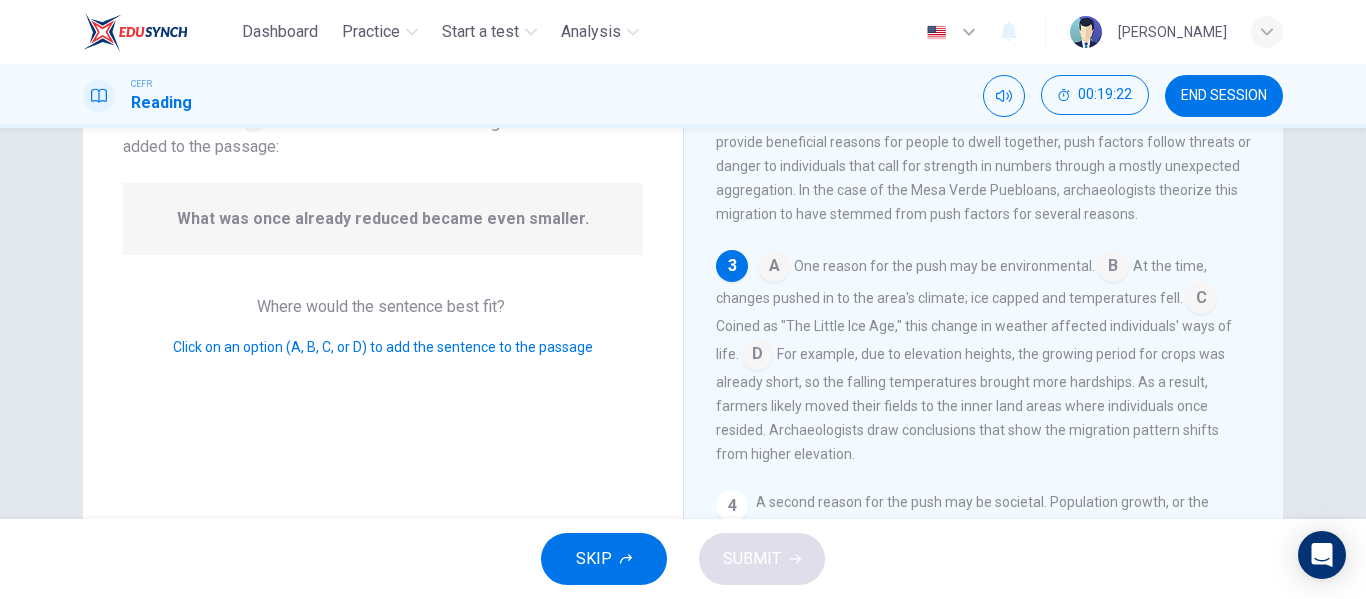 click at bounding box center [757, 356] 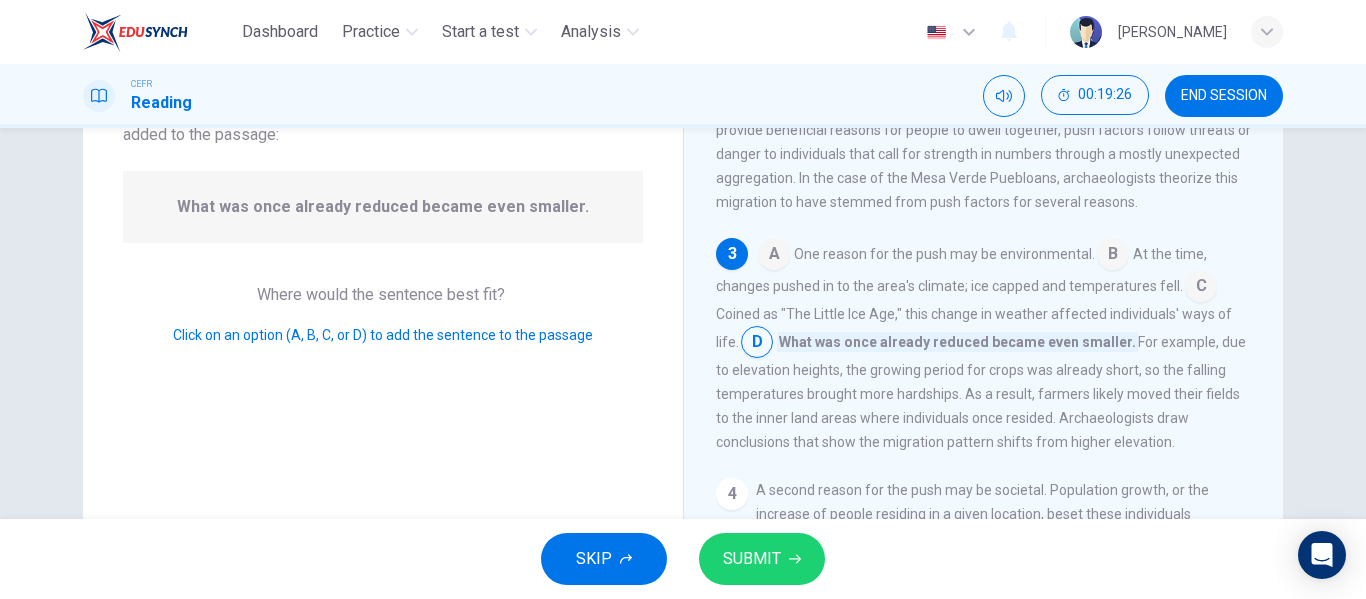 scroll, scrollTop: 156, scrollLeft: 0, axis: vertical 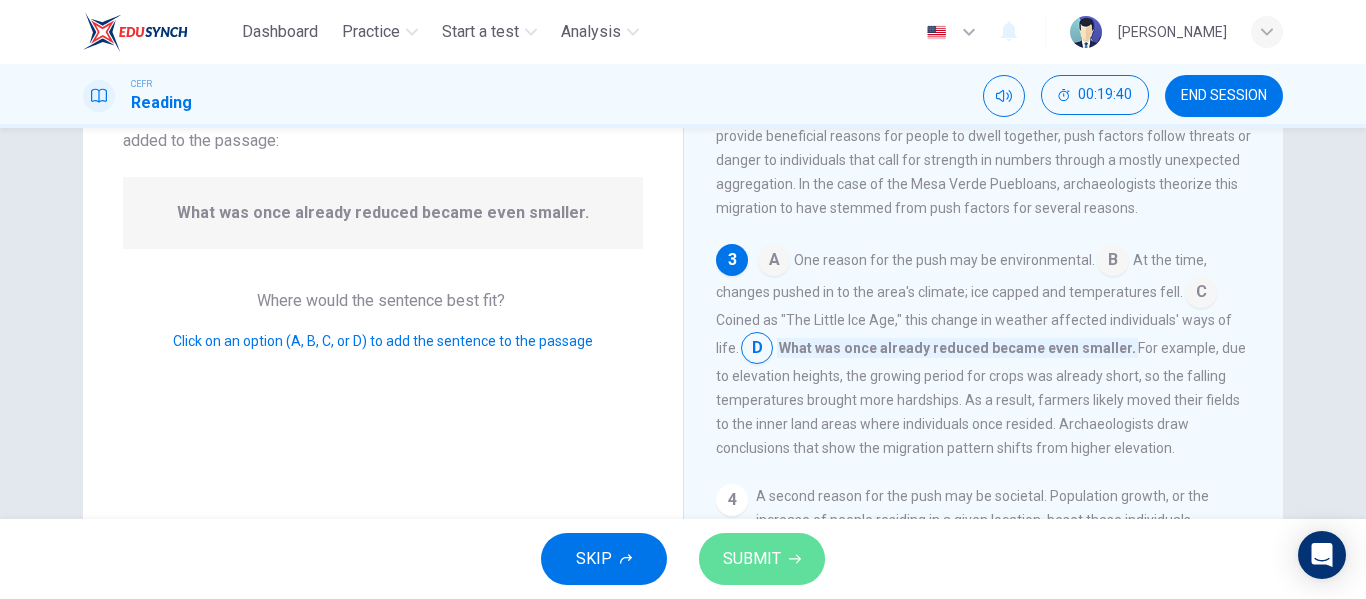 click 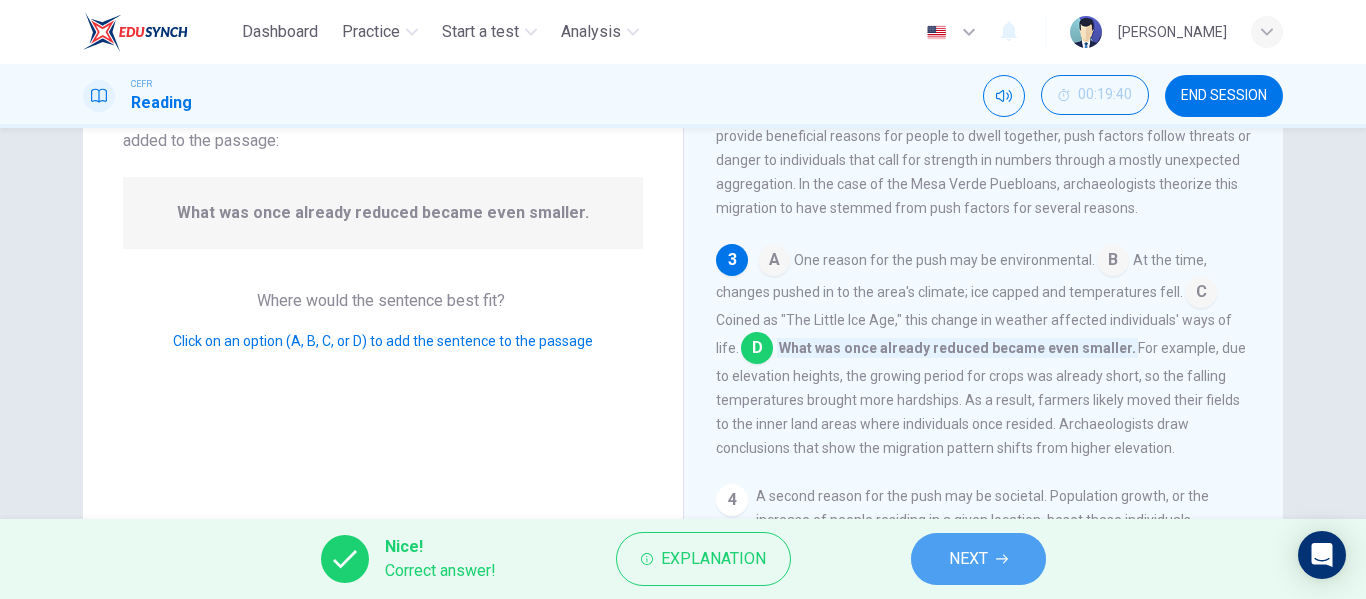 click on "NEXT" at bounding box center (978, 559) 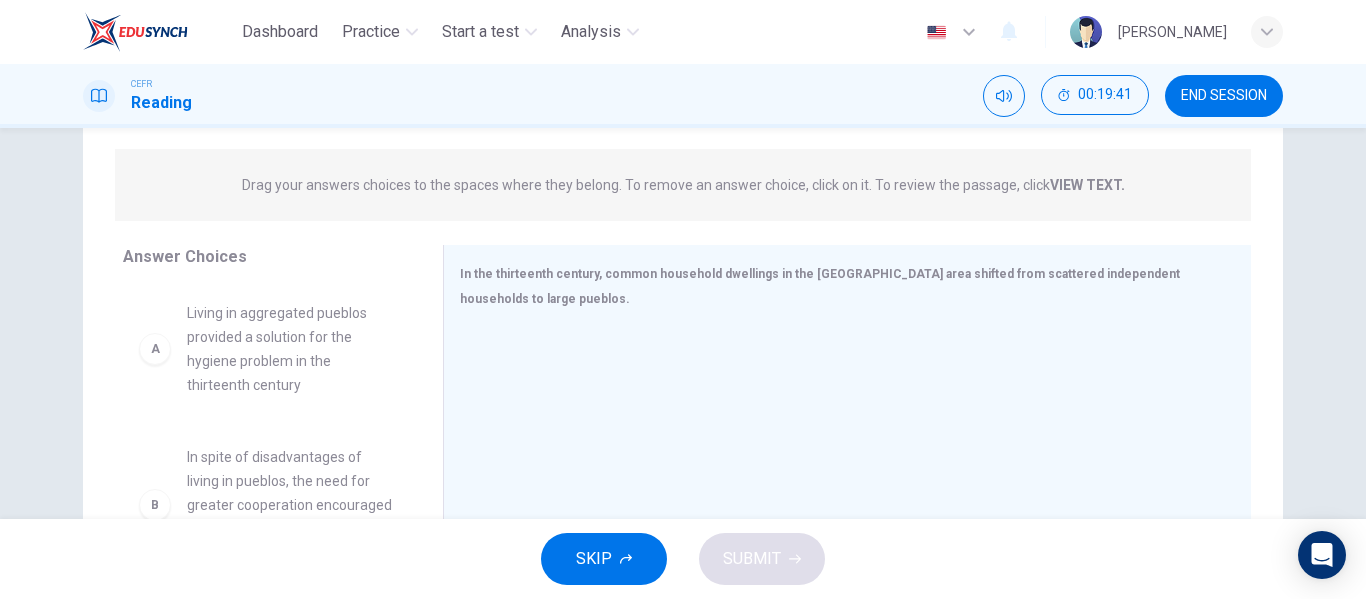 scroll, scrollTop: 230, scrollLeft: 0, axis: vertical 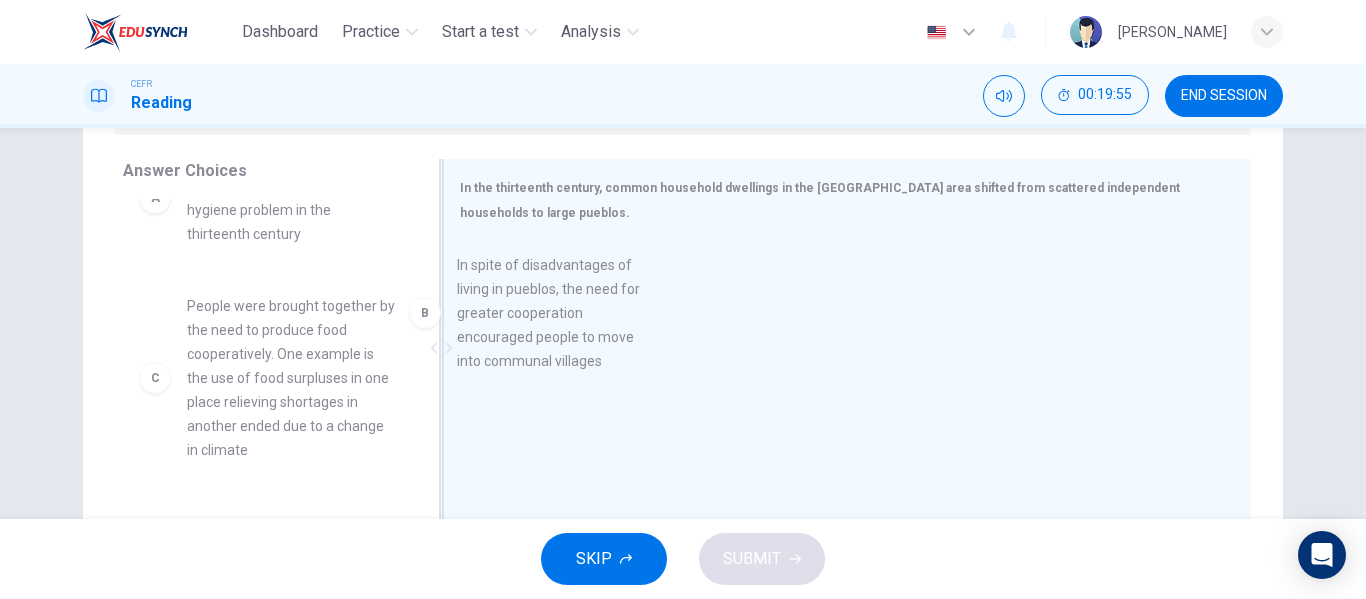 drag, startPoint x: 239, startPoint y: 372, endPoint x: 554, endPoint y: 326, distance: 318.341 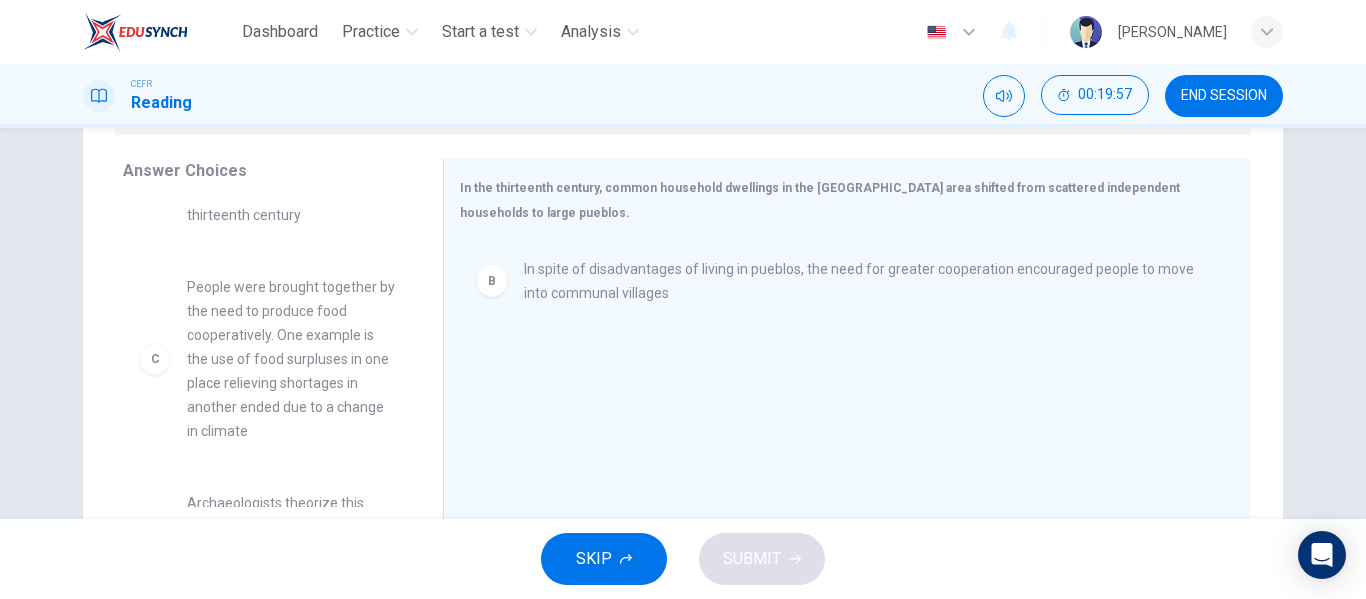 scroll, scrollTop: 91, scrollLeft: 0, axis: vertical 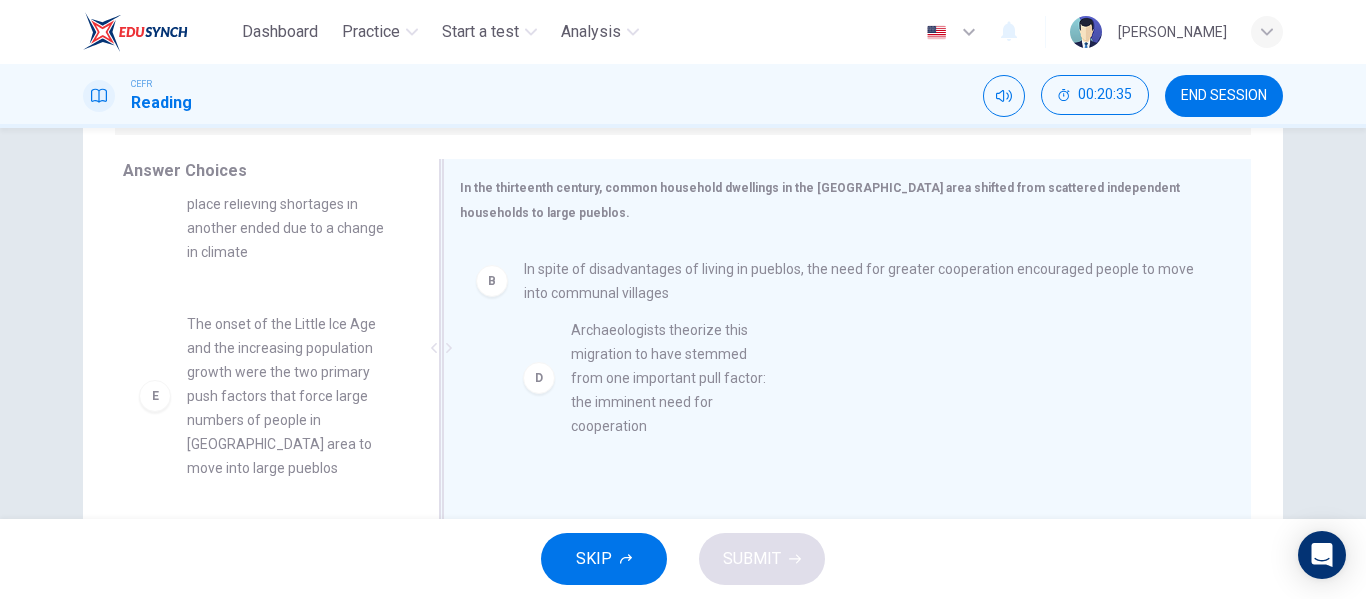 drag, startPoint x: 269, startPoint y: 366, endPoint x: 679, endPoint y: 370, distance: 410.0195 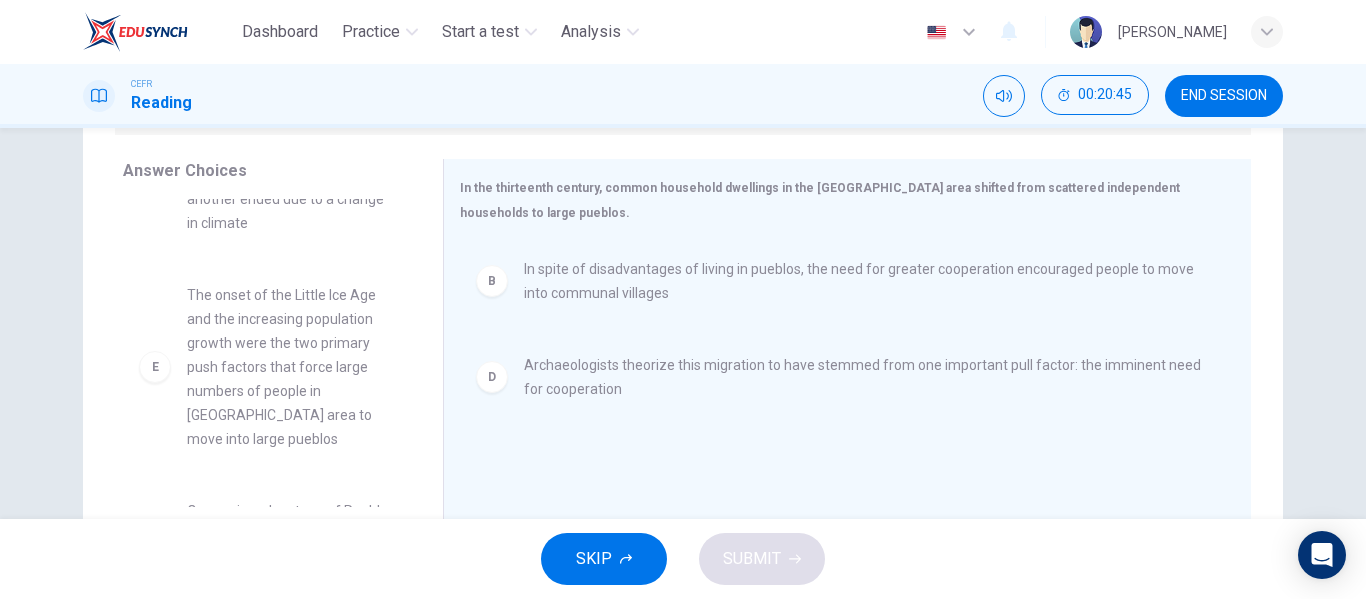 scroll, scrollTop: 294, scrollLeft: 0, axis: vertical 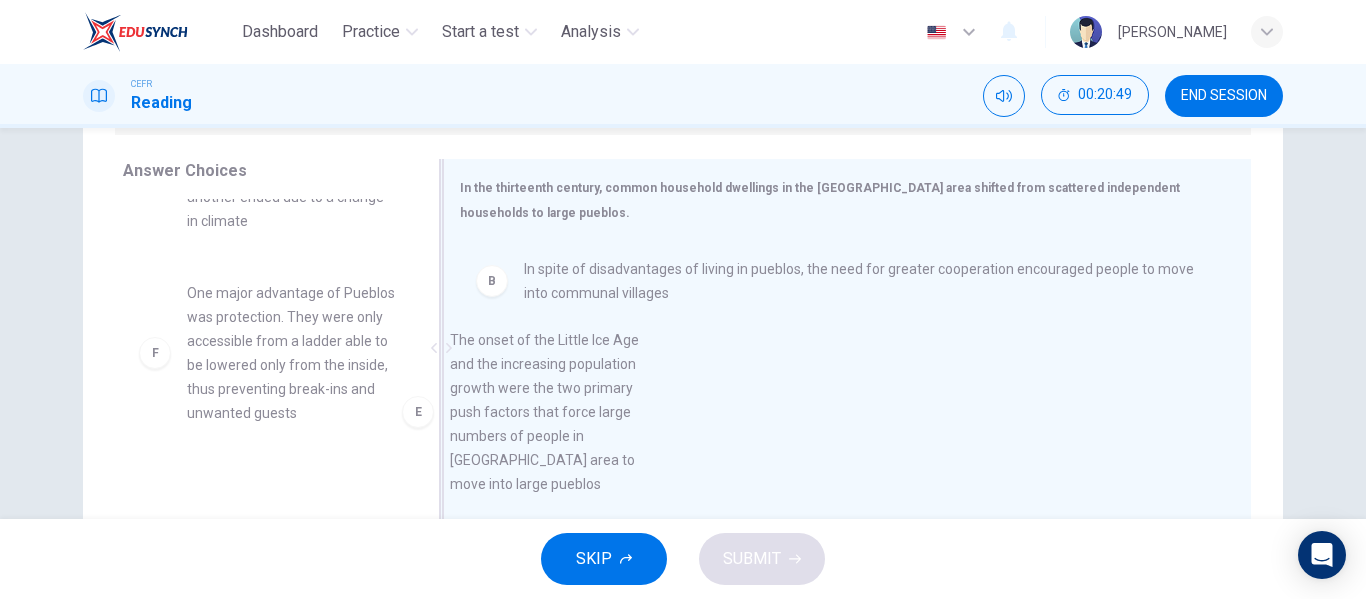 drag, startPoint x: 285, startPoint y: 386, endPoint x: 636, endPoint y: 438, distance: 354.83093 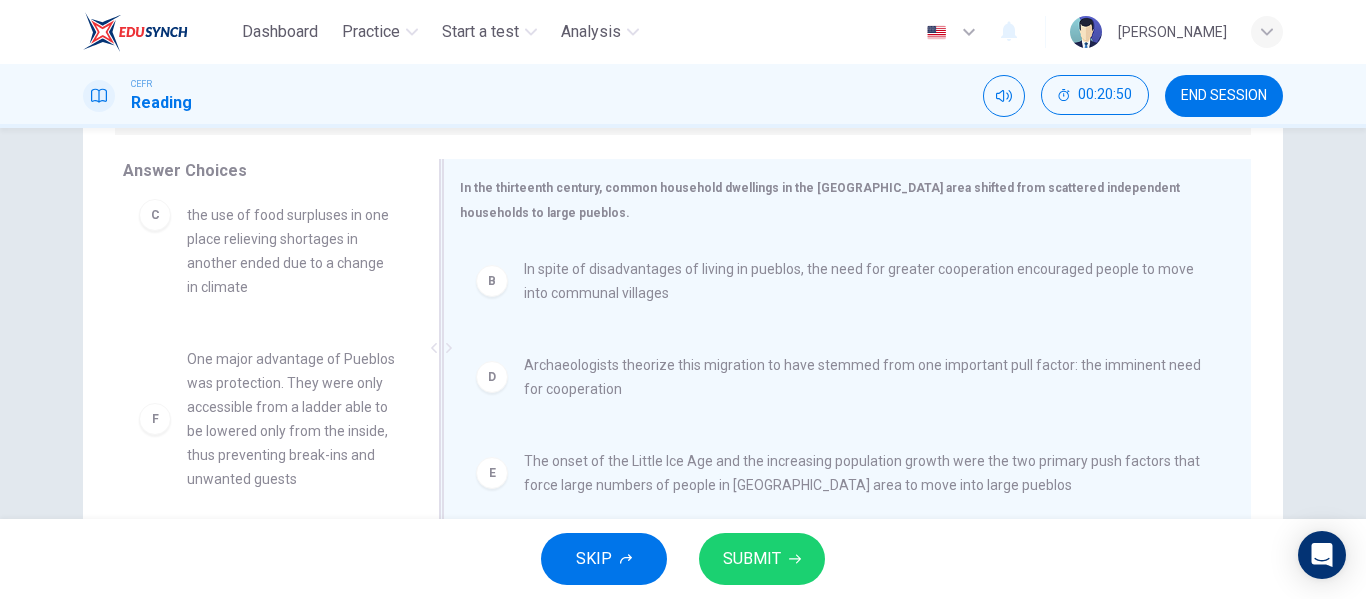 scroll, scrollTop: 228, scrollLeft: 0, axis: vertical 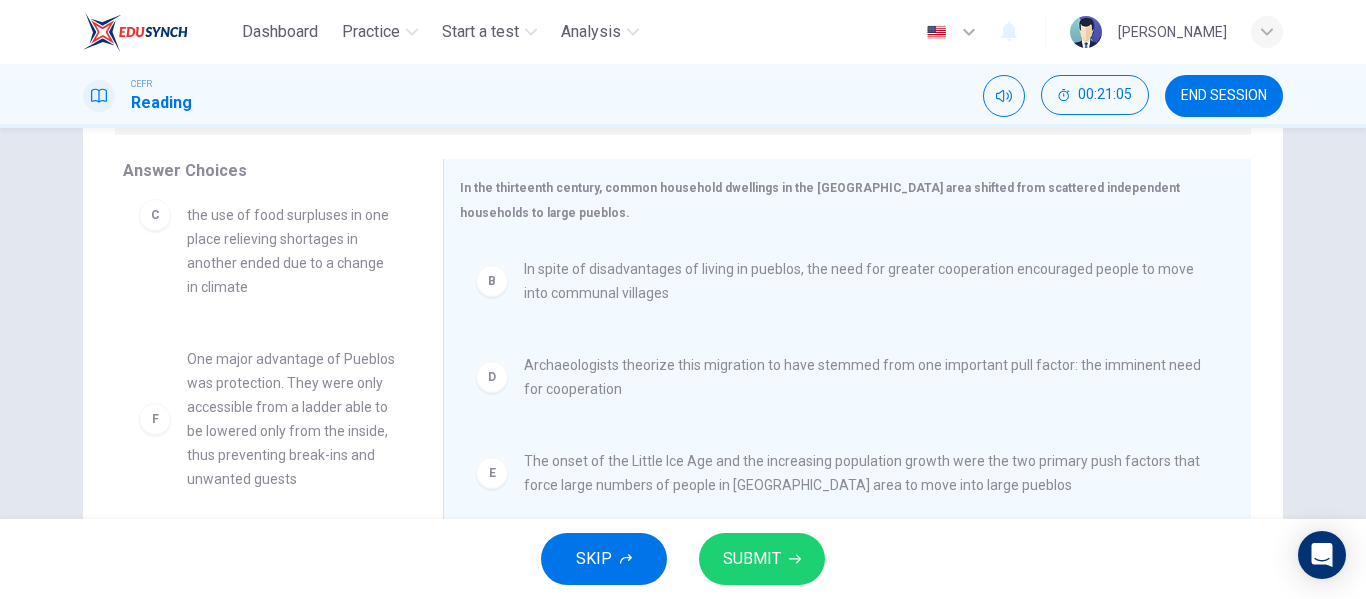 drag, startPoint x: 422, startPoint y: 406, endPoint x: 417, endPoint y: 301, distance: 105.11898 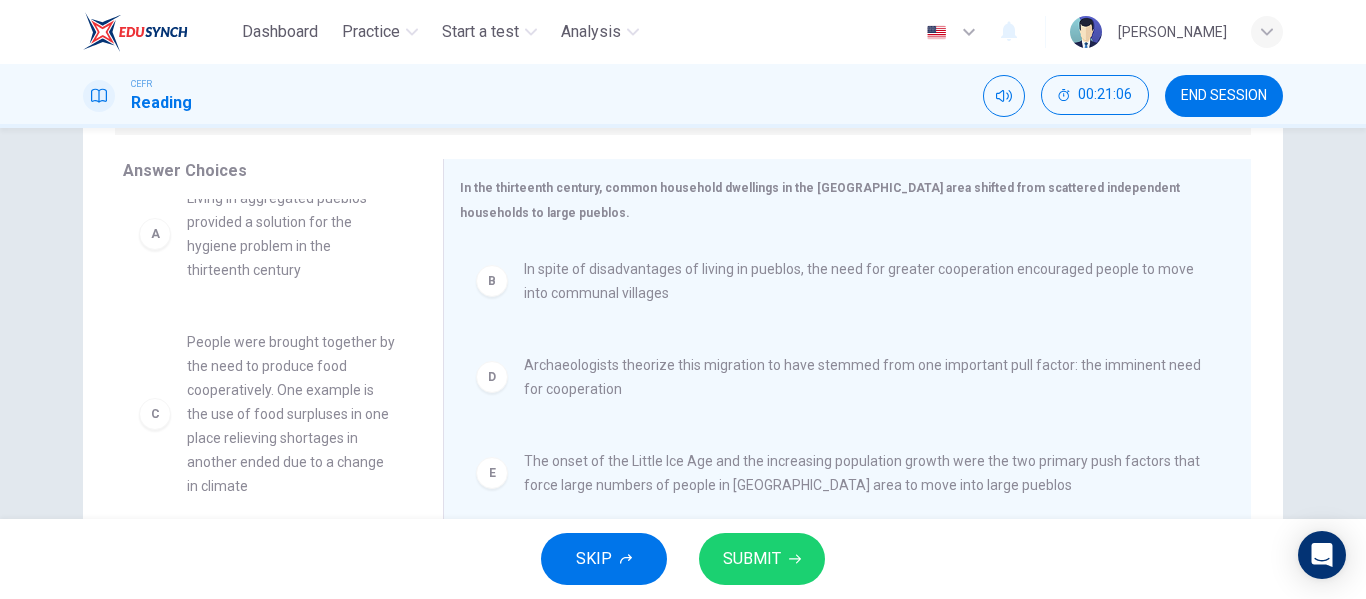 scroll, scrollTop: 0, scrollLeft: 0, axis: both 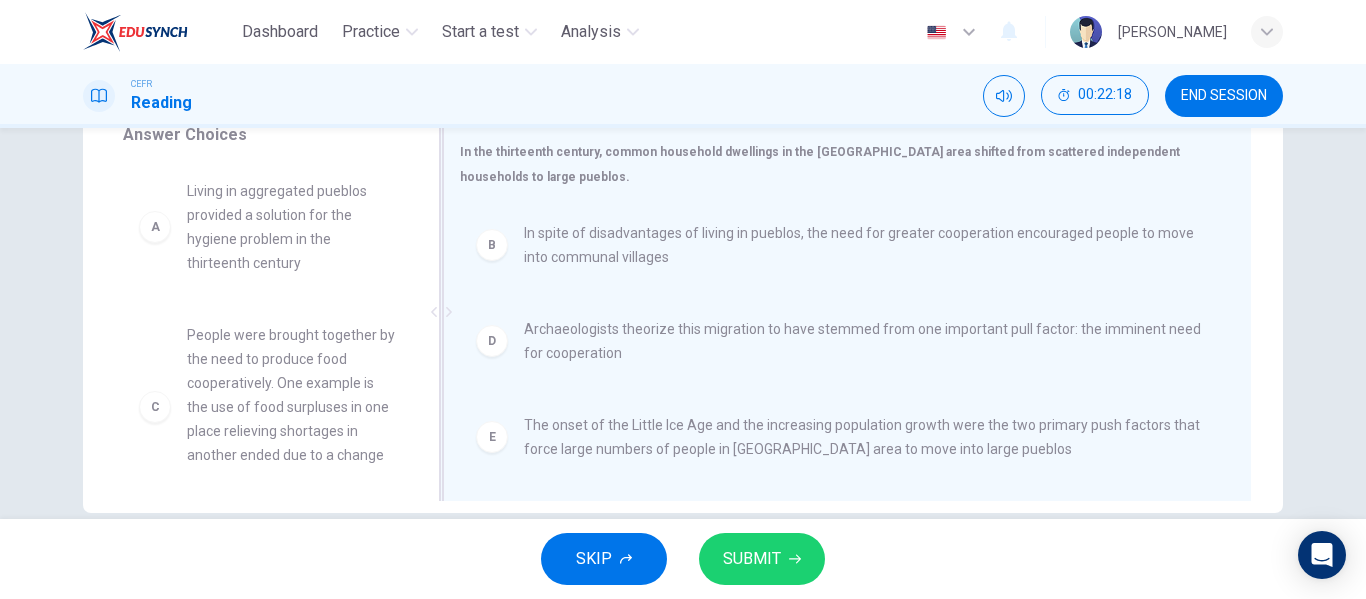drag, startPoint x: 1216, startPoint y: 334, endPoint x: 1225, endPoint y: 361, distance: 28.460499 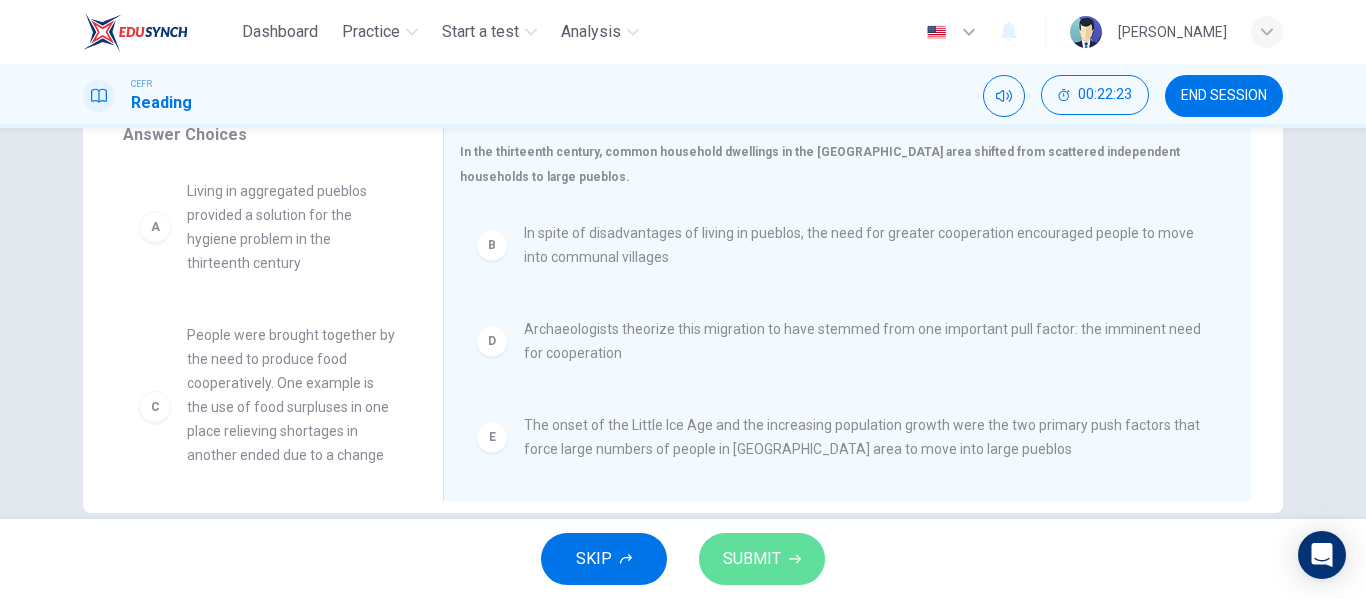 click on "SUBMIT" at bounding box center (752, 559) 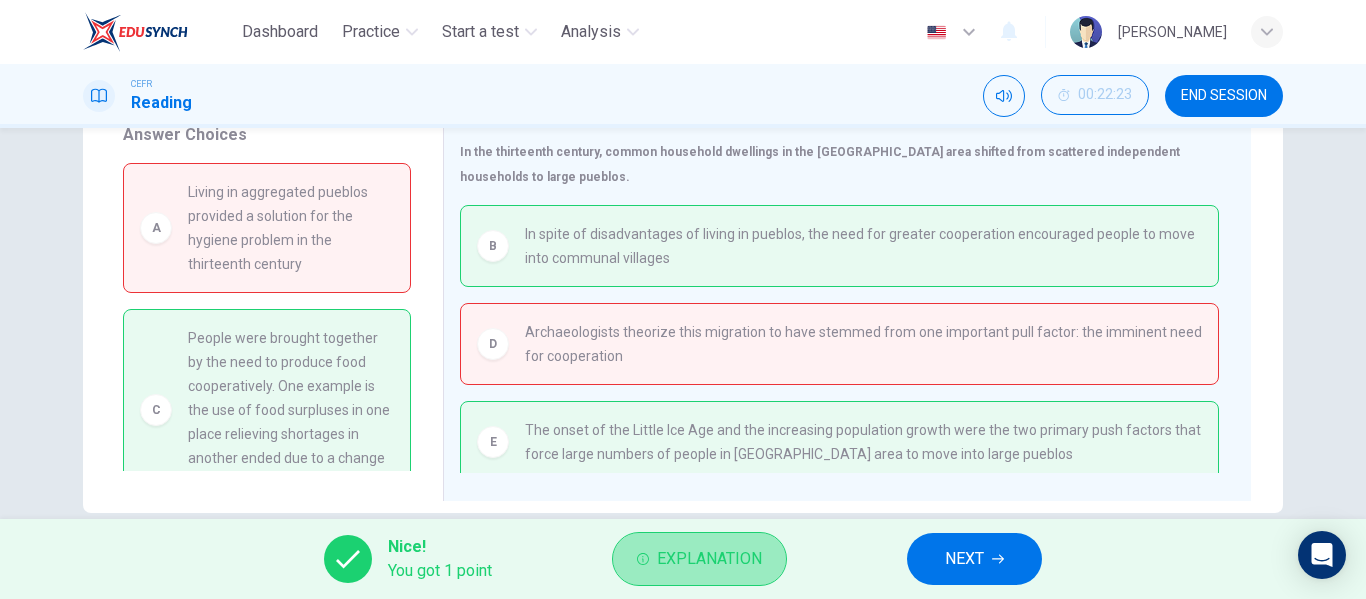click on "Explanation" at bounding box center [709, 559] 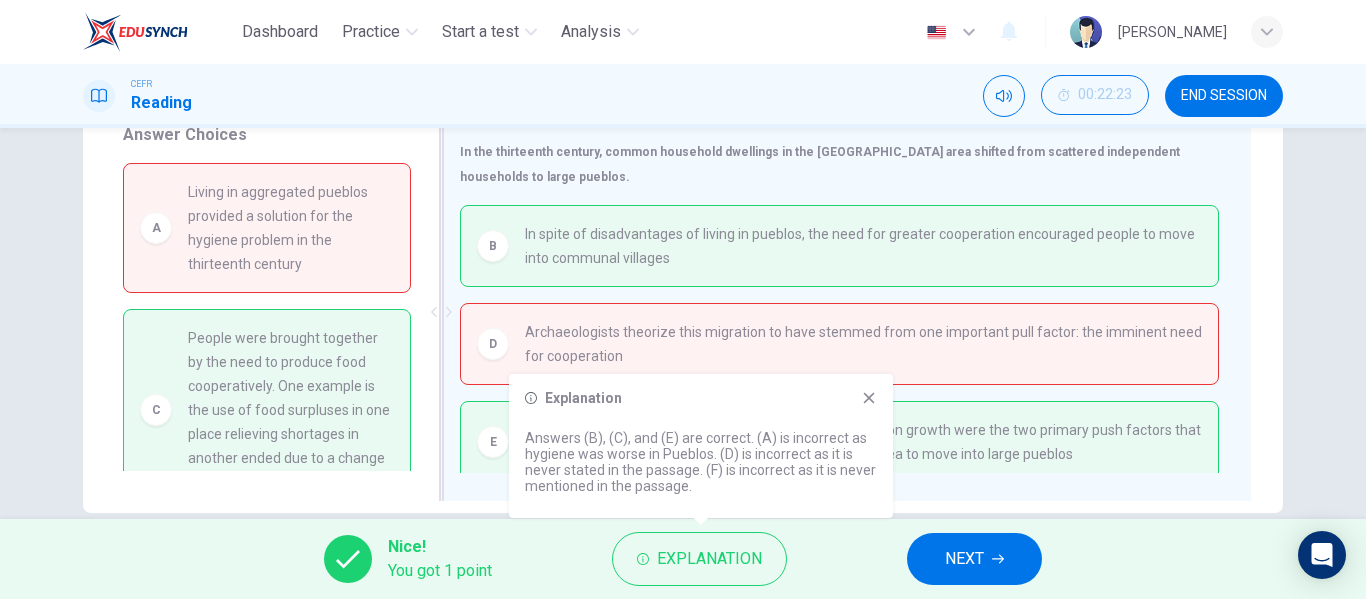 click on "Archaeologists theorize this migration to have stemmed from one important pull factor: the imminent need for cooperation" at bounding box center (863, 344) 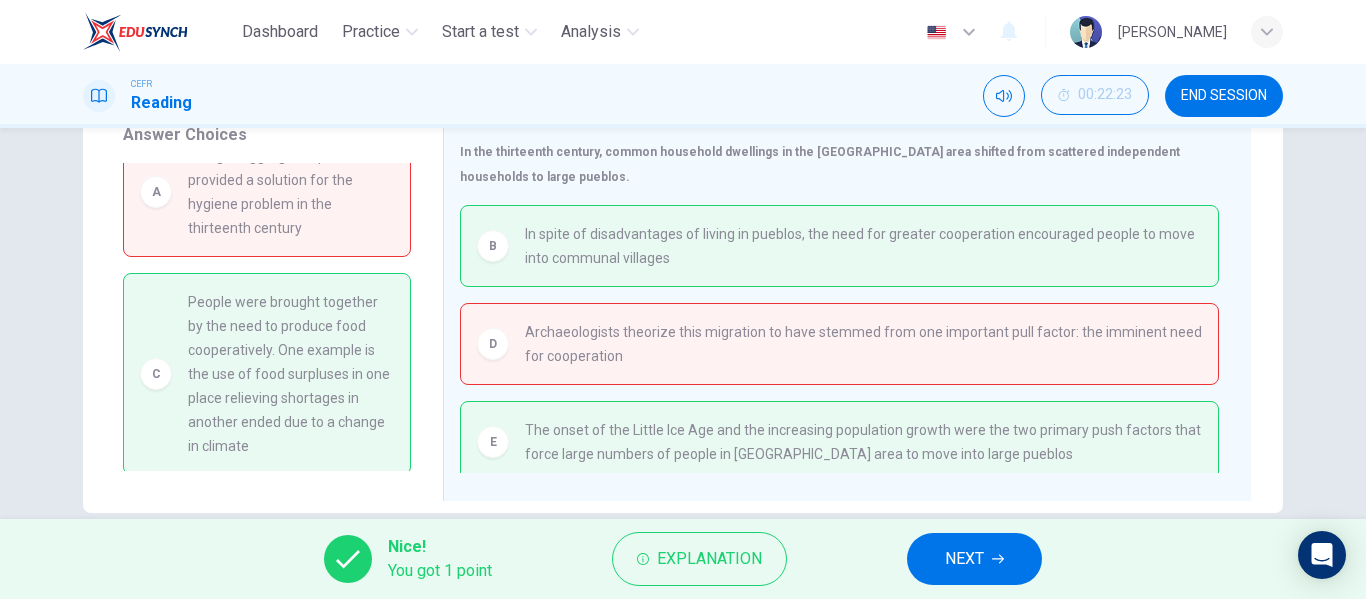 scroll, scrollTop: 38, scrollLeft: 0, axis: vertical 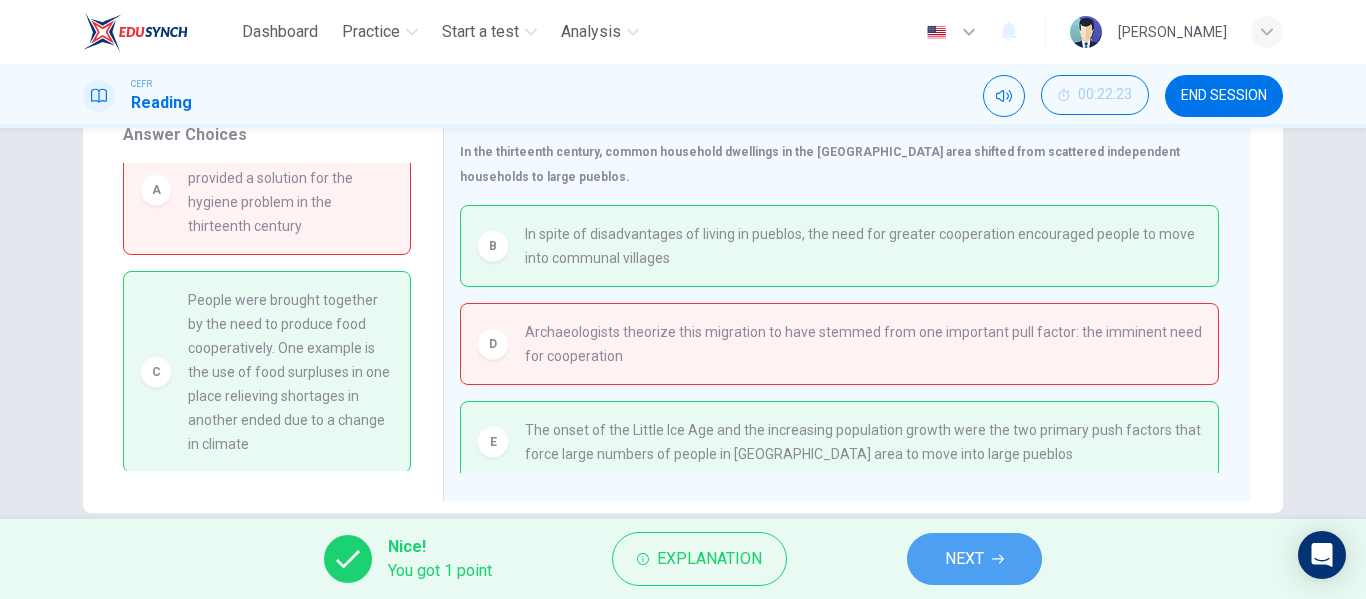 click on "NEXT" at bounding box center (974, 559) 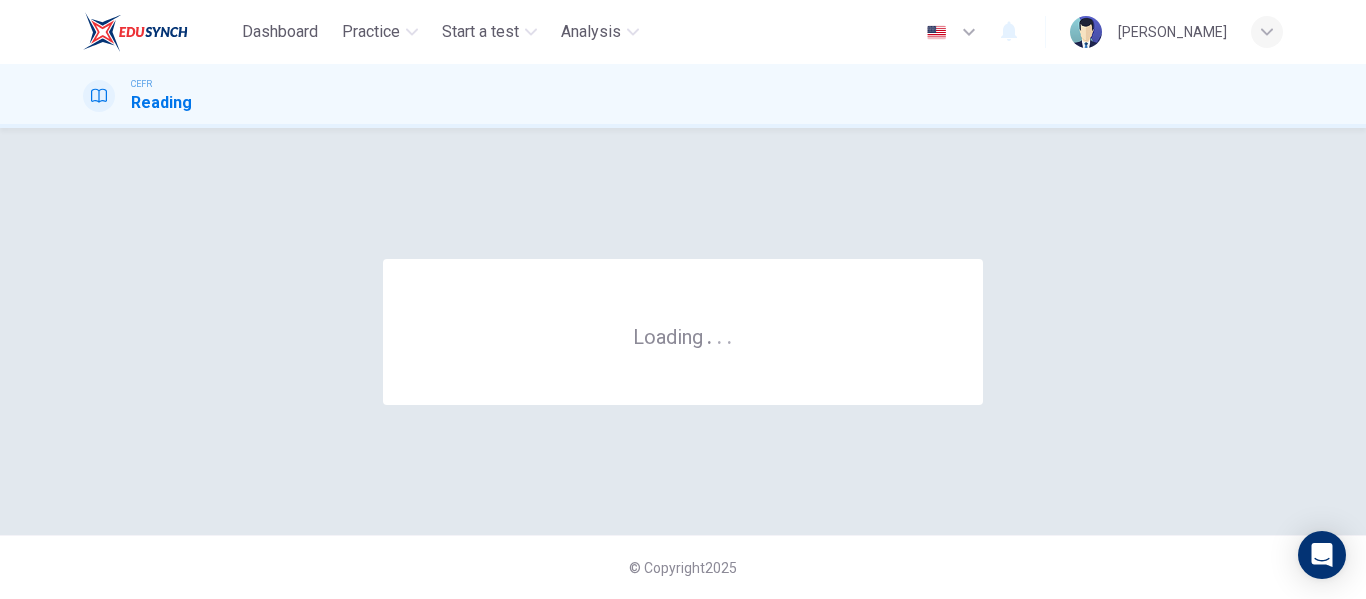 scroll, scrollTop: 0, scrollLeft: 0, axis: both 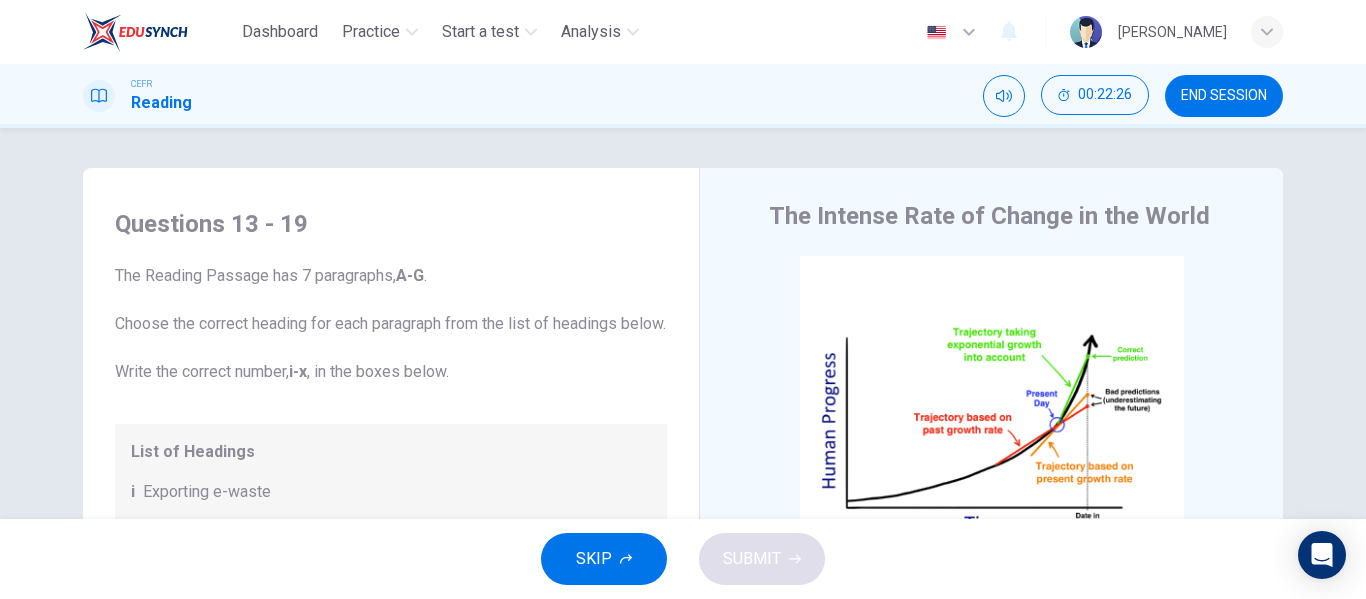 drag, startPoint x: 1260, startPoint y: 320, endPoint x: 1260, endPoint y: 335, distance: 15 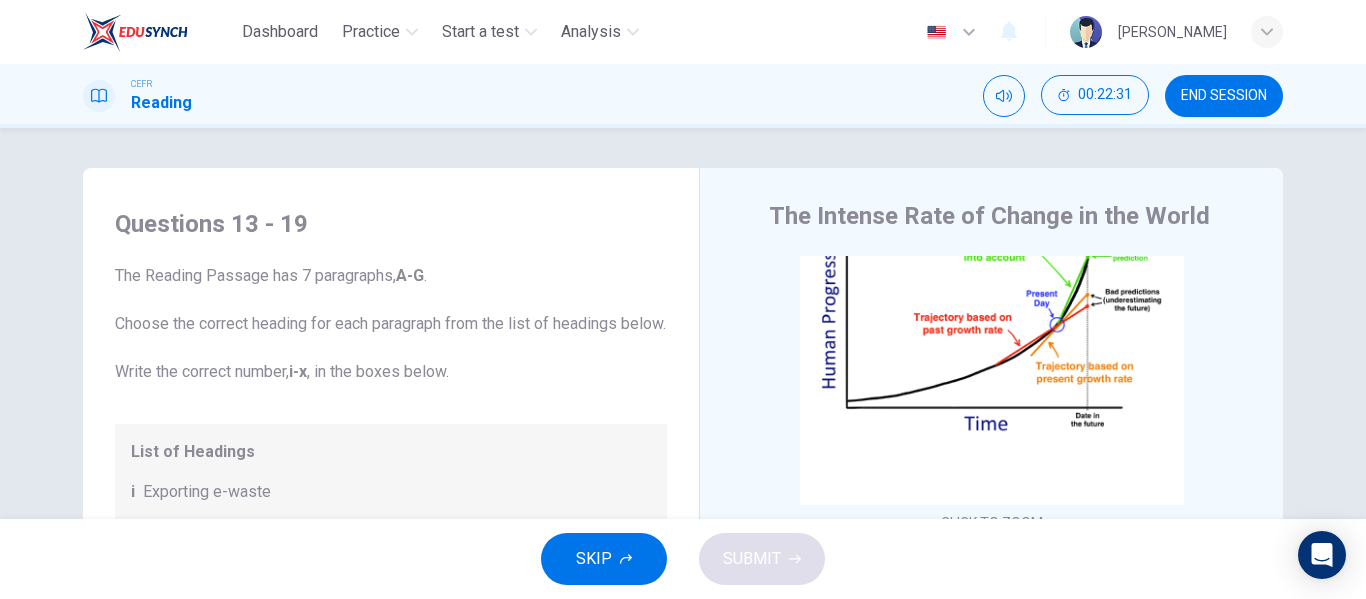 scroll, scrollTop: 0, scrollLeft: 0, axis: both 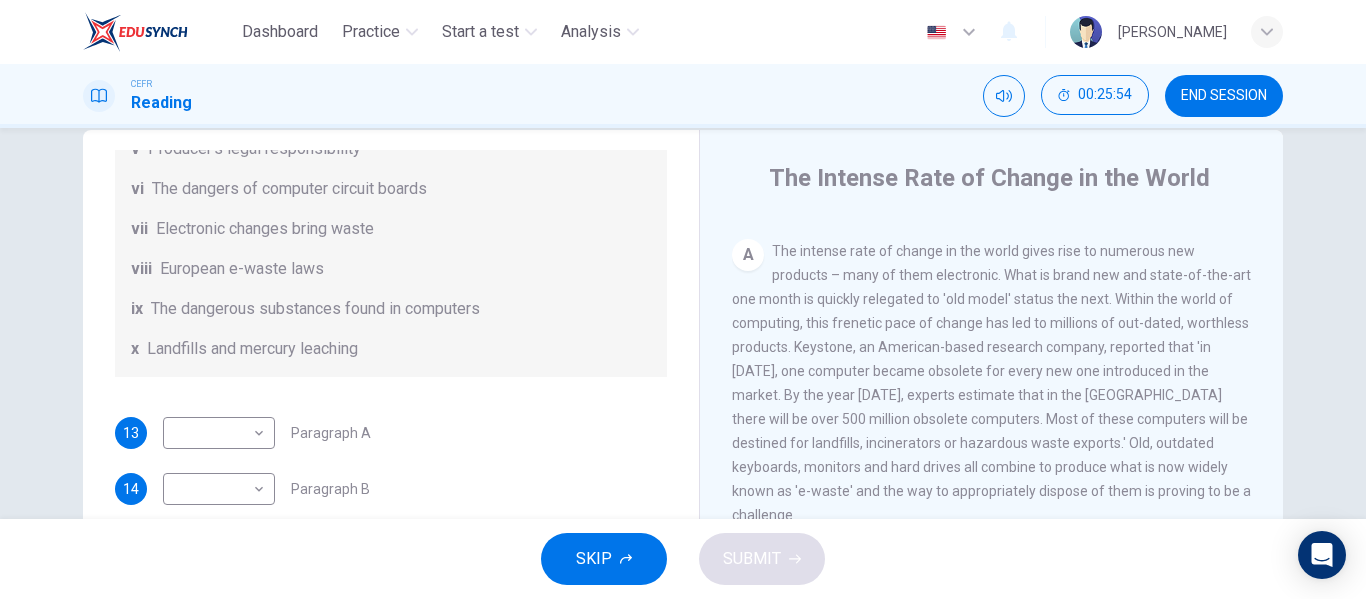 click on "Questions 13 - 19 The Reading Passage has 7 paragraphs,  A-G .
Choose the correct heading for each paragraph from the list of headings below.
Write the correct number,  i-x , in the boxes below. List of Headings i Exporting e-waste ii The hazards of burning computer junk iii Blame developed countries for e-waste iv Landfills are not satisfactory v Producer’s legal responsibility vi The dangers of computer circuit boards vii Electronic changes bring waste viii European e-waste laws ix The dangerous substances found in computers x Landfills and mercury leaching 13 ​ ​ Paragraph A 14 ​ ​ Paragraph B 15 ​ ​ Paragraph C 16 ​ ​ Paragraph D 17 ​ ​ Paragraph E 18 ​ ​ Paragraph F 19 ​ ​ Paragraph G The Intense Rate of Change in the World CLICK TO ZOOM Click to Zoom A B C D E F G" at bounding box center (683, 477) 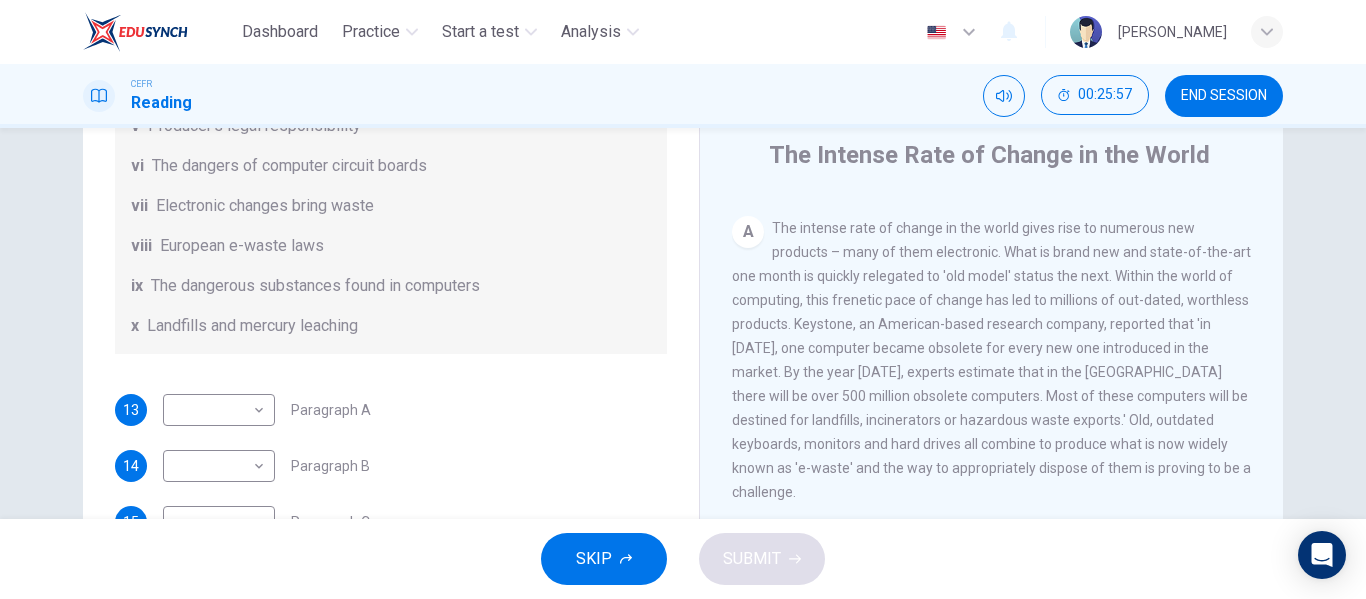 scroll, scrollTop: 63, scrollLeft: 0, axis: vertical 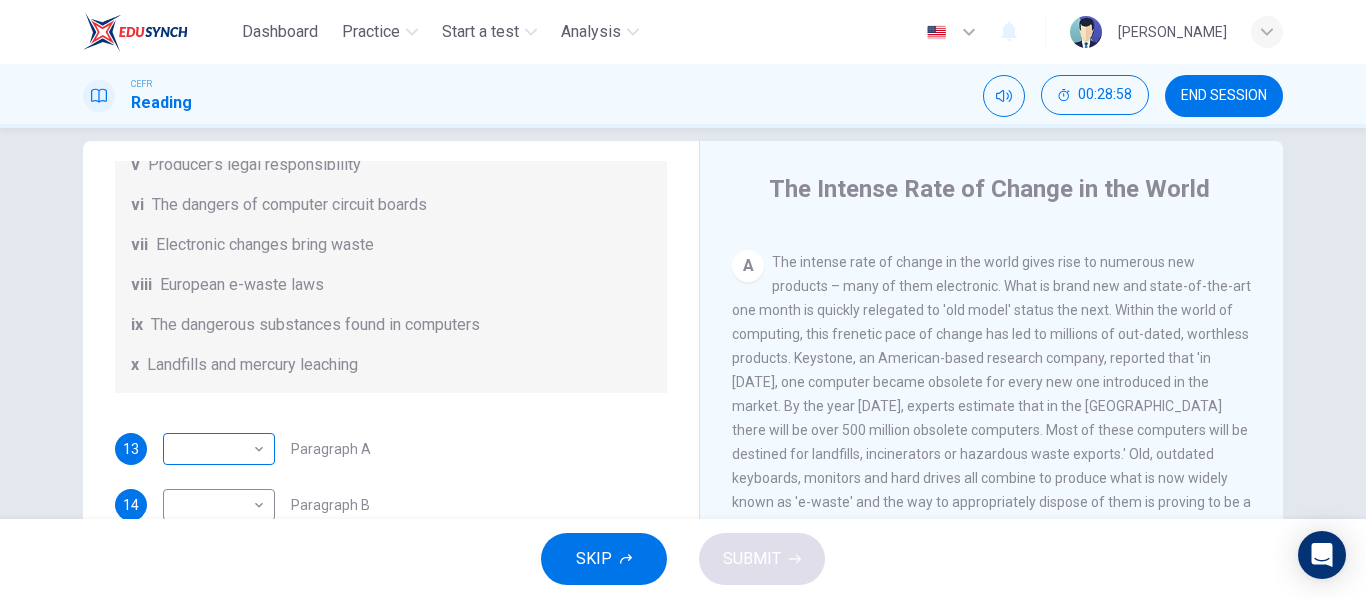click on "Dashboard Practice Start a test Analysis English en ​ [PERSON_NAME] Reading 00:28:58 END SESSION Questions 13 - 19 The Reading Passage has 7 paragraphs,  A-G .
Choose the correct heading for each paragraph from the list of headings below.
Write the correct number,  i-x , in the boxes below. List of Headings i Exporting e-waste ii The hazards of burning computer junk iii Blame developed countries for e-waste iv Landfills are not satisfactory v Producer’s legal responsibility vi The dangers of computer circuit boards vii Electronic changes bring waste viii European e-waste laws ix The dangerous substances found in computers x Landfills and mercury leaching 13 ​ ​ Paragraph A 14 ​ ​ Paragraph B 15 ​ ​ Paragraph C 16 ​ ​ Paragraph D 17 ​ ​ Paragraph E 18 ​ ​ Paragraph F 19 ​ ​ Paragraph G The Intense Rate of Change in the World CLICK TO ZOOM Click to Zoom A B C D E F G SKIP SUBMIT EduSynch - Online Language Proficiency Testing
Dashboard Practice Analysis" at bounding box center (683, 299) 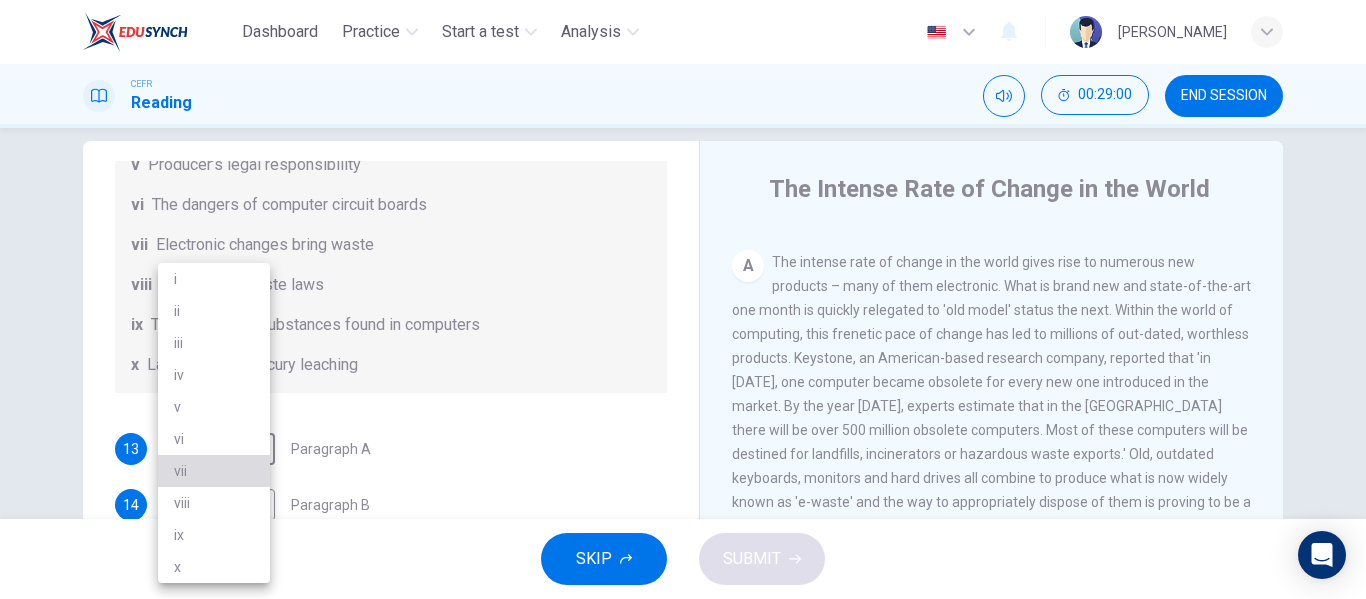 click on "vii" at bounding box center [214, 471] 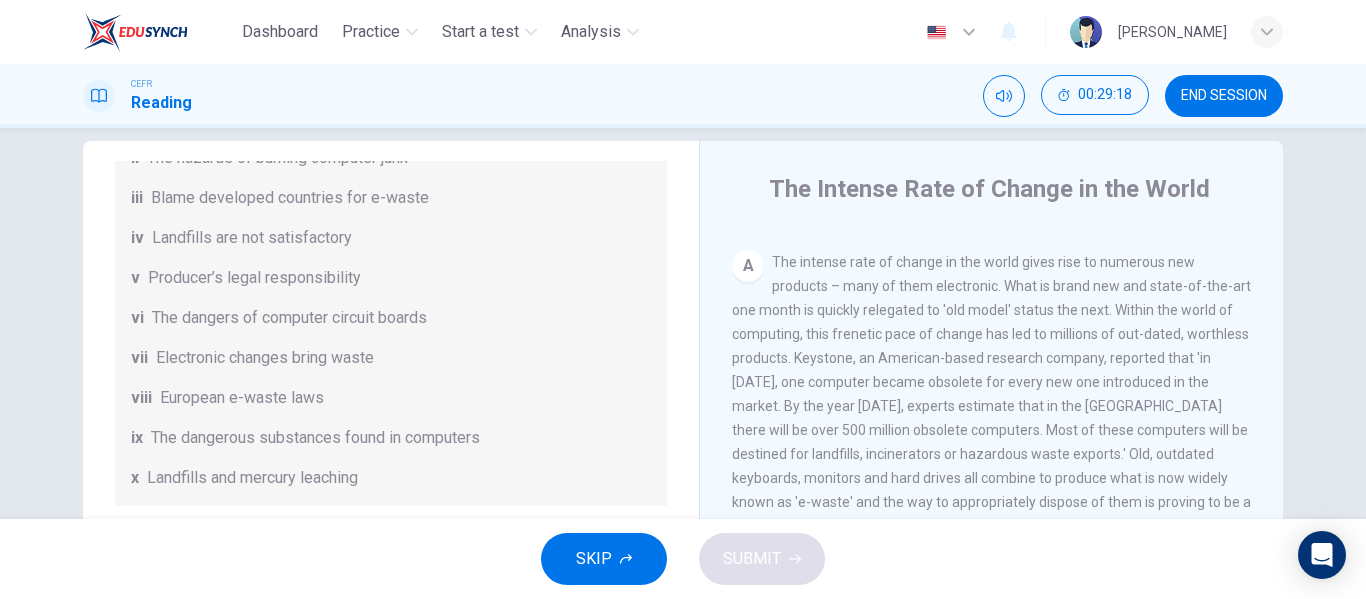 scroll, scrollTop: 356, scrollLeft: 0, axis: vertical 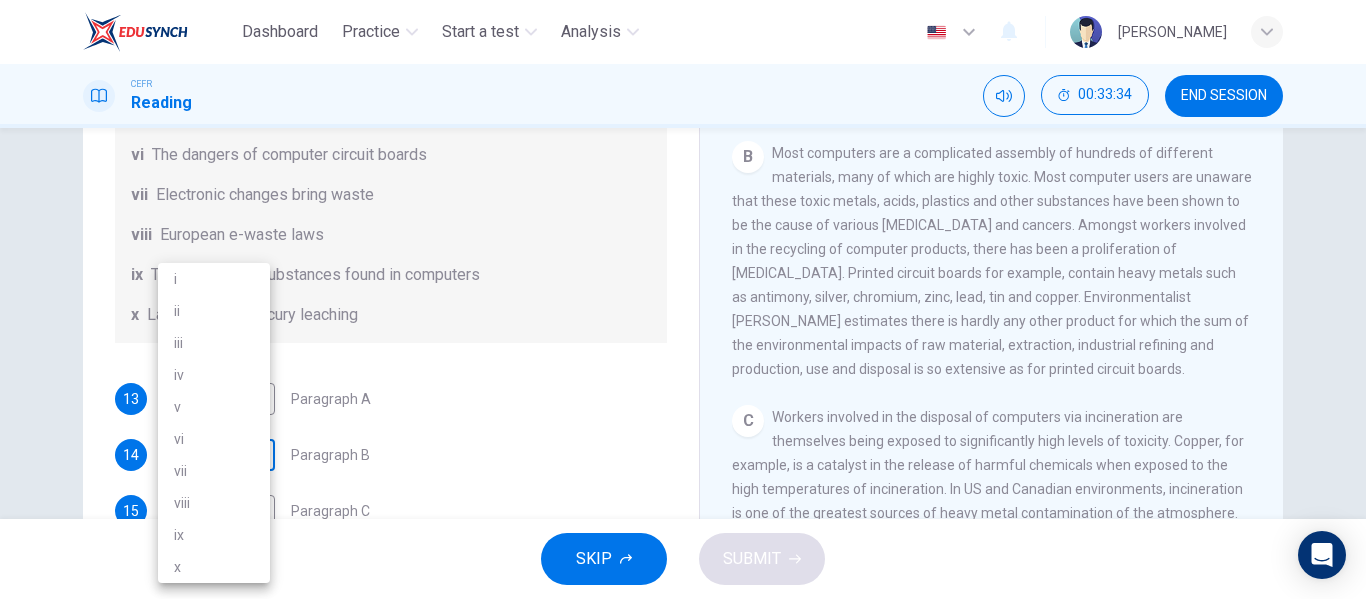 click on "Dashboard Practice Start a test Analysis English en ​ [PERSON_NAME] Reading 00:33:34 END SESSION Questions 13 - 19 The Reading Passage has 7 paragraphs,  A-G .
Choose the correct heading for each paragraph from the list of headings below.
Write the correct number,  i-x , in the boxes below. List of Headings i Exporting e-waste ii The hazards of burning computer junk iii Blame developed countries for e-waste iv Landfills are not satisfactory v Producer’s legal responsibility vi The dangers of computer circuit boards vii Electronic changes bring waste viii European e-waste laws ix The dangerous substances found in computers x Landfills and mercury leaching 13 vii vii ​ Paragraph A 14 ​ ​ Paragraph B 15 ​ ​ Paragraph C 16 ​ ​ Paragraph D 17 ​ ​ Paragraph E 18 ​ ​ Paragraph F 19 ​ ​ Paragraph G The Intense Rate of Change in the World CLICK TO ZOOM Click to Zoom A B C D E F G SKIP SUBMIT EduSynch - Online Language Proficiency Testing
Dashboard Practice 2025 i" at bounding box center [683, 299] 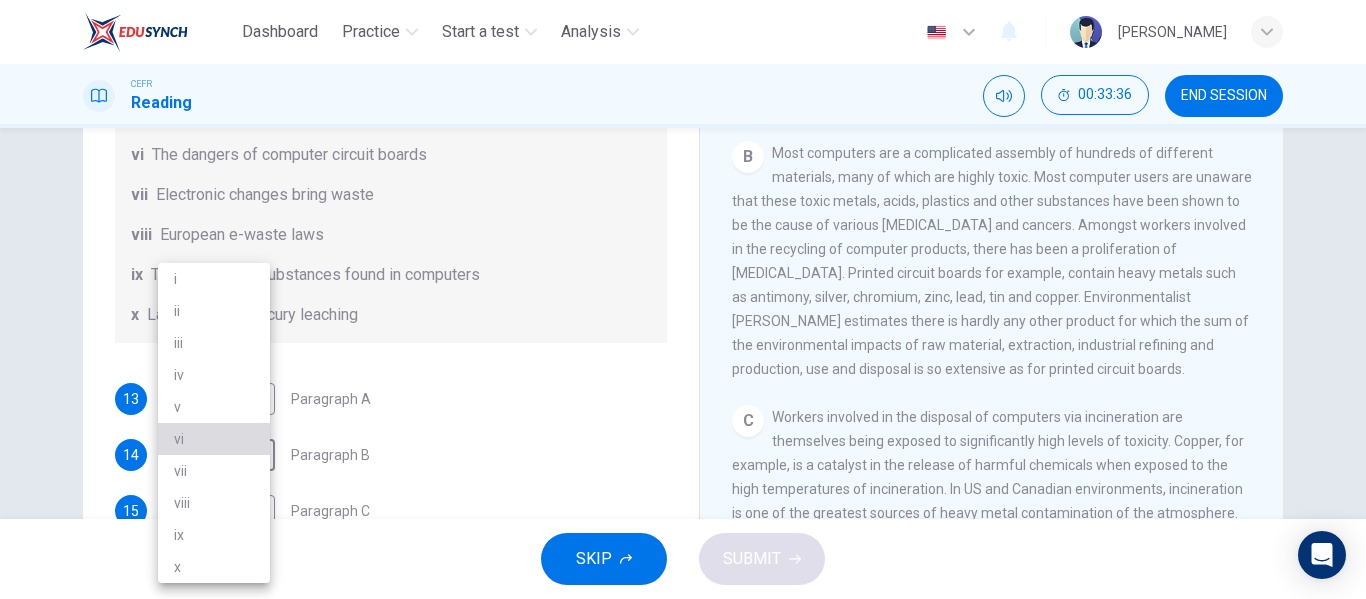 click on "vi" at bounding box center [214, 439] 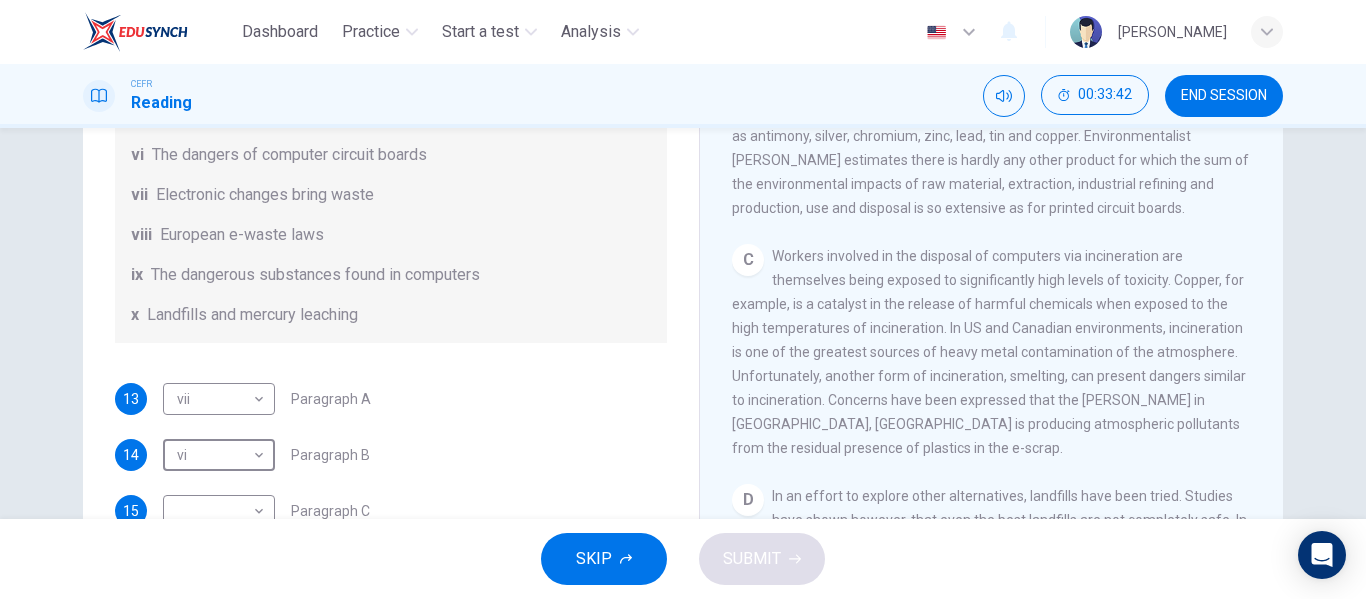 scroll, scrollTop: 870, scrollLeft: 0, axis: vertical 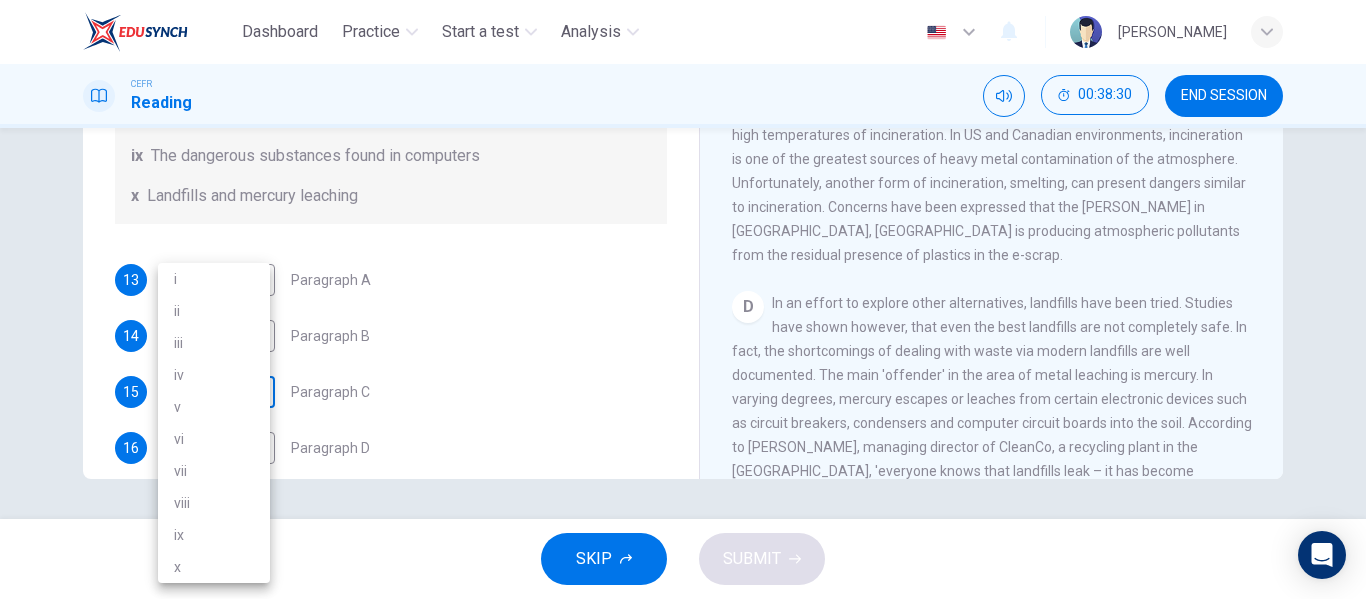 click on "Dashboard Practice Start a test Analysis English en ​ [PERSON_NAME] Reading 00:38:30 END SESSION Questions 13 - 19 The Reading Passage has 7 paragraphs,  A-G .
Choose the correct heading for each paragraph from the list of headings below.
Write the correct number,  i-x , in the boxes below. List of Headings i Exporting e-waste ii The hazards of burning computer junk iii Blame developed countries for e-waste iv Landfills are not satisfactory v Producer’s legal responsibility vi The dangers of computer circuit boards vii Electronic changes bring waste viii European e-waste laws ix The dangerous substances found in computers x Landfills and mercury leaching 13 vii vii ​ Paragraph A 14 vi vi ​ Paragraph B 15 ​ ​ Paragraph C 16 ​ ​ Paragraph D 17 ​ ​ Paragraph E 18 ​ ​ Paragraph F 19 ​ ​ Paragraph G The Intense Rate of Change in the World CLICK TO ZOOM Click to Zoom A B C D E F G SKIP SUBMIT EduSynch - Online Language Proficiency Testing
Dashboard Practice 2025" at bounding box center [683, 299] 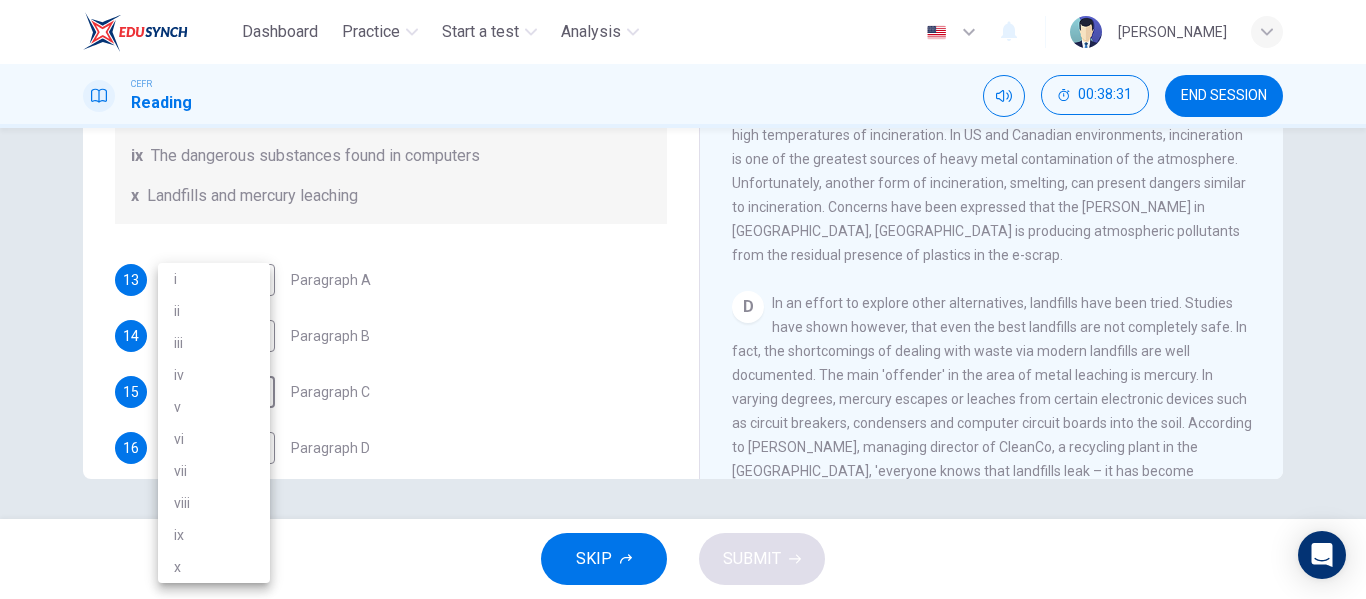 click on "ii" at bounding box center [214, 311] 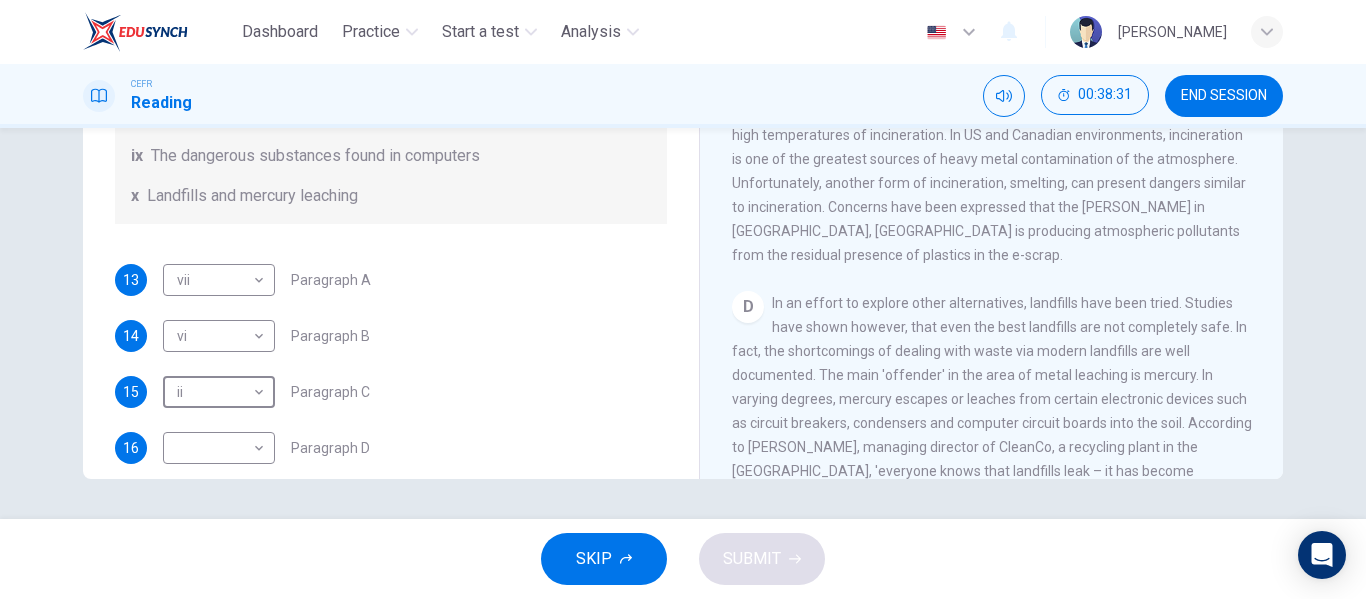 type on "ii" 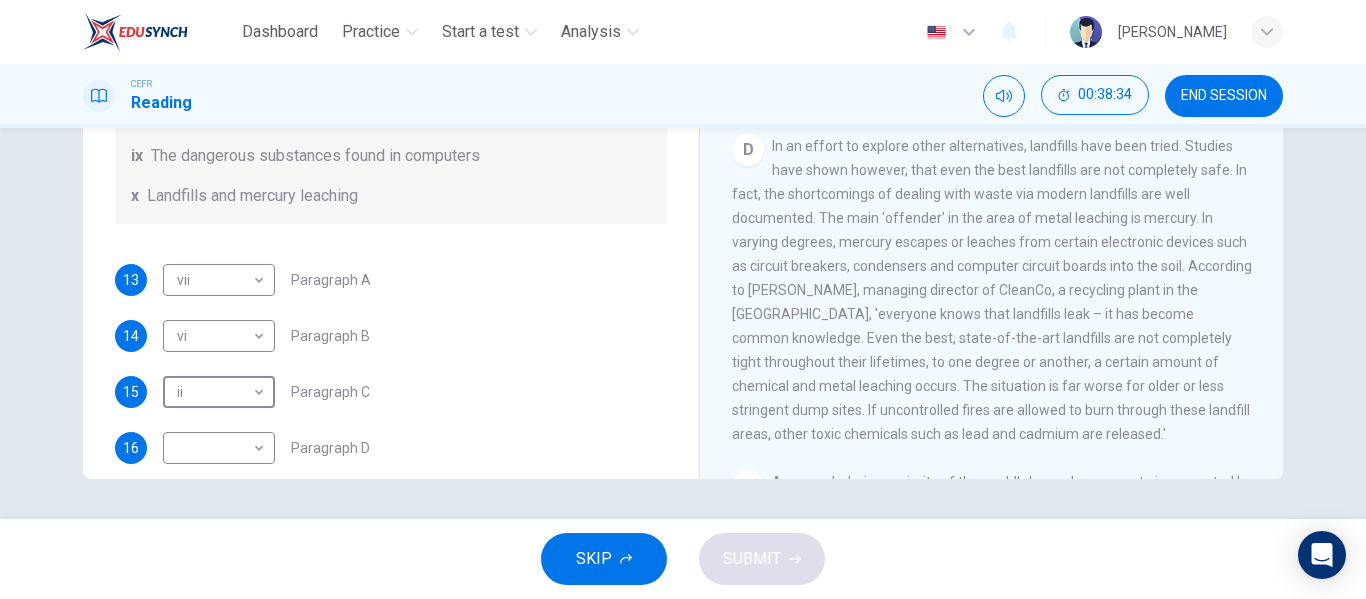 scroll, scrollTop: 966, scrollLeft: 0, axis: vertical 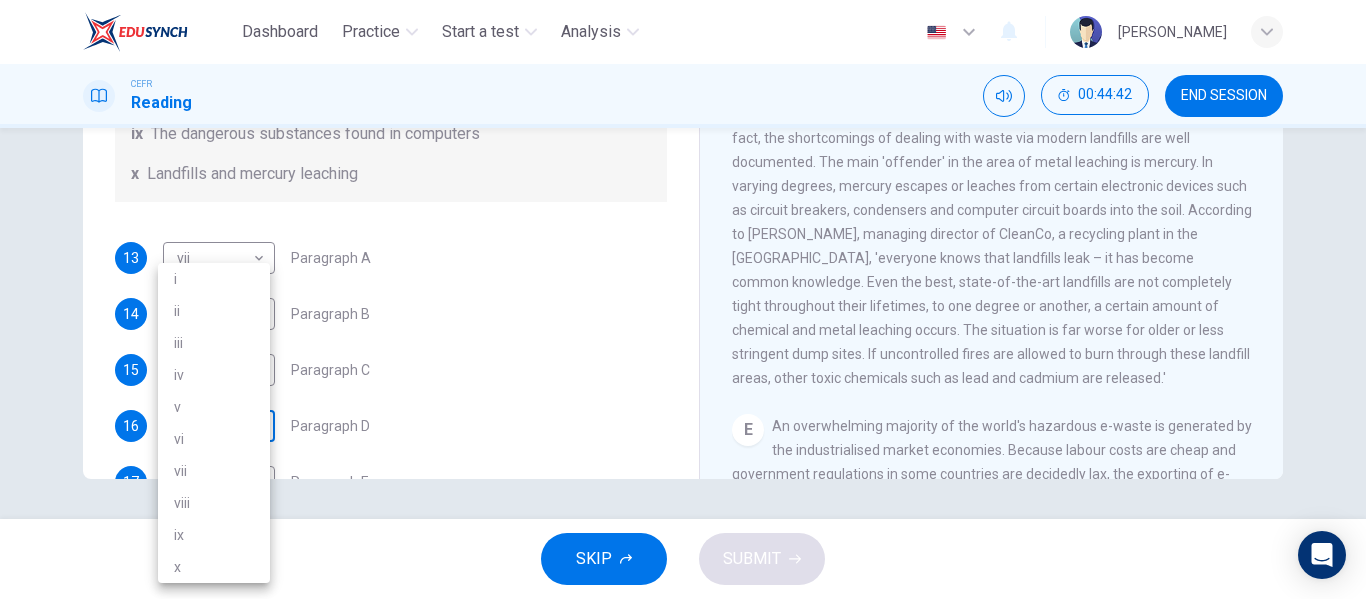 click on "Dashboard Practice Start a test Analysis English en ​ [PERSON_NAME] Reading 00:44:42 END SESSION Questions 13 - 19 The Reading Passage has 7 paragraphs,  A-G .
Choose the correct heading for each paragraph from the list of headings below.
Write the correct number,  i-x , in the boxes below. List of Headings i Exporting e-waste ii The hazards of burning computer junk iii Blame developed countries for e-waste iv Landfills are not satisfactory v Producer’s legal responsibility vi The dangers of computer circuit boards vii Electronic changes bring waste viii European e-waste laws ix The dangerous substances found in computers x Landfills and mercury leaching 13 vii vii ​ Paragraph A 14 vi vi ​ Paragraph B 15 ii ii ​ Paragraph C 16 ​ ​ Paragraph D 17 ​ ​ Paragraph E 18 ​ ​ Paragraph F 19 ​ ​ Paragraph G The Intense Rate of Change in the World CLICK TO ZOOM Click to Zoom A B C D E F G SKIP SUBMIT EduSynch - Online Language Proficiency Testing
Dashboard Practice i" at bounding box center (683, 299) 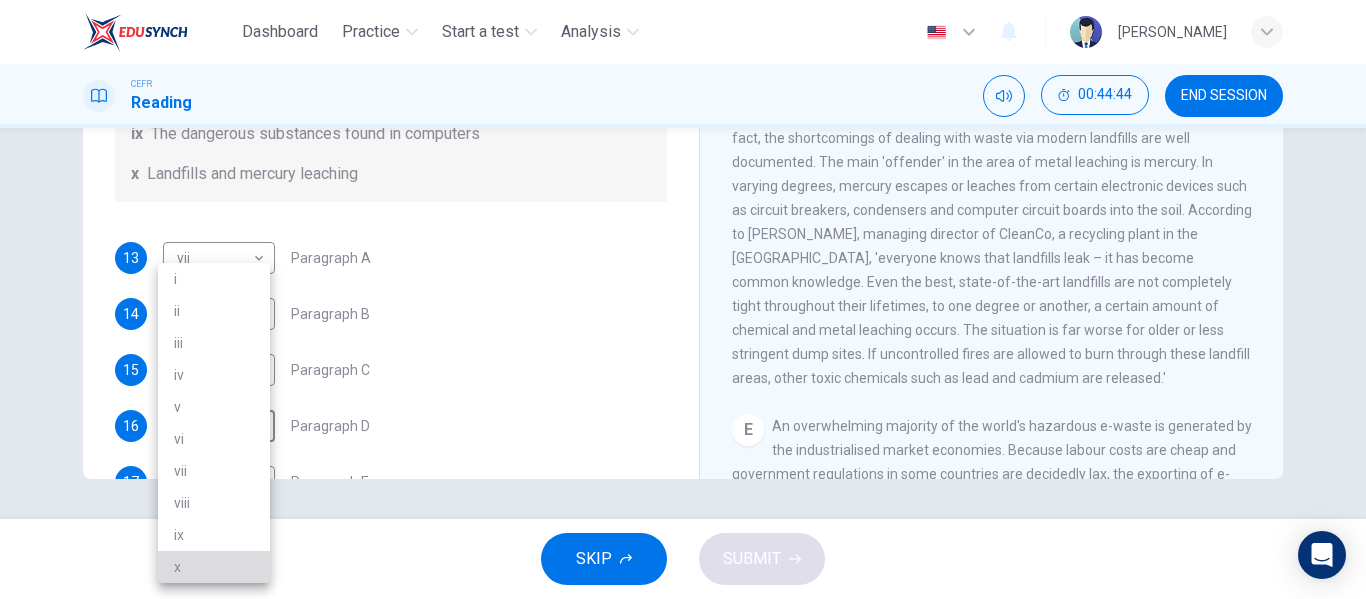 click on "x" at bounding box center [214, 567] 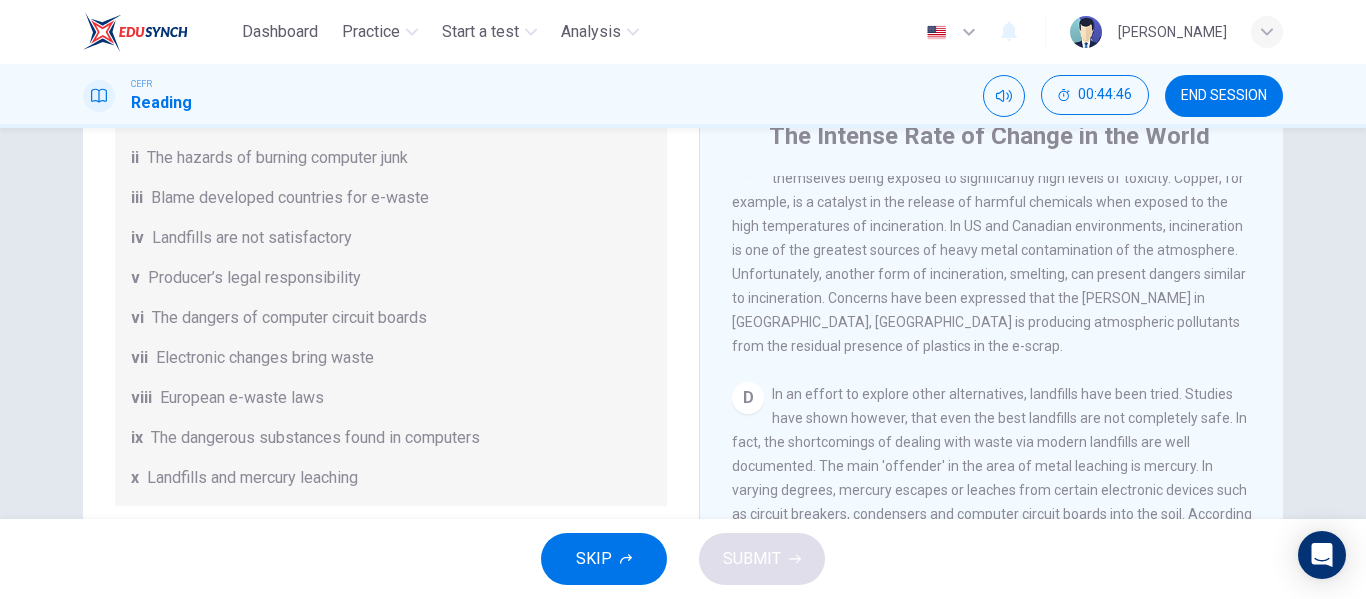 scroll, scrollTop: 82, scrollLeft: 0, axis: vertical 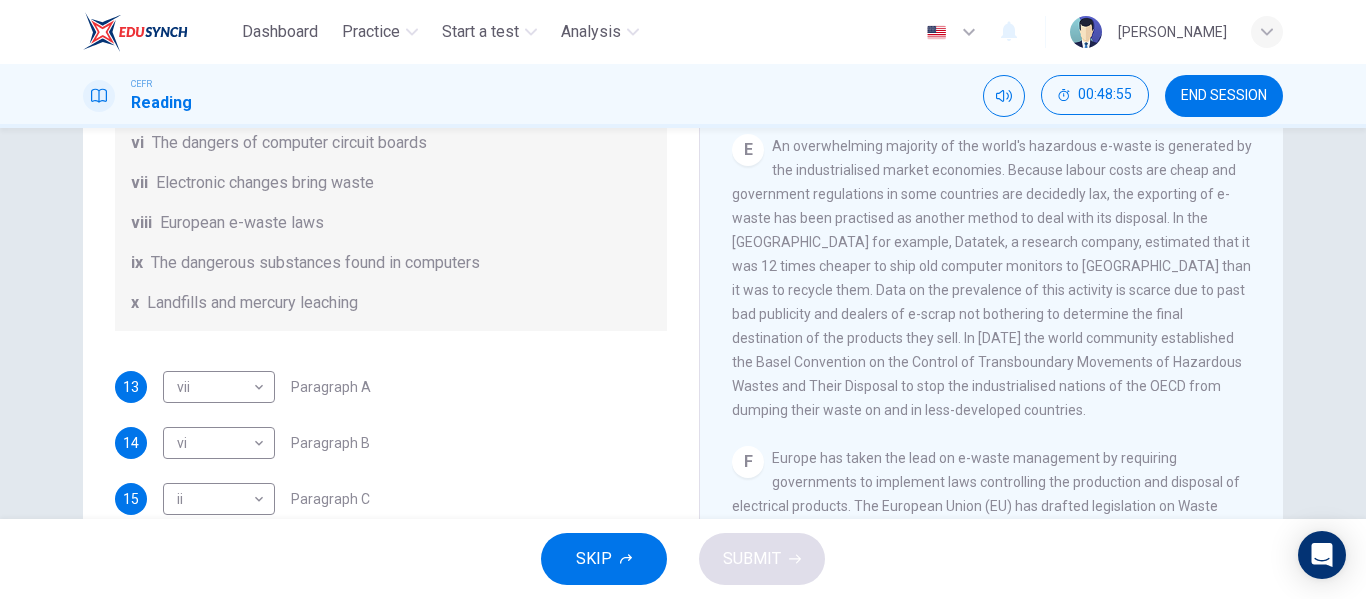 drag, startPoint x: 1044, startPoint y: 396, endPoint x: 1365, endPoint y: 303, distance: 334.20053 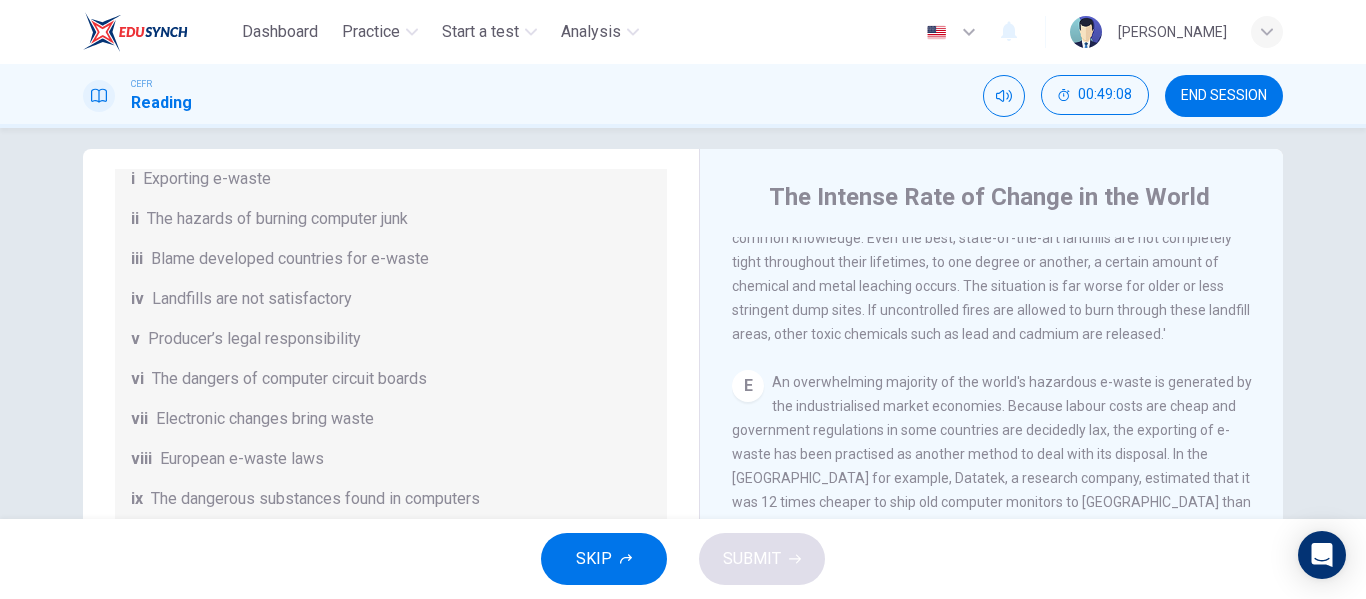 scroll, scrollTop: 8, scrollLeft: 0, axis: vertical 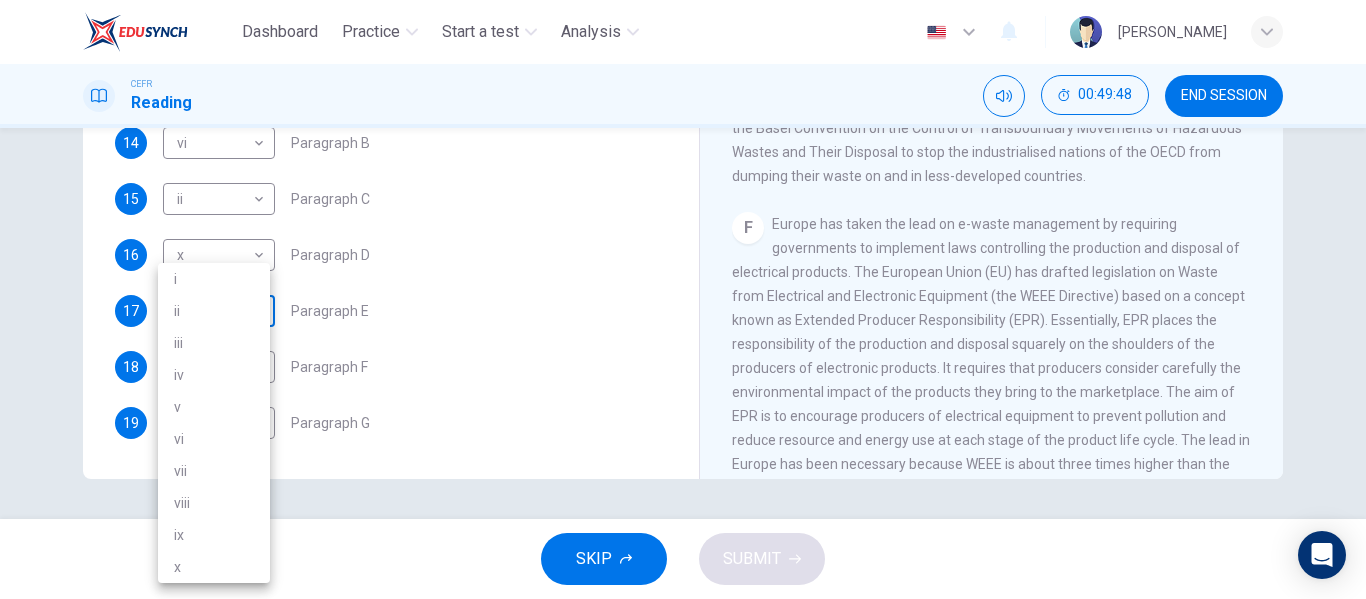 click on "Dashboard Practice Start a test Analysis English en ​ [PERSON_NAME] Reading 00:49:48 END SESSION Questions 13 - 19 The Reading Passage has 7 paragraphs,  A-G .
Choose the correct heading for each paragraph from the list of headings below.
Write the correct number,  i-x , in the boxes below. List of Headings i Exporting e-waste ii The hazards of burning computer junk iii Blame developed countries for e-waste iv Landfills are not satisfactory v Producer’s legal responsibility vi The dangers of computer circuit boards vii Electronic changes bring waste viii European e-waste laws ix The dangerous substances found in computers x Landfills and mercury leaching 13 vii vii ​ Paragraph A 14 vi vi ​ Paragraph B 15 ii ii ​ Paragraph C 16 x x ​ Paragraph D 17 ​ ​ Paragraph E 18 ​ ​ Paragraph F 19 ​ ​ Paragraph G The Intense Rate of Change in the World CLICK TO ZOOM Click to Zoom A B C D E F G SKIP SUBMIT EduSynch - Online Language Proficiency Testing
Dashboard Practice i" at bounding box center (683, 299) 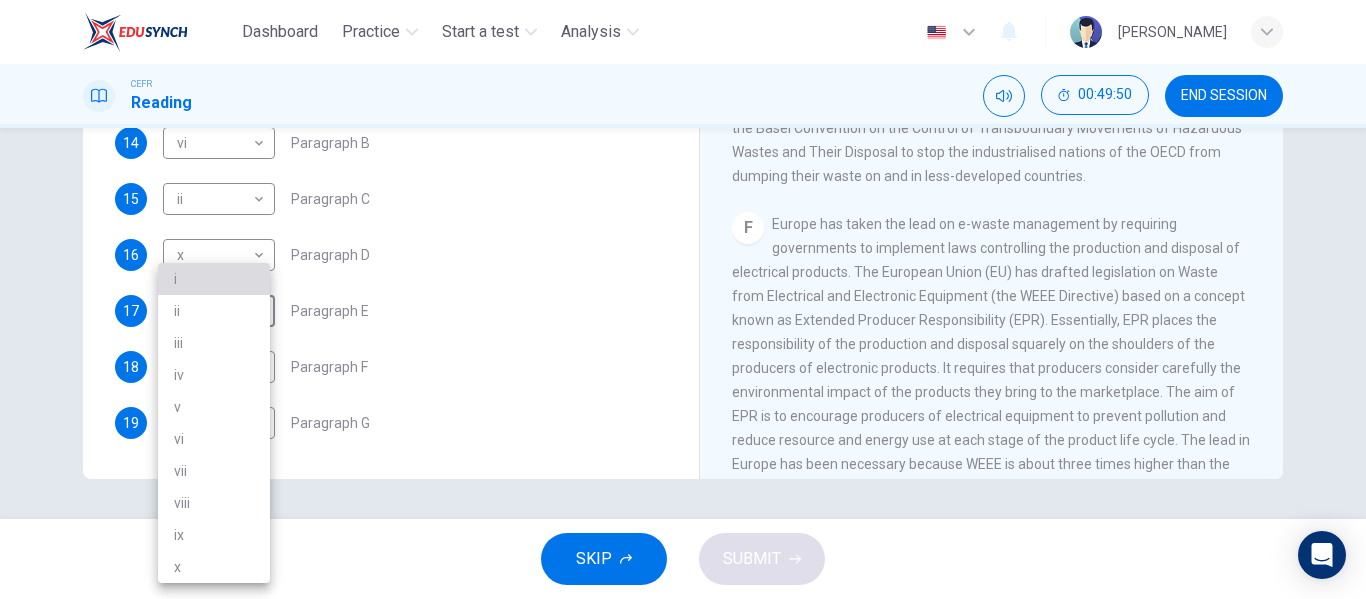 click on "i" at bounding box center [214, 279] 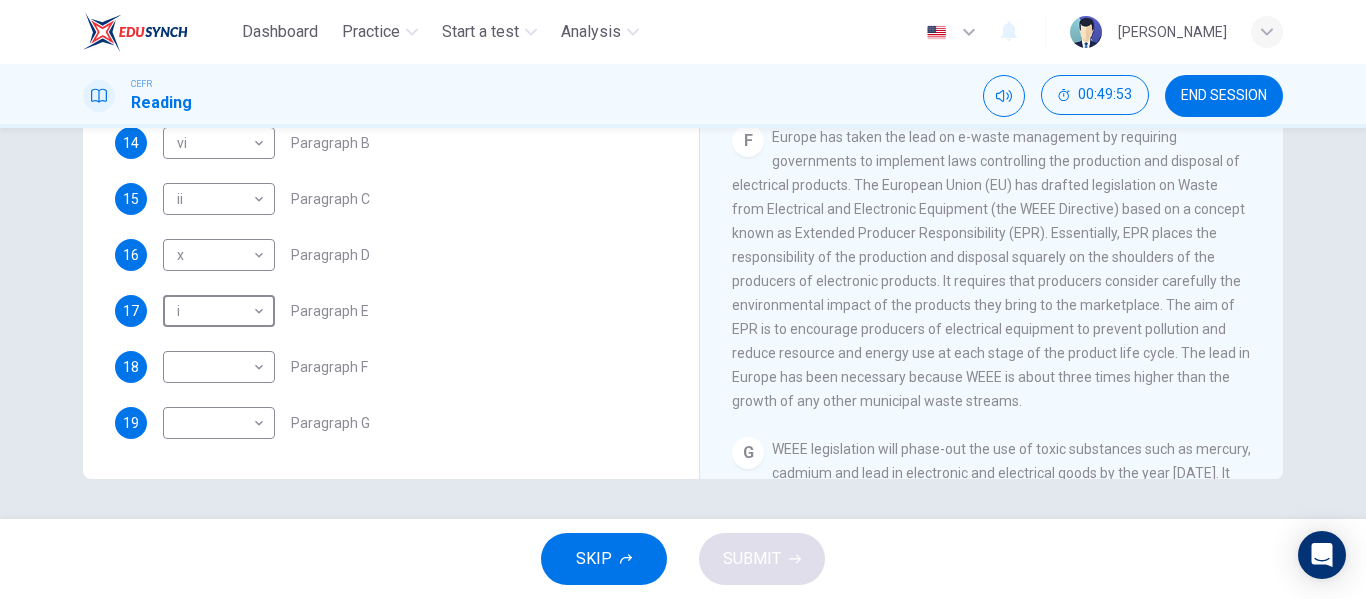 scroll, scrollTop: 1614, scrollLeft: 0, axis: vertical 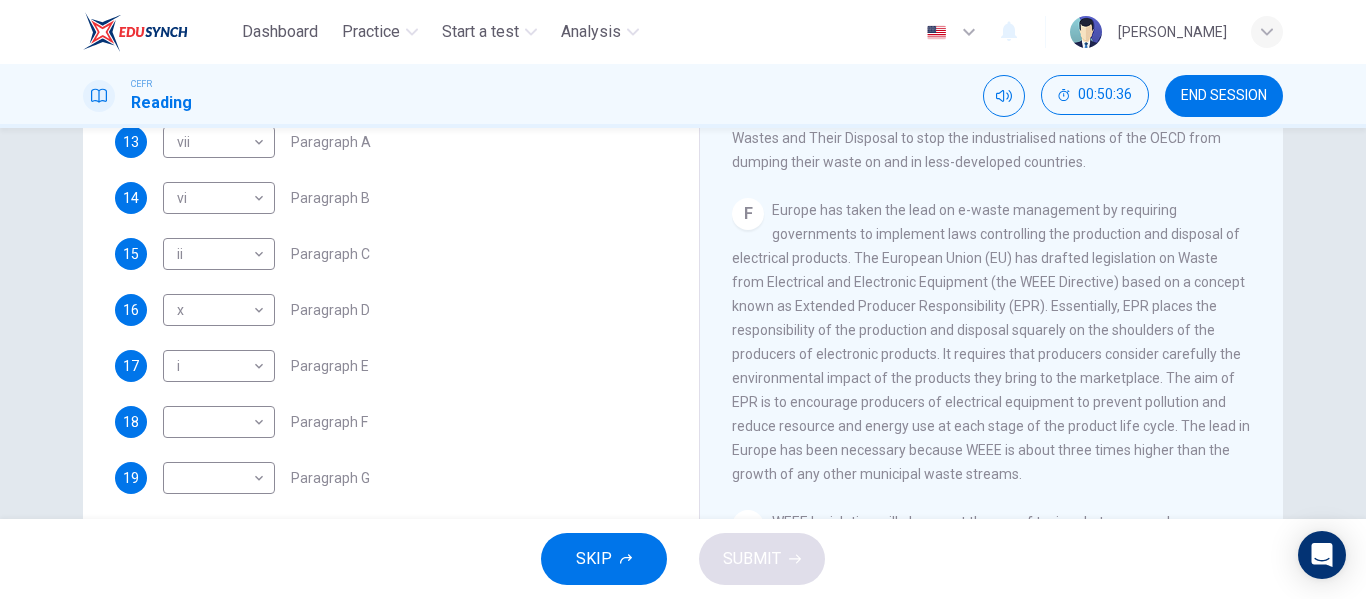 drag, startPoint x: 1351, startPoint y: 328, endPoint x: 1351, endPoint y: 353, distance: 25 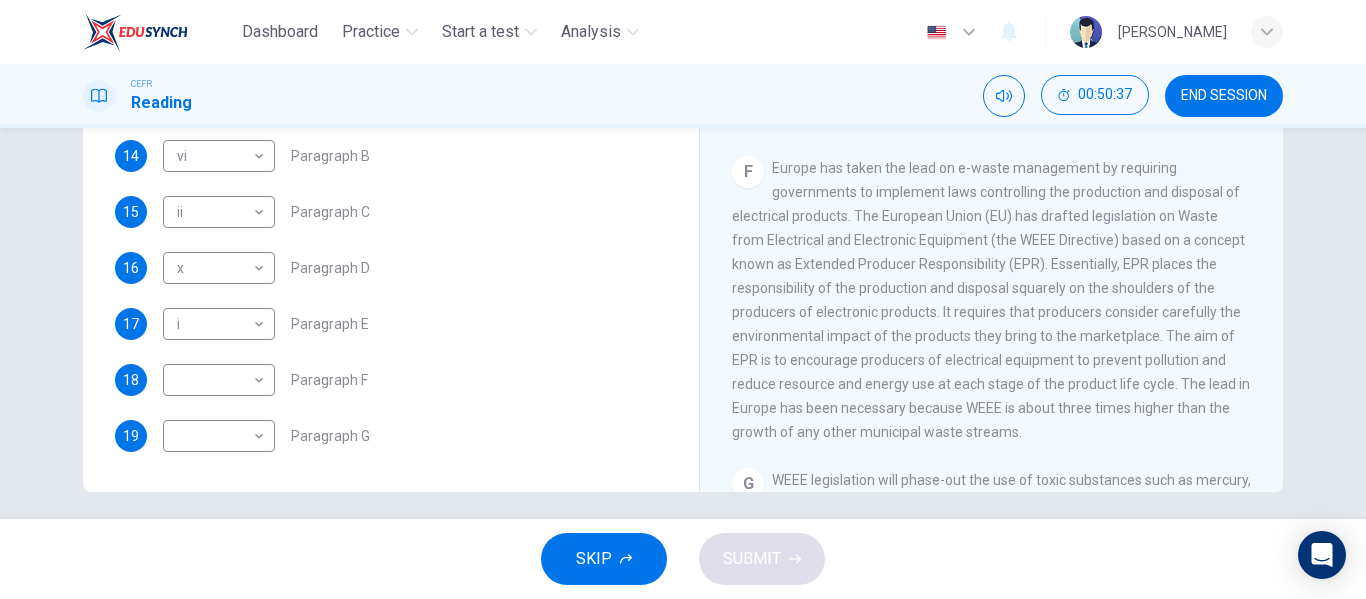 scroll, scrollTop: 373, scrollLeft: 0, axis: vertical 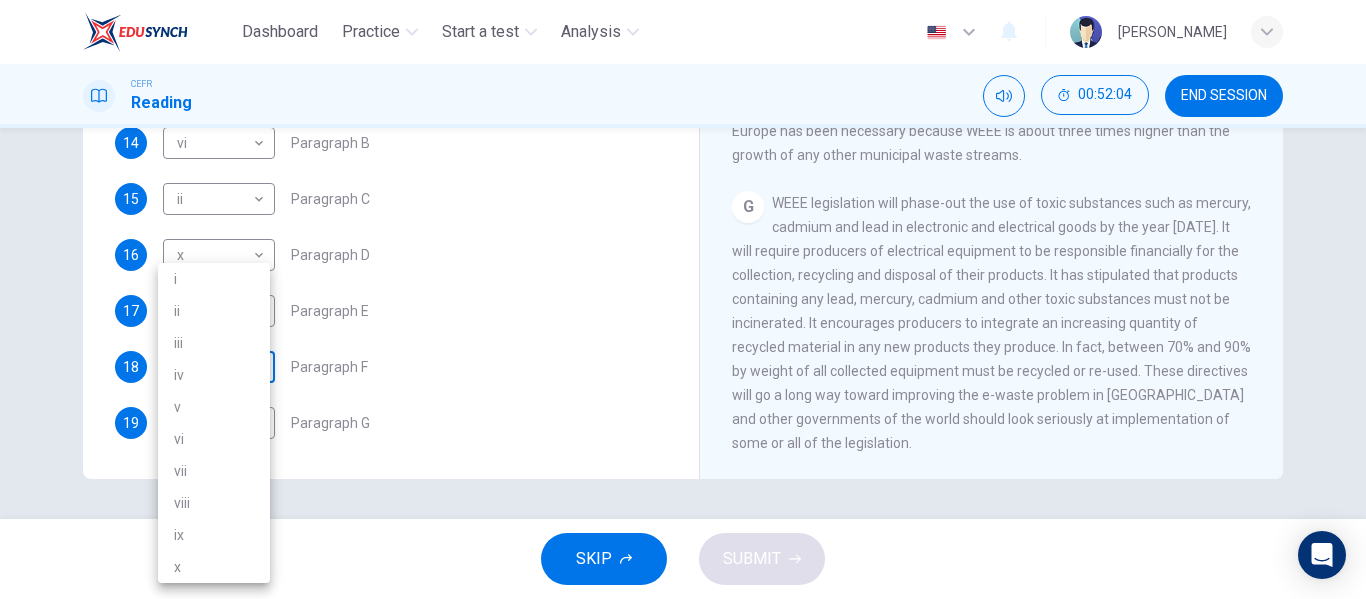 click on "Dashboard Practice Start a test Analysis English en ​ [PERSON_NAME] Reading 00:52:04 END SESSION Questions 13 - 19 The Reading Passage has 7 paragraphs,  A-G .
Choose the correct heading for each paragraph from the list of headings below.
Write the correct number,  i-x , in the boxes below. List of Headings i Exporting e-waste ii The hazards of burning computer junk iii Blame developed countries for e-waste iv Landfills are not satisfactory v Producer’s legal responsibility vi The dangers of computer circuit boards vii Electronic changes bring waste viii European e-waste laws ix The dangerous substances found in computers x Landfills and mercury leaching 13 vii vii ​ Paragraph A 14 vi vi ​ Paragraph B 15 ii ii ​ Paragraph C 16 x x ​ Paragraph D 17 i i ​ Paragraph E 18 ​ ​ Paragraph F 19 ​ ​ Paragraph G The Intense Rate of Change in the World CLICK TO ZOOM Click to Zoom A B C D E F G SKIP SUBMIT EduSynch - Online Language Proficiency Testing
Dashboard Practice i" at bounding box center [683, 299] 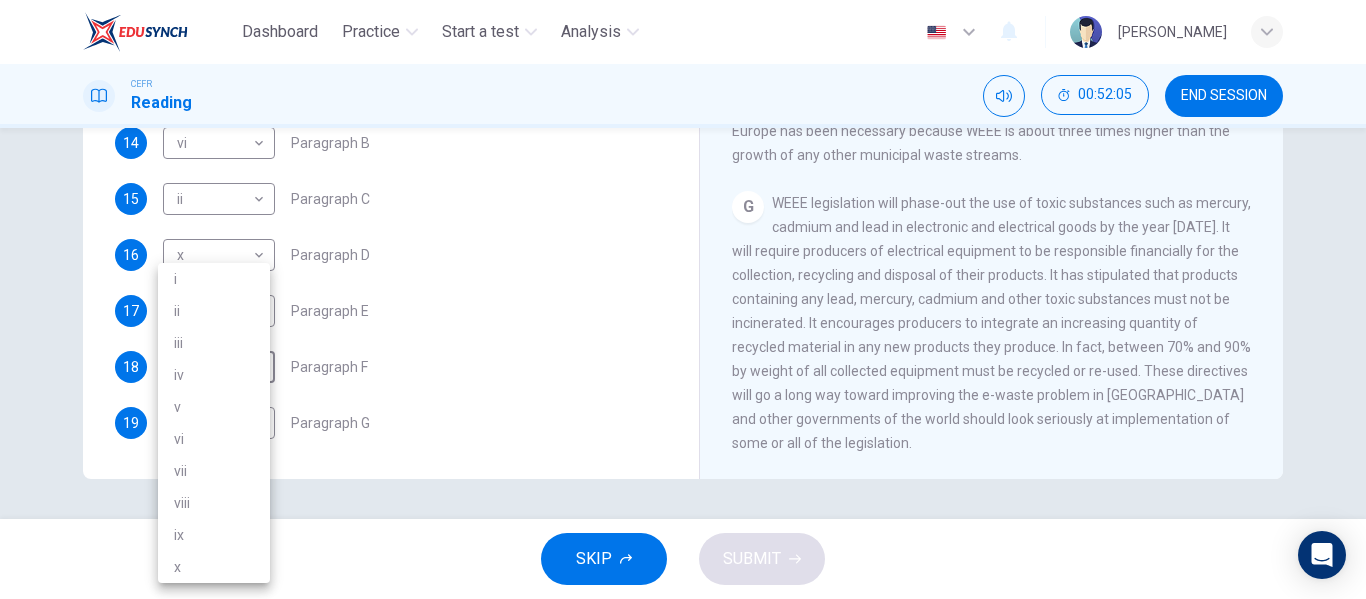 click on "viii" at bounding box center [214, 503] 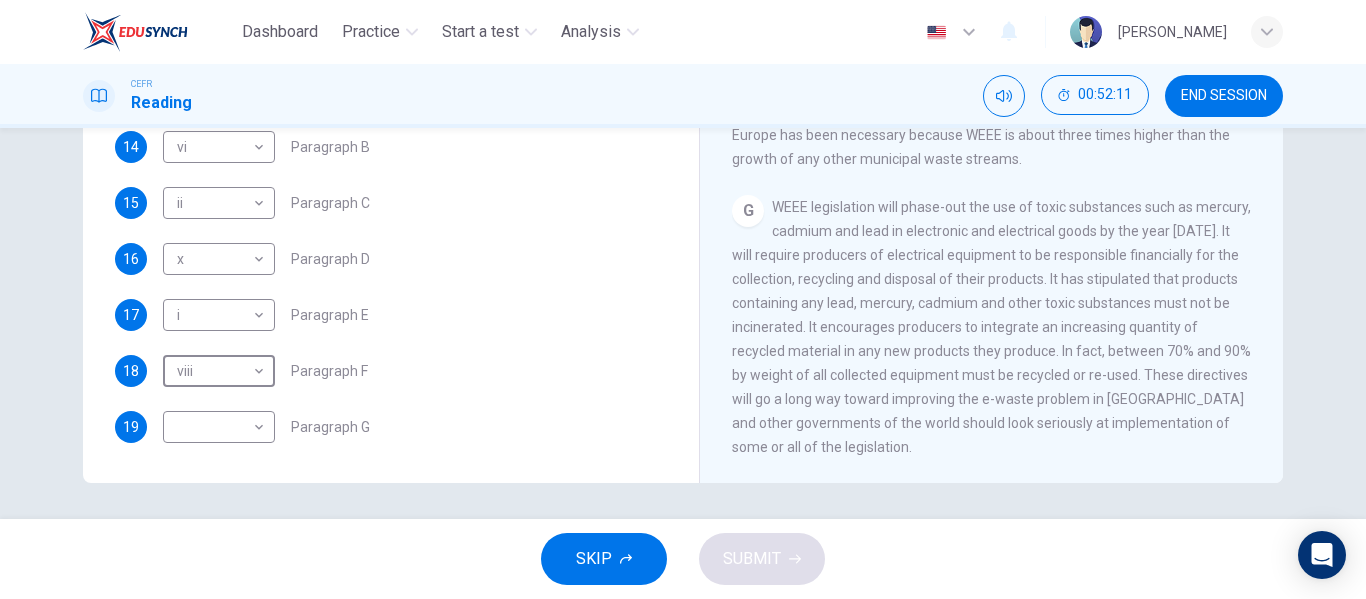 scroll, scrollTop: 384, scrollLeft: 0, axis: vertical 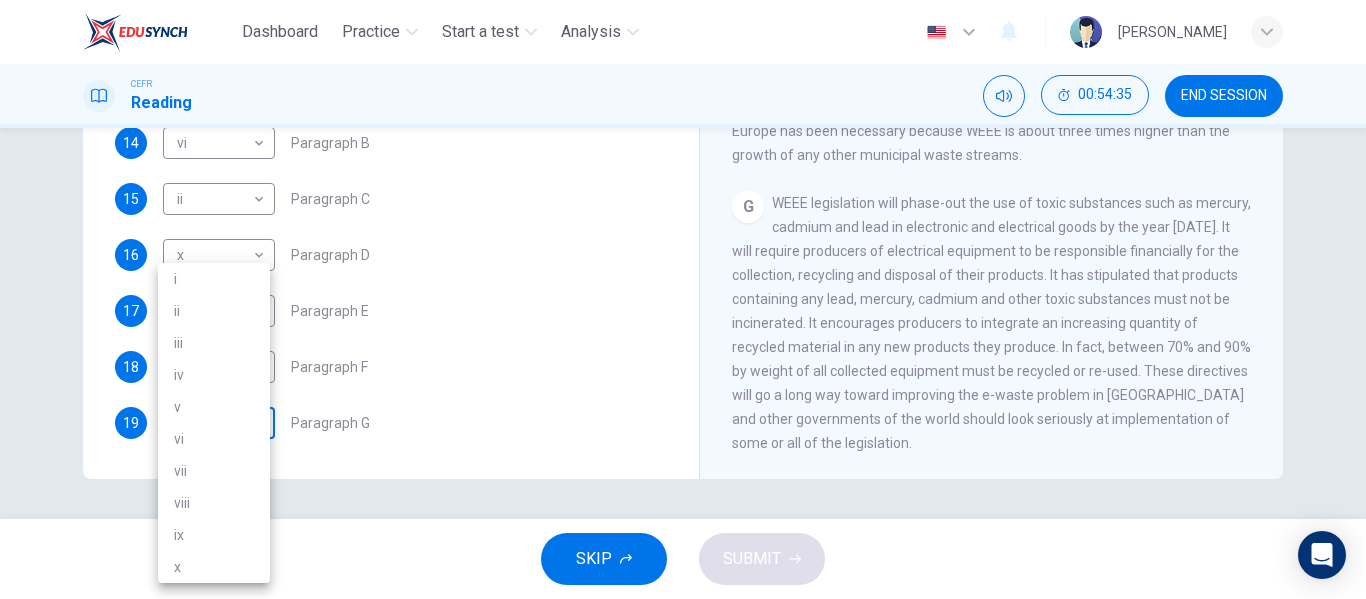 click on "Dashboard Practice Start a test Analysis English en ​ [PERSON_NAME] Reading 00:54:35 END SESSION Questions 13 - 19 The Reading Passage has 7 paragraphs,  A-G .
Choose the correct heading for each paragraph from the list of headings below.
Write the correct number,  i-x , in the boxes below. List of Headings i Exporting e-waste ii The hazards of burning computer junk iii Blame developed countries for e-waste iv Landfills are not satisfactory v Producer’s legal responsibility vi The dangers of computer circuit boards vii Electronic changes bring waste viii European e-waste laws ix The dangerous substances found in computers x Landfills and mercury leaching 13 vii vii ​ Paragraph A 14 vi vi ​ Paragraph B 15 ii ii ​ Paragraph C 16 x x ​ Paragraph D 17 i i ​ Paragraph E 18 viii viii ​ Paragraph F 19 ​ ​ Paragraph G The Intense Rate of Change in the World CLICK TO ZOOM Click to Zoom A B C D E F G SKIP SUBMIT EduSynch - Online Language Proficiency Testing
Dashboard 2025" at bounding box center (683, 299) 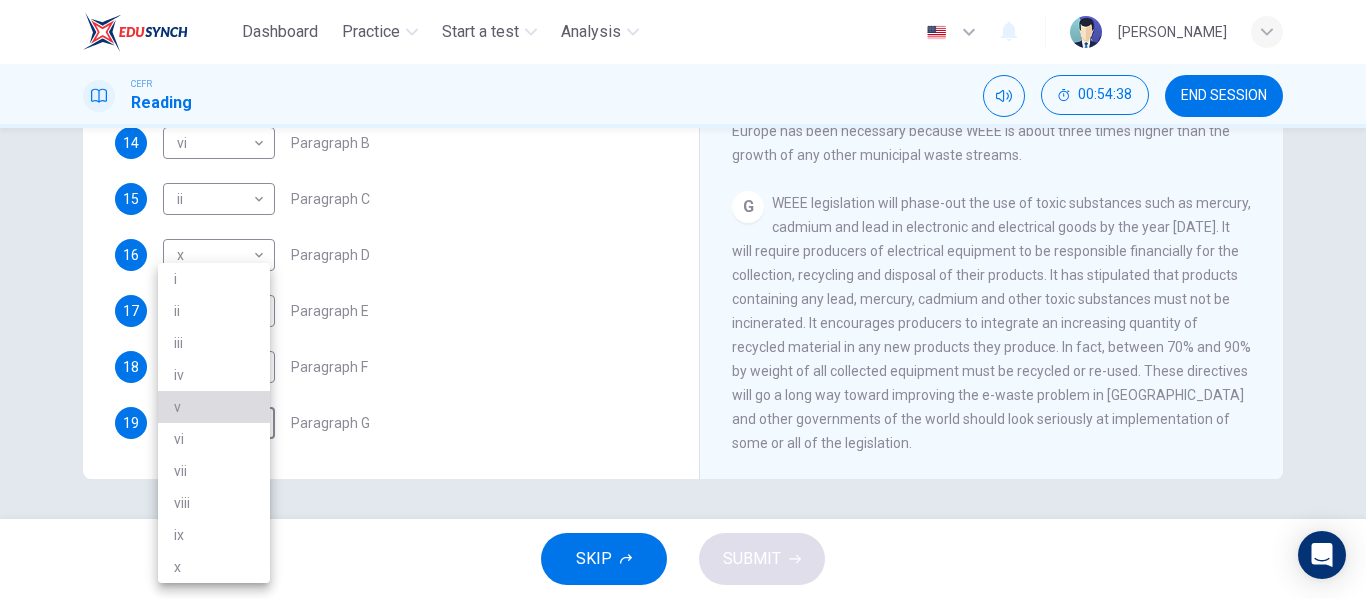 click on "v" at bounding box center (214, 407) 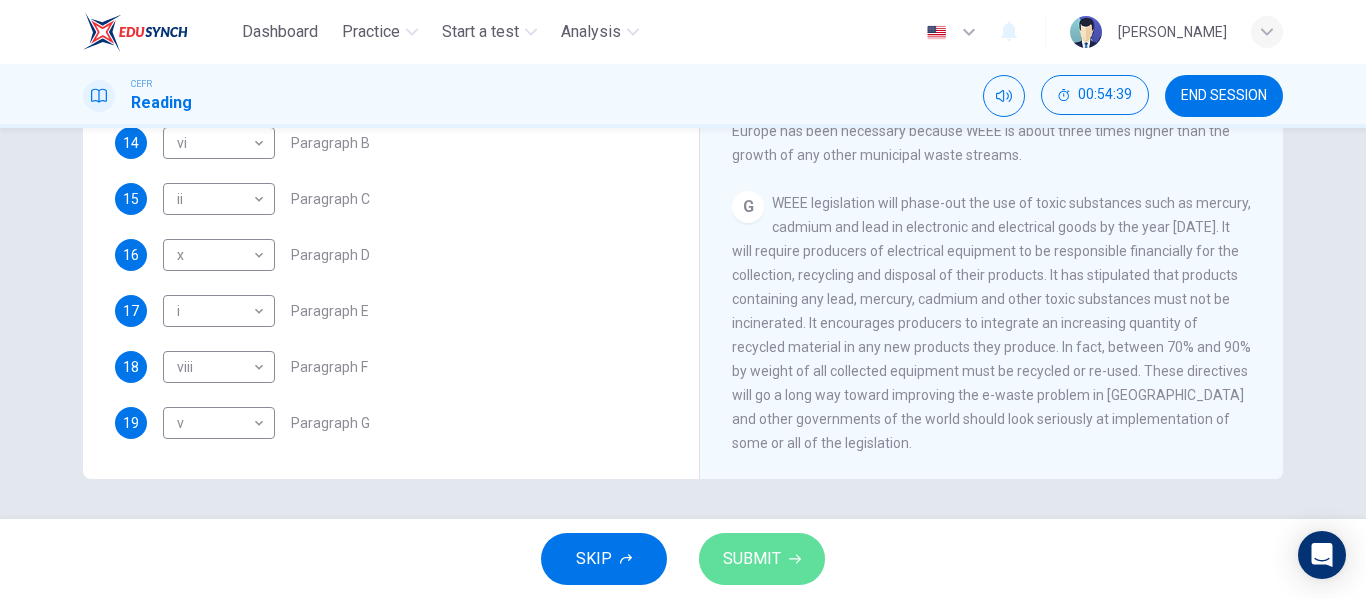 click on "SUBMIT" at bounding box center (752, 559) 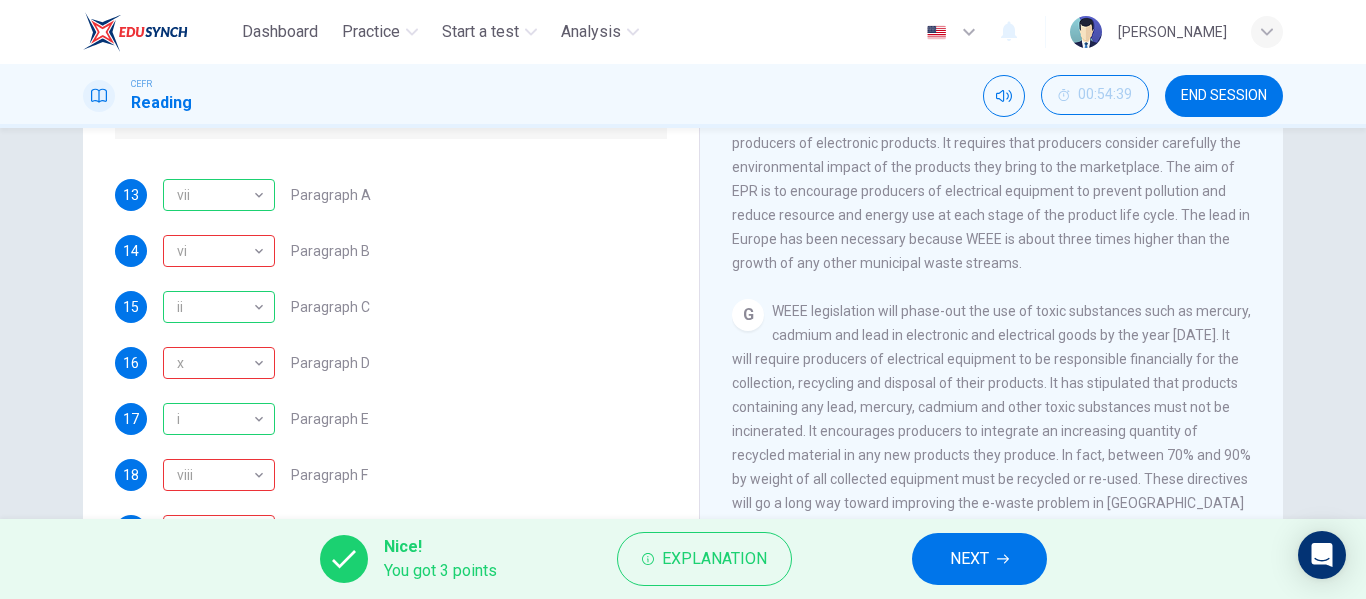 scroll, scrollTop: 272, scrollLeft: 0, axis: vertical 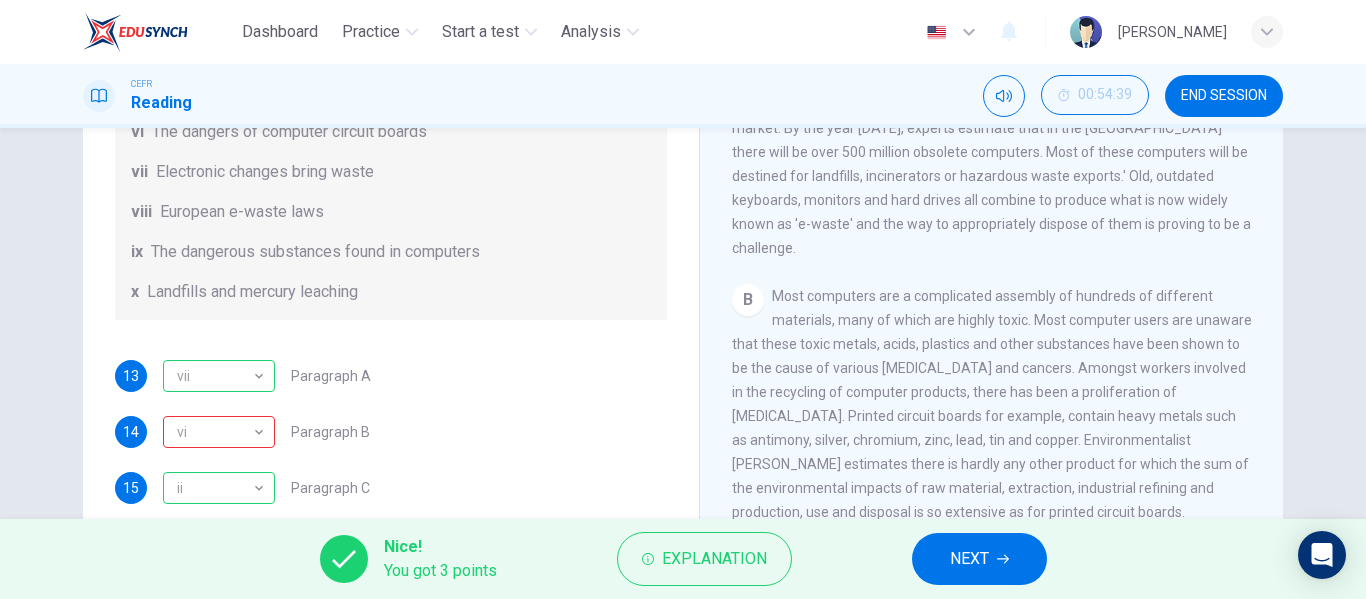drag, startPoint x: 662, startPoint y: 323, endPoint x: 666, endPoint y: 287, distance: 36.221542 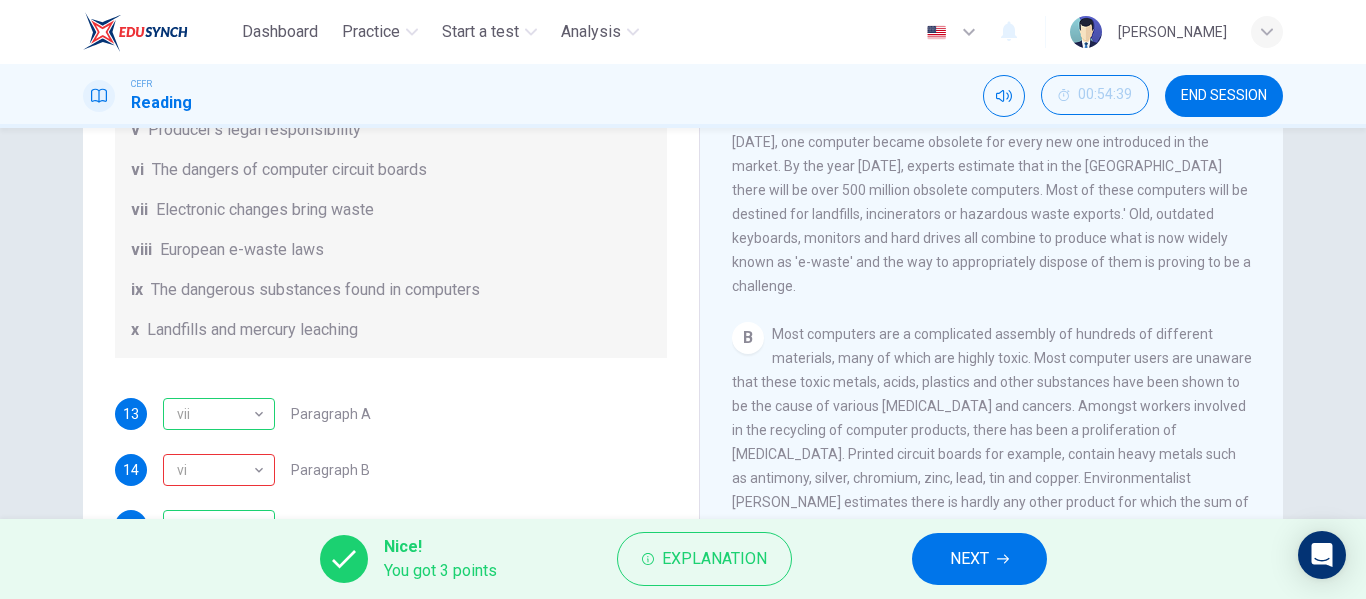scroll, scrollTop: 230, scrollLeft: 0, axis: vertical 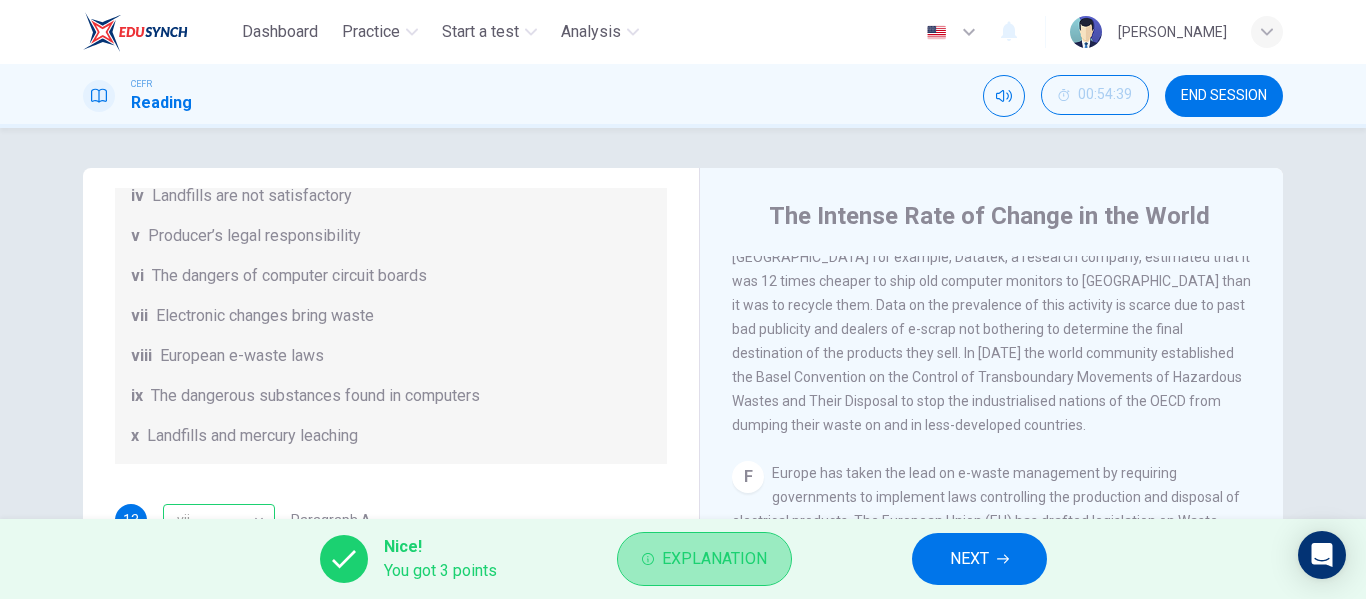 click on "Explanation" at bounding box center (704, 559) 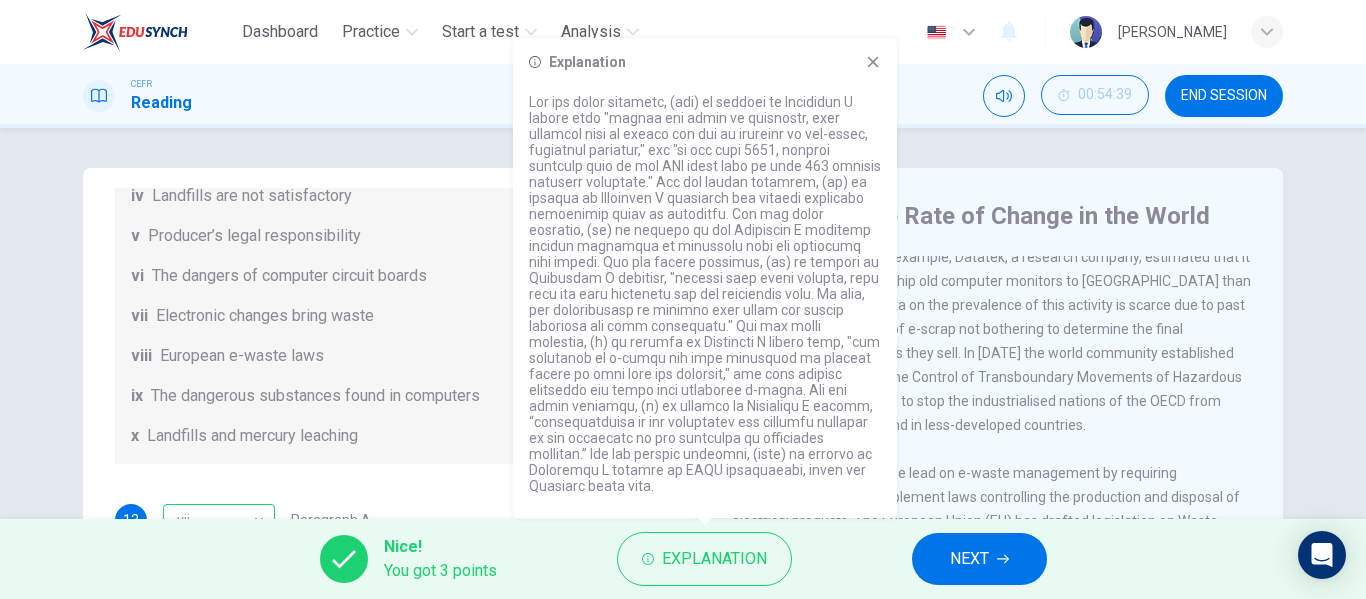 click on "List of Headings i Exporting e-waste ii The hazards of burning computer junk iii Blame developed countries for e-waste iv Landfills are not satisfactory v Producer’s legal responsibility vi The dangers of computer circuit boards vii Electronic changes bring waste viii European e-waste laws ix The dangerous substances found in computers x Landfills and mercury leaching" at bounding box center (391, 236) 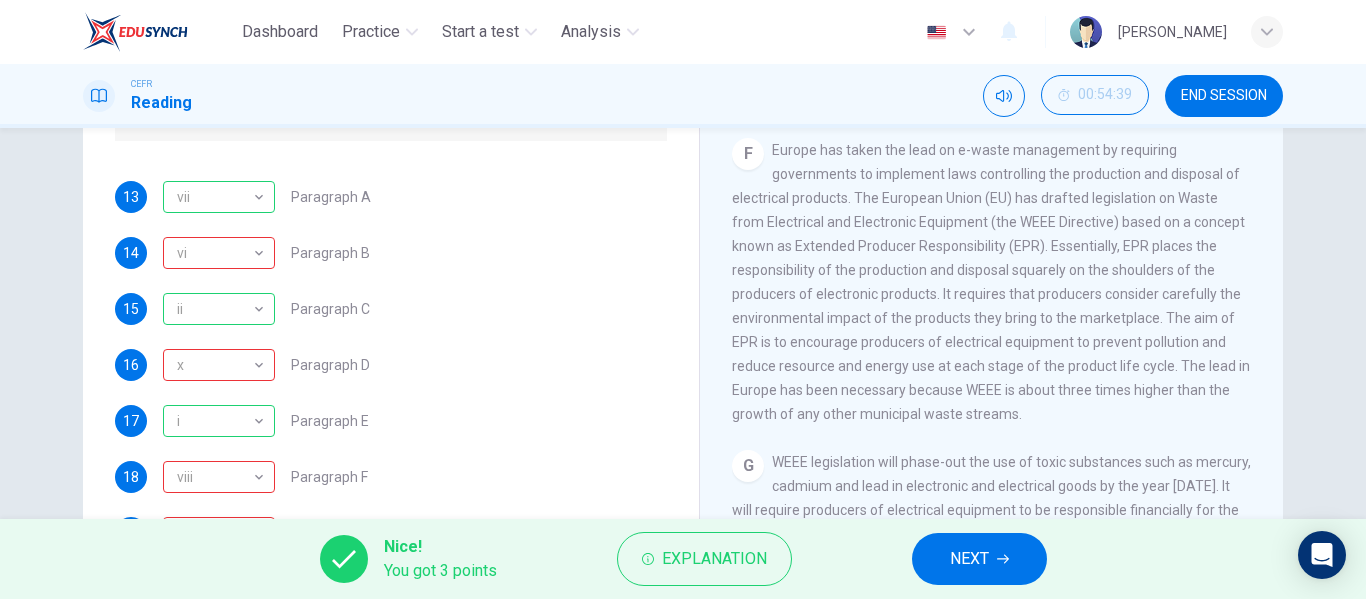 scroll, scrollTop: 384, scrollLeft: 0, axis: vertical 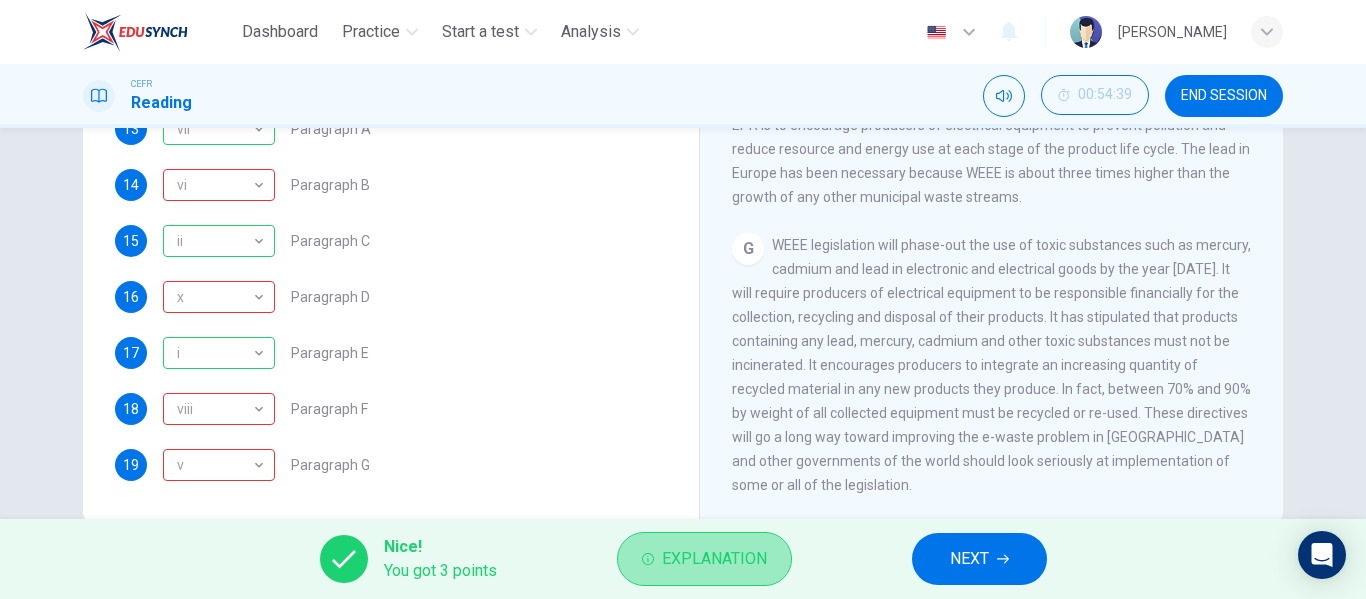 click on "Explanation" at bounding box center (714, 559) 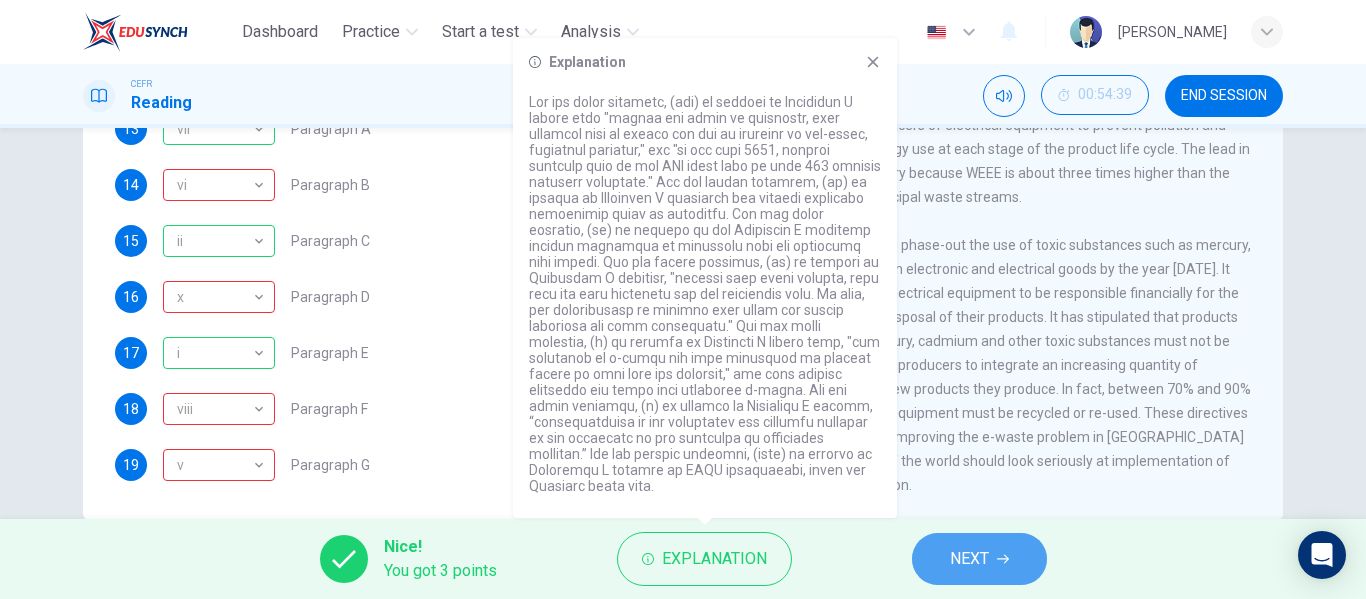 click on "NEXT" at bounding box center [969, 559] 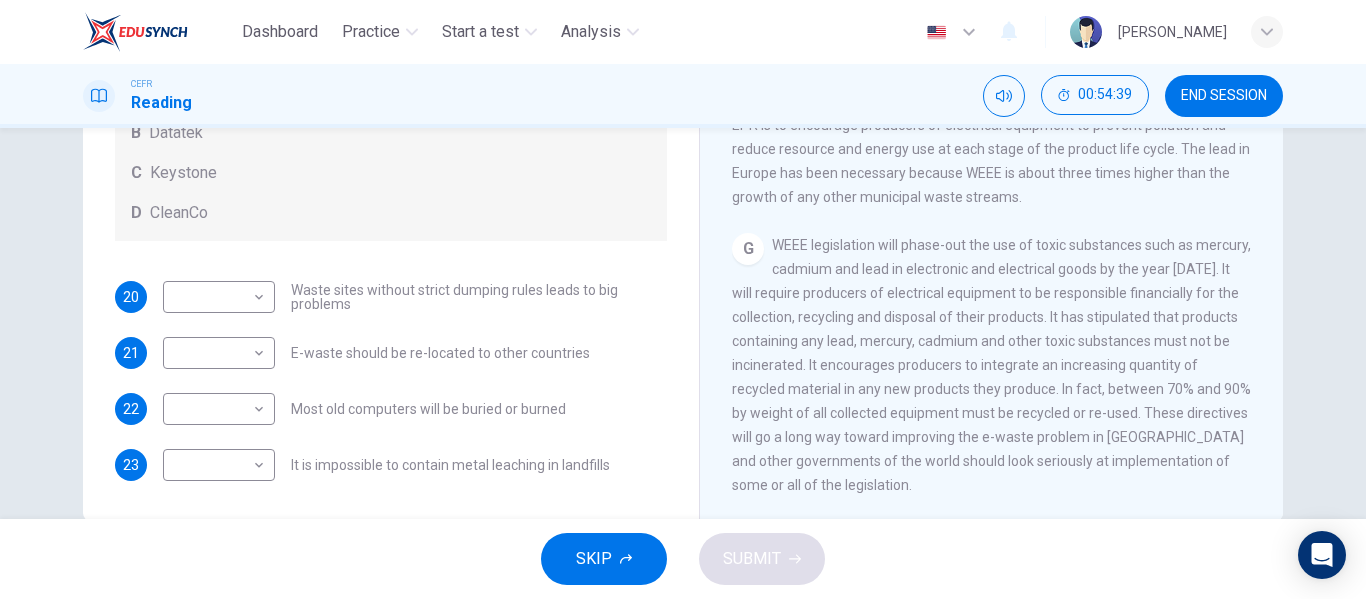 scroll, scrollTop: 105, scrollLeft: 0, axis: vertical 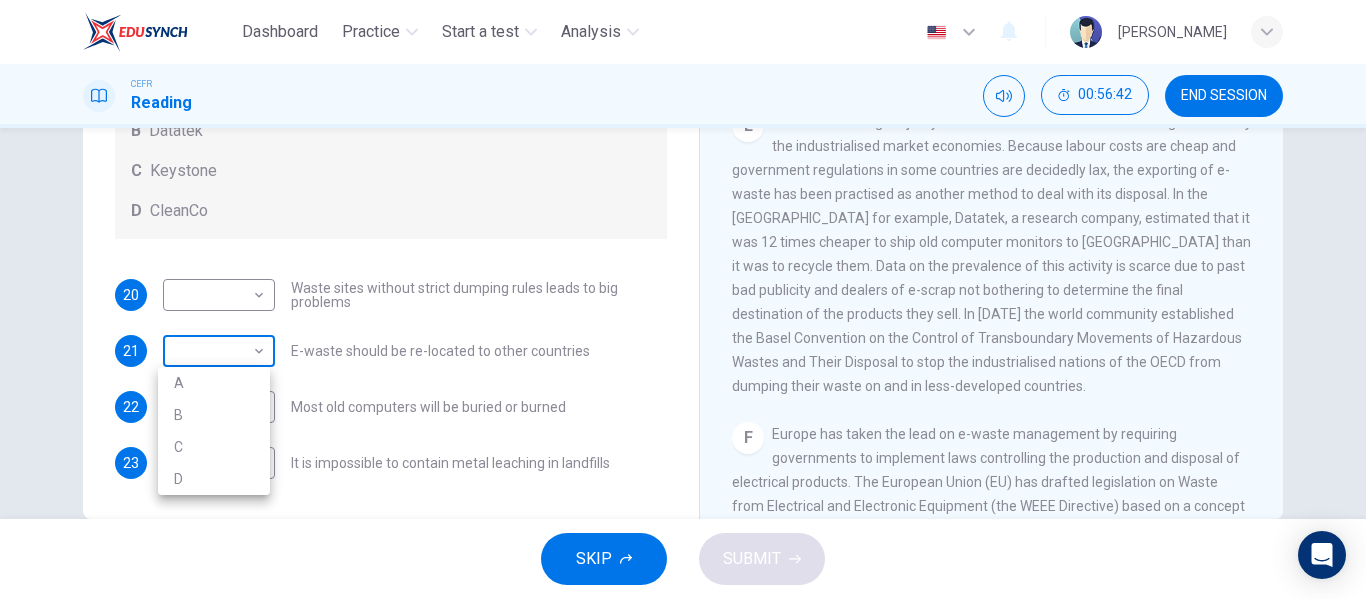 click on "Dashboard Practice Start a test Analysis English en ​ [PERSON_NAME] Reading 00:56:42 END SESSION Questions 20 - 23 Look at the following list of statements and the list of
companies below.
Match each statement with the correct company. Write the correct letter A-D in the boxes below on your answer sheet.
NB  You may use any letter more than once. List of Companies A Noranda Smelter B Datatek C Keystone D CleanCo 20 ​ ​ Waste sites without strict dumping rules leads to big problems 21 ​ ​ E-waste should be re-located to other countries 22 ​ ​ Most old computers will be buried or burned 23 ​ ​ It is impossible to contain metal leaching in landfills The Intense Rate of Change in the World CLICK TO ZOOM Click to Zoom A B C D E F G SKIP SUBMIT EduSynch - Online Language Proficiency Testing
Dashboard Practice Start a test Analysis Notifications © Copyright  2025 A B C D" at bounding box center (683, 299) 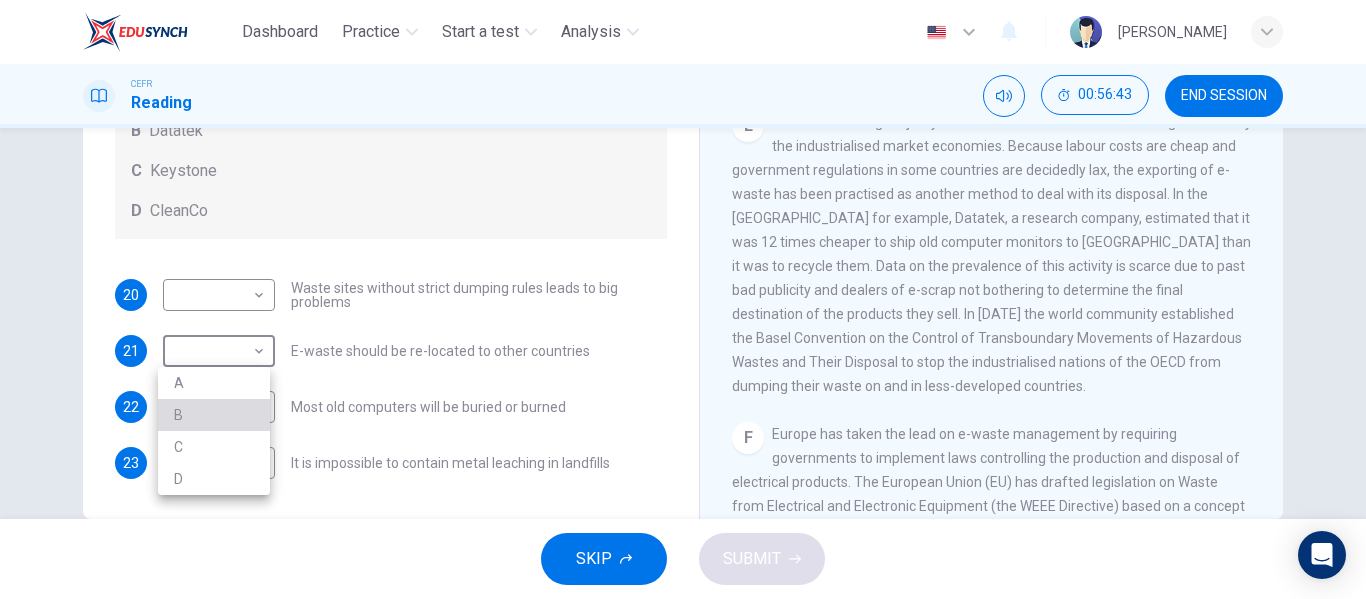 click on "B" at bounding box center [214, 415] 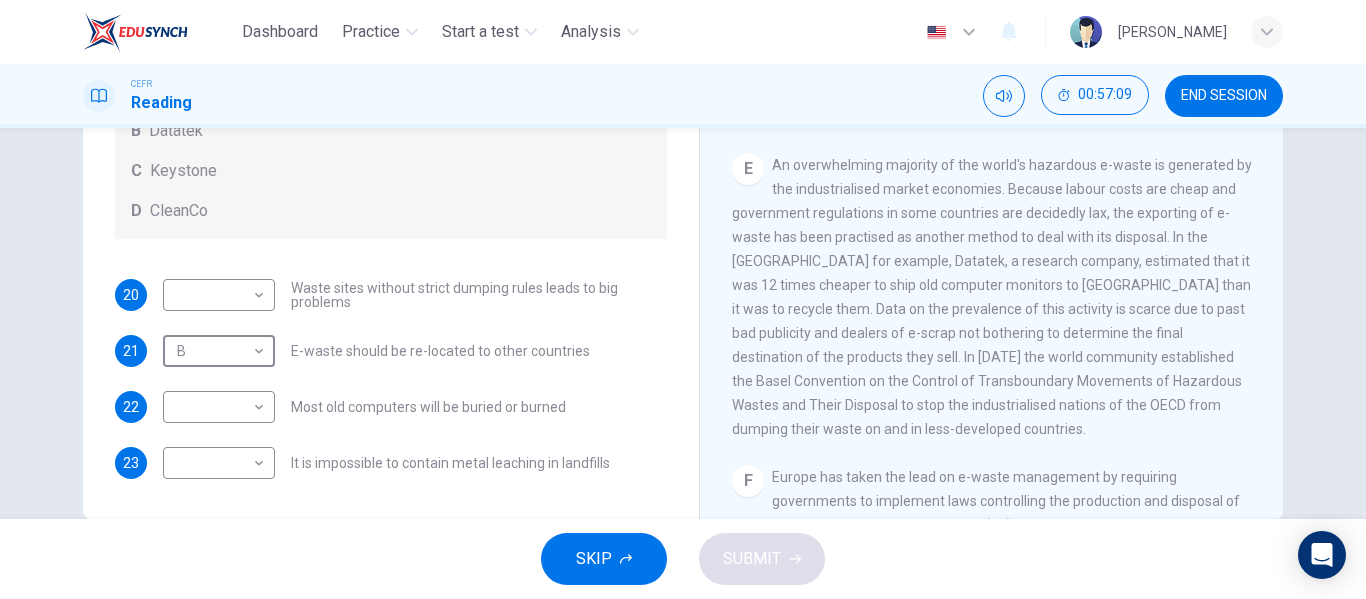 scroll, scrollTop: 1327, scrollLeft: 0, axis: vertical 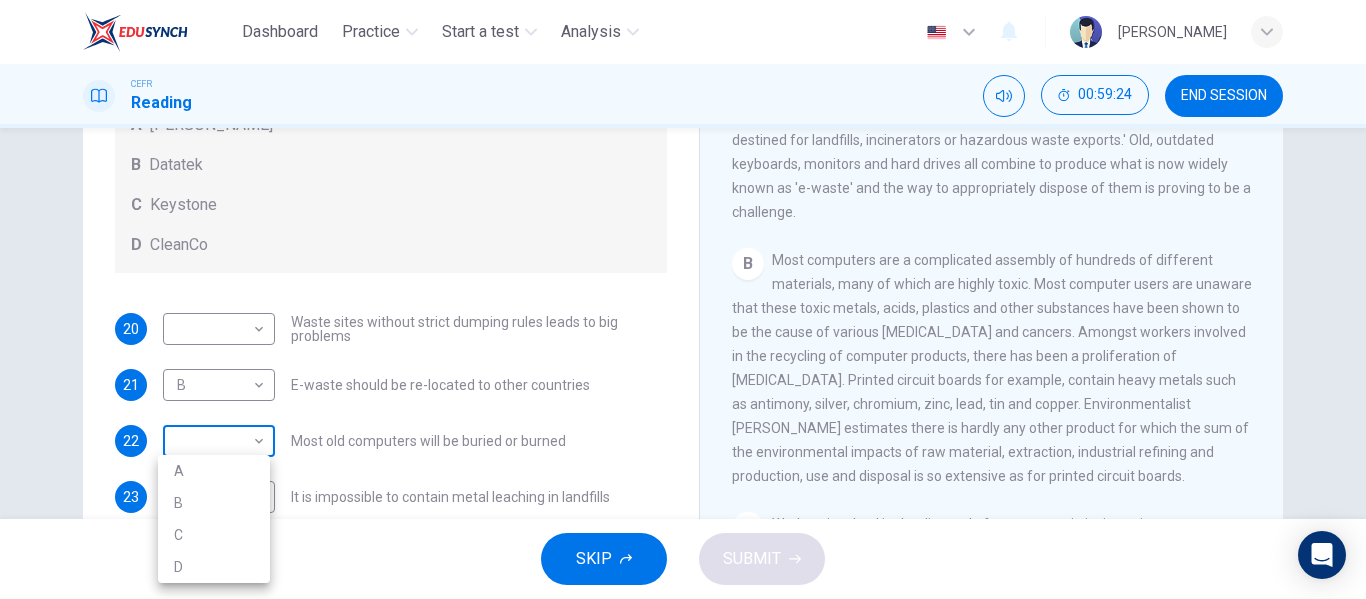 click on "Dashboard Practice Start a test Analysis English en ​ [PERSON_NAME] Reading 00:59:24 END SESSION Questions 20 - 23 Look at the following list of statements and the list of
companies below.
Match each statement with the correct company. Write the correct letter A-D in the boxes below on your answer sheet.
NB  You may use any letter more than once. List of Companies A Noranda Smelter B Datatek C Keystone D CleanCo 20 ​ ​ Waste sites without strict dumping rules leads to big problems 21 B B ​ E-waste should be re-located to other countries 22 ​ ​ Most old computers will be buried or burned 23 ​ ​ It is impossible to contain metal leaching in landfills The Intense Rate of Change in the World CLICK TO ZOOM Click to Zoom A B C D E F G SKIP SUBMIT EduSynch - Online Language Proficiency Testing
Dashboard Practice Start a test Analysis Notifications © Copyright  2025 A B C D" at bounding box center (683, 299) 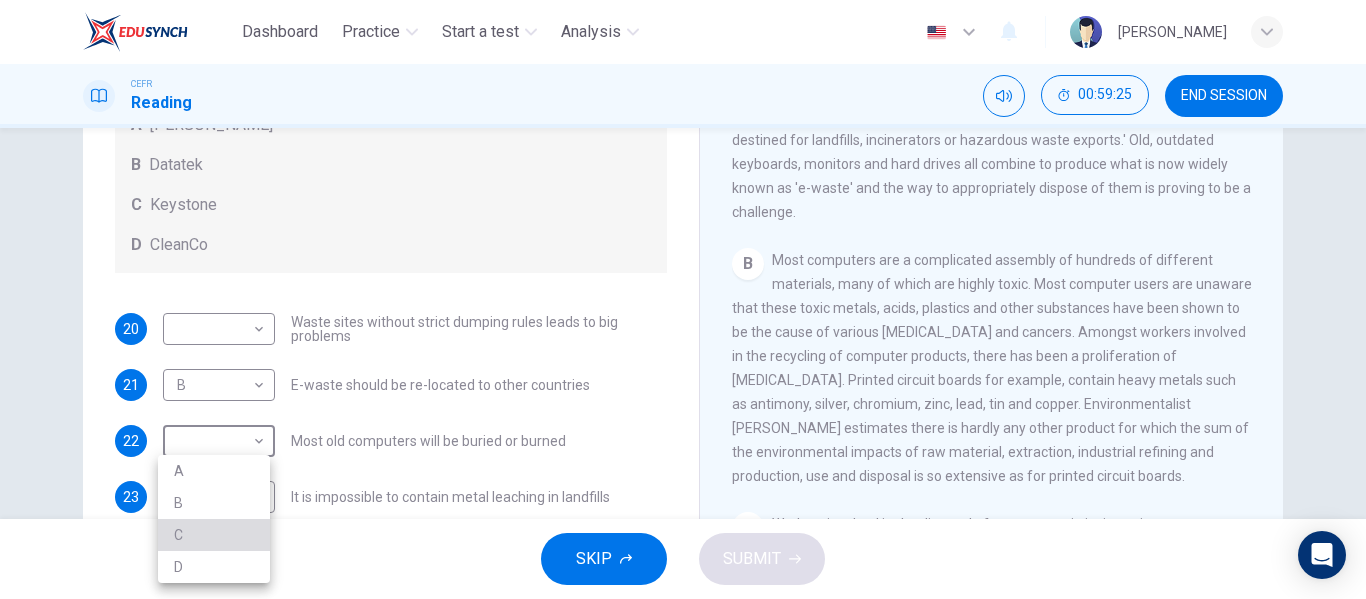 click on "C" at bounding box center (214, 535) 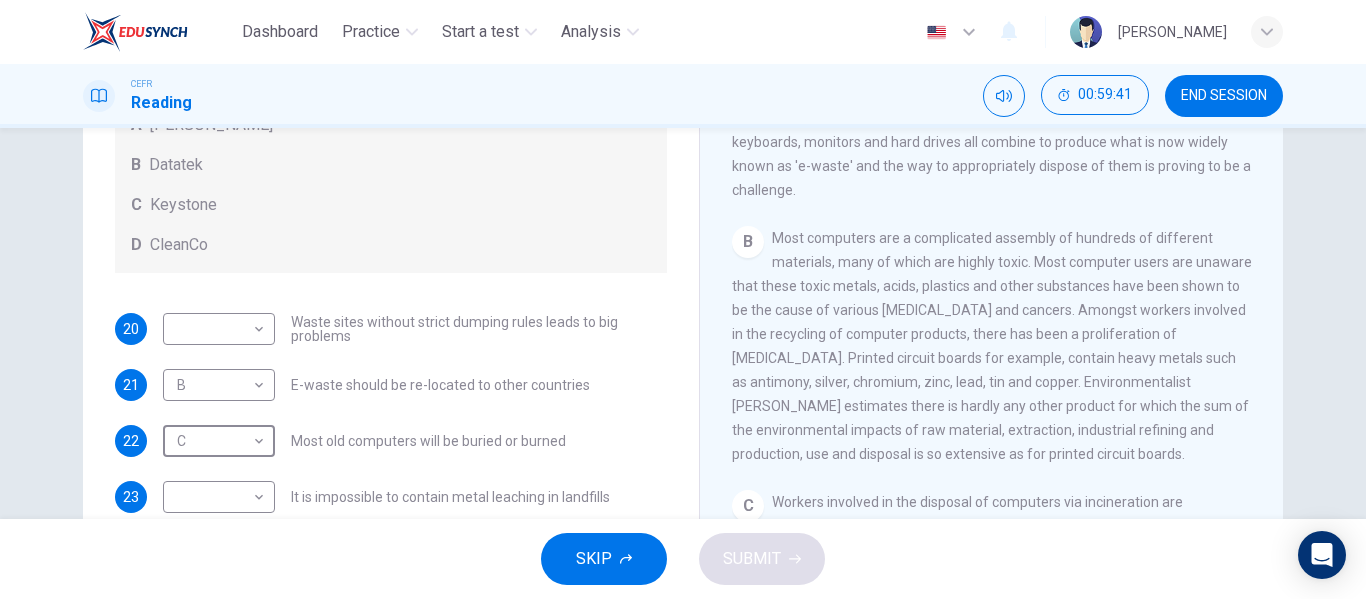 scroll, scrollTop: 457, scrollLeft: 0, axis: vertical 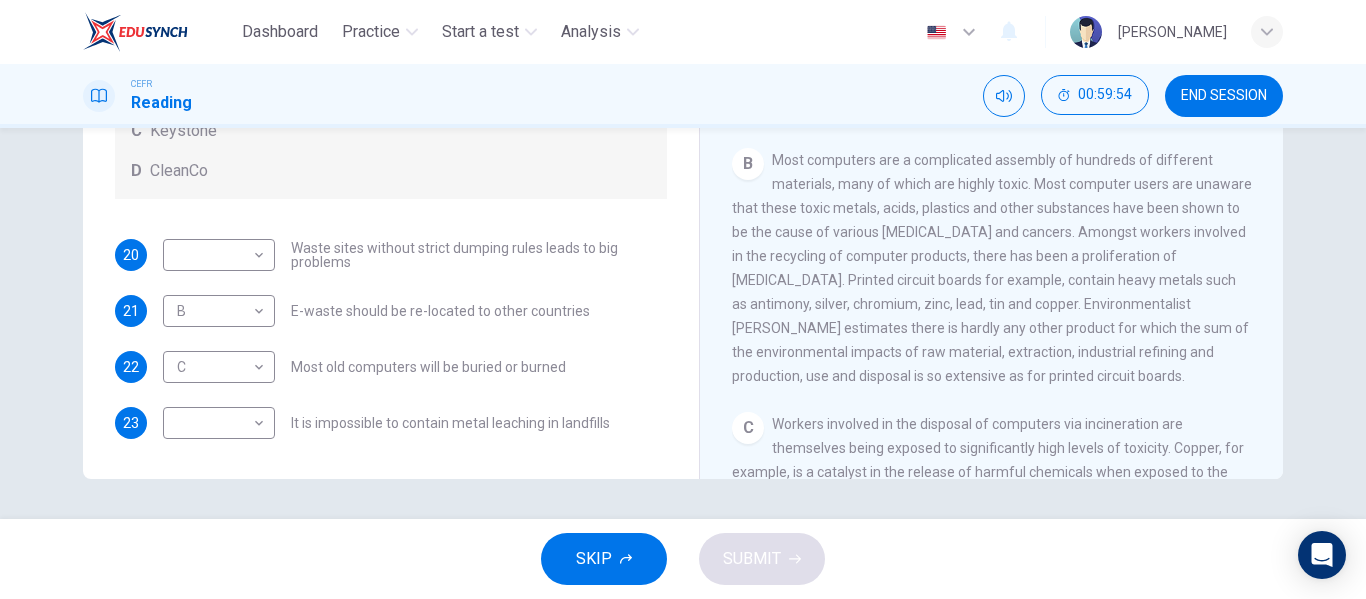 click on "CLICK TO ZOOM Click to Zoom A The intense rate of change in the world gives rise to numerous new products – many of them electronic. What is brand new and state-of-the-art one month is quickly relegated to 'old model' status the next. Within the world of computing, this frenetic pace of change has led to millions of out-dated, worthless products. Keystone, an American-based research company, reported that 'in [DATE], one computer became obsolete for every new one introduced in the market. By the year [DATE], experts estimate that in the [GEOGRAPHIC_DATA] there will be over 500 million obsolete computers. Most of these computers will be destined for landfills, incinerators or hazardous waste exports.' Old, outdated keyboards, monitors and hard drives all combine to produce what is now widely known as 'e-waste' and the way to appropriately dispose of them is proving to be a challenge. B C D E F G" at bounding box center (1005, 175) 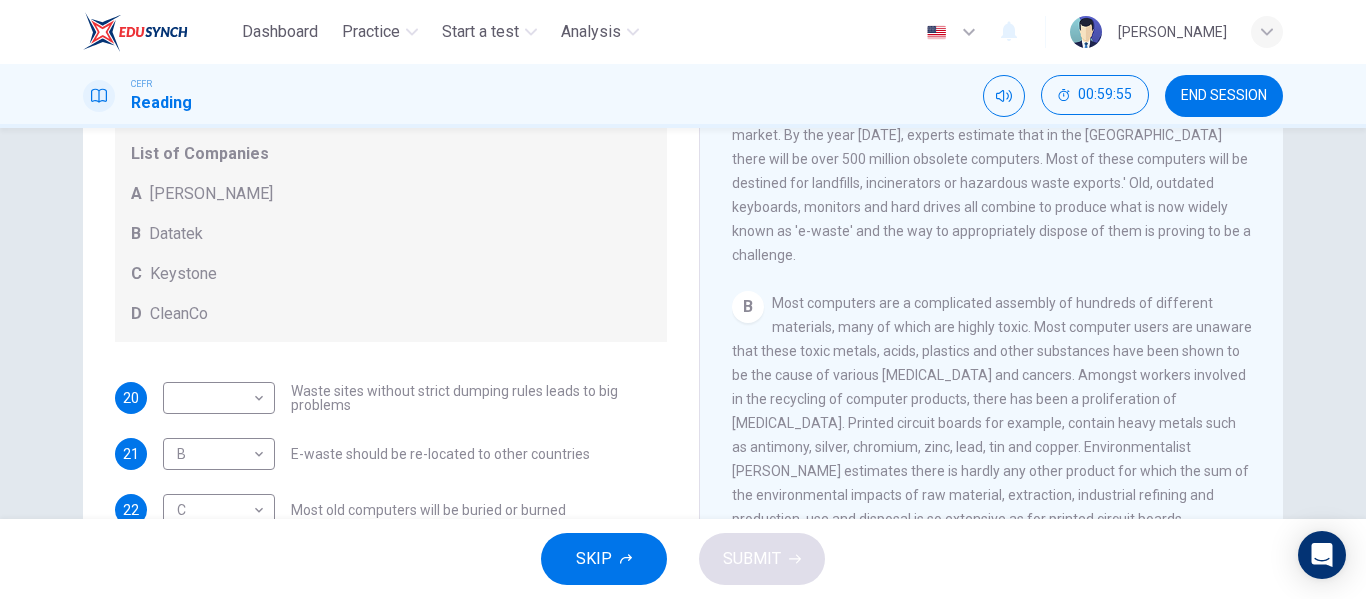 scroll, scrollTop: 228, scrollLeft: 0, axis: vertical 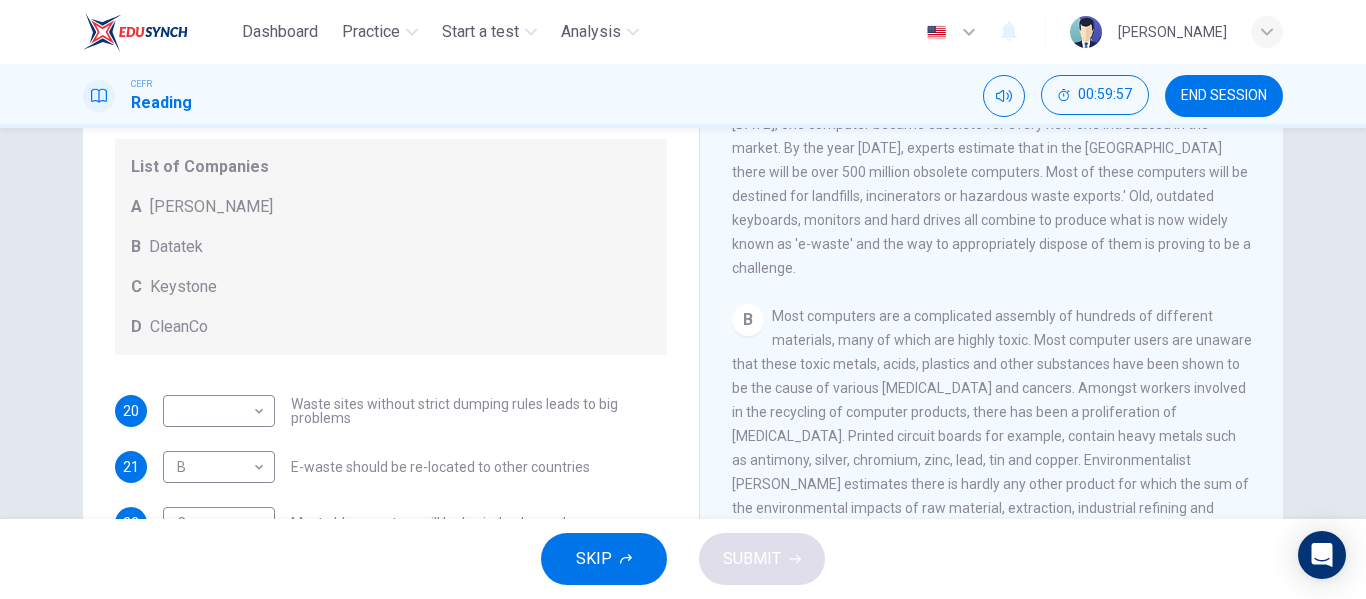 drag, startPoint x: 1261, startPoint y: 248, endPoint x: 1265, endPoint y: 288, distance: 40.1995 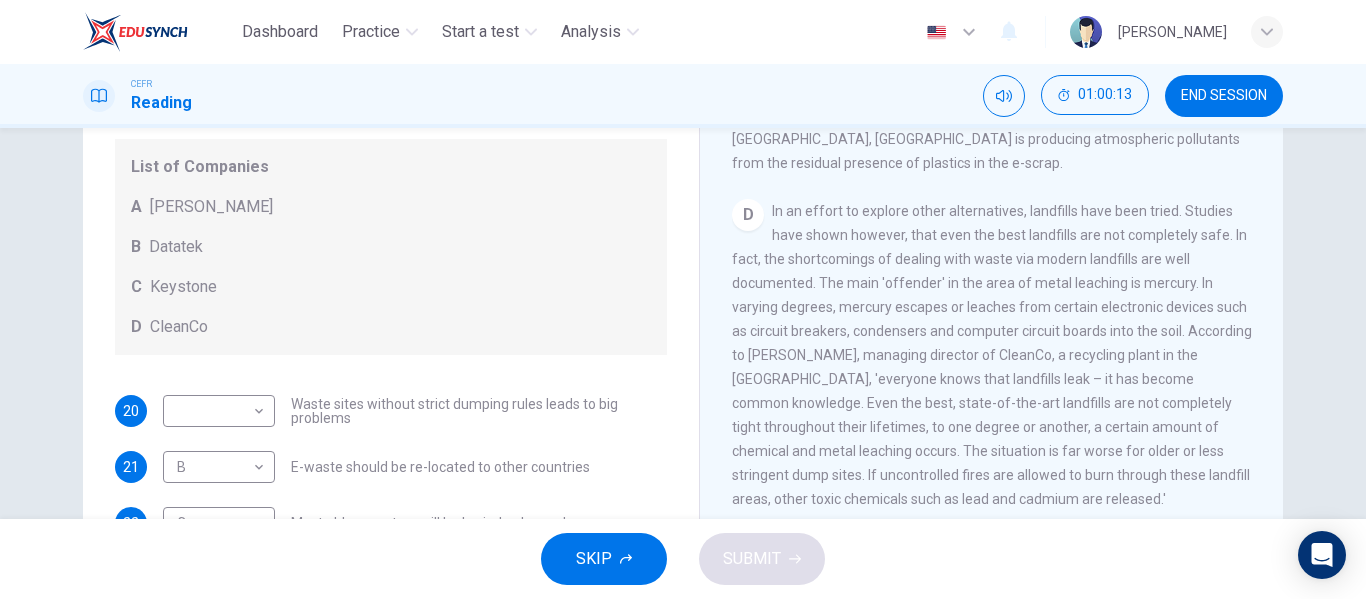 scroll, scrollTop: 1071, scrollLeft: 0, axis: vertical 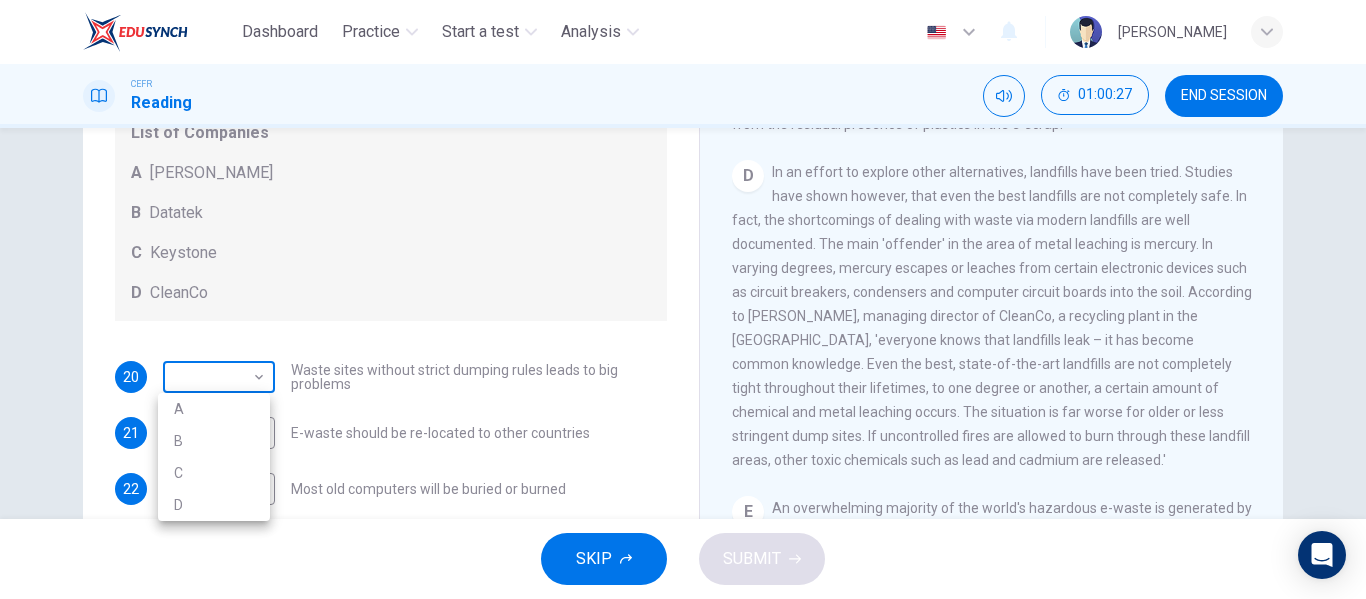 click on "Dashboard Practice Start a test Analysis English en ​ [PERSON_NAME] Reading 01:00:27 END SESSION Questions 20 - 23 Look at the following list of statements and the list of
companies below.
Match each statement with the correct company. Write the correct letter A-D in the boxes below on your answer sheet.
NB  You may use any letter more than once. List of Companies A Noranda Smelter B Datatek C Keystone D CleanCo 20 ​ ​ Waste sites without strict dumping rules leads to big problems 21 B B ​ E-waste should be re-located to other countries 22 C C ​ Most old computers will be buried or burned 23 ​ ​ It is impossible to contain metal leaching in landfills The Intense Rate of Change in the World CLICK TO ZOOM Click to Zoom A B C D E F G SKIP SUBMIT EduSynch - Online Language Proficiency Testing
Dashboard Practice Start a test Analysis Notifications © Copyright  2025 A B C D" at bounding box center (683, 299) 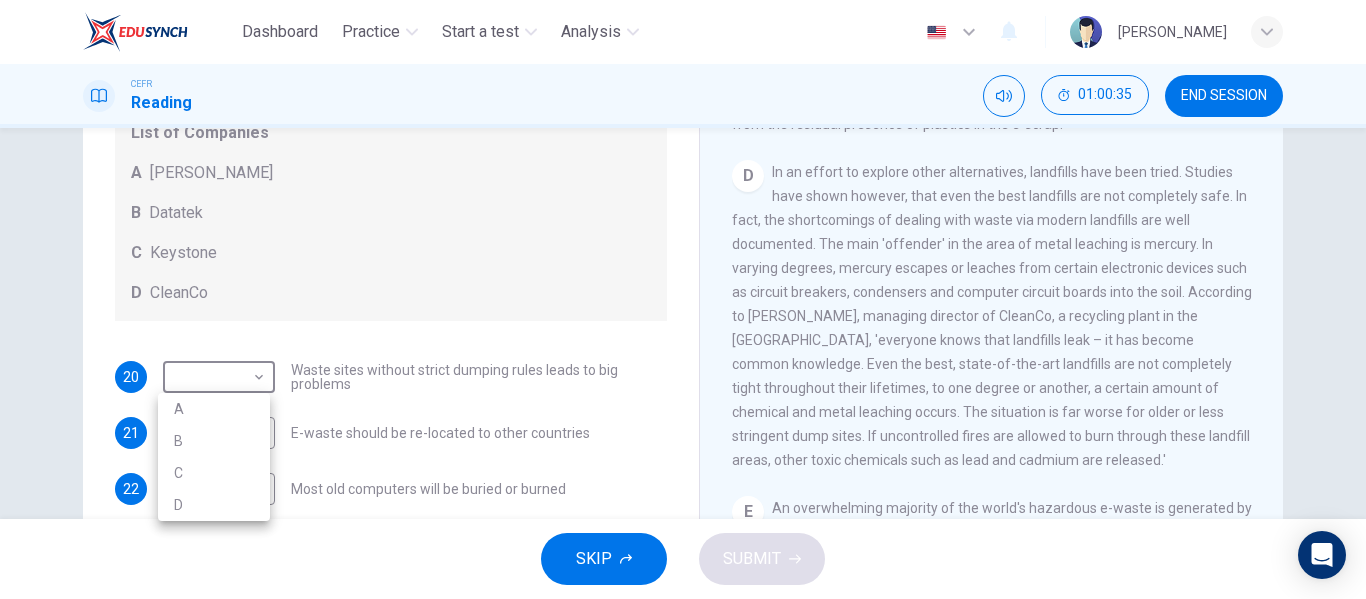 drag, startPoint x: 1365, startPoint y: 347, endPoint x: 1362, endPoint y: 421, distance: 74.06078 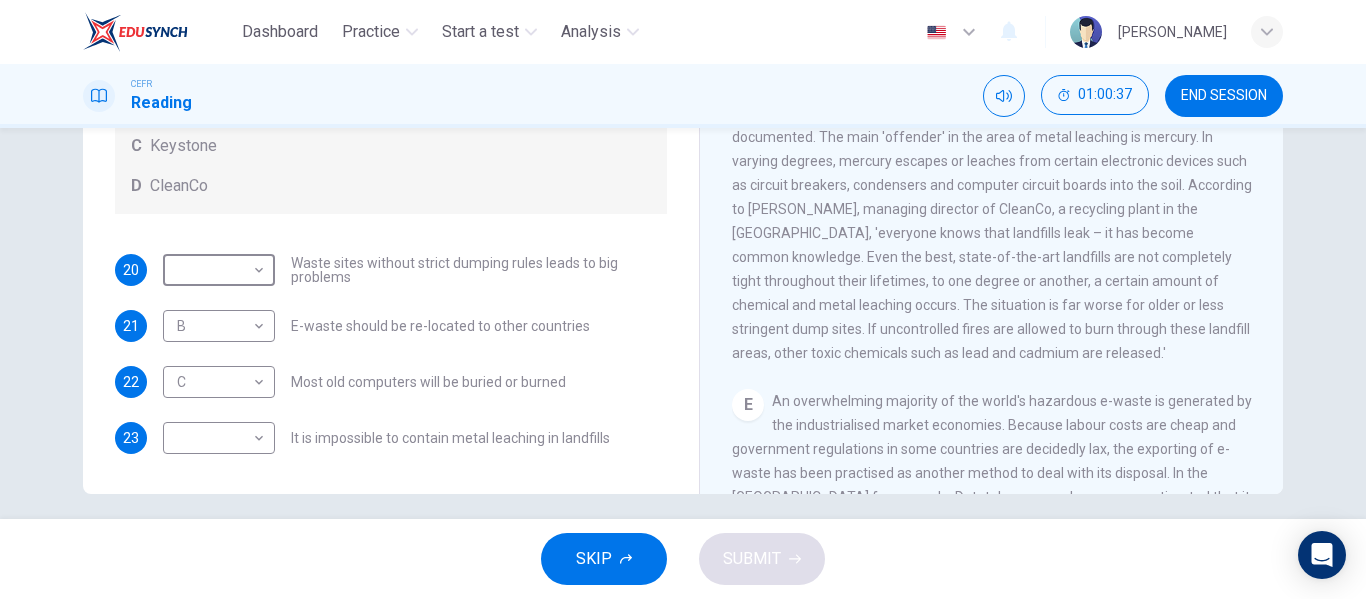 scroll, scrollTop: 384, scrollLeft: 0, axis: vertical 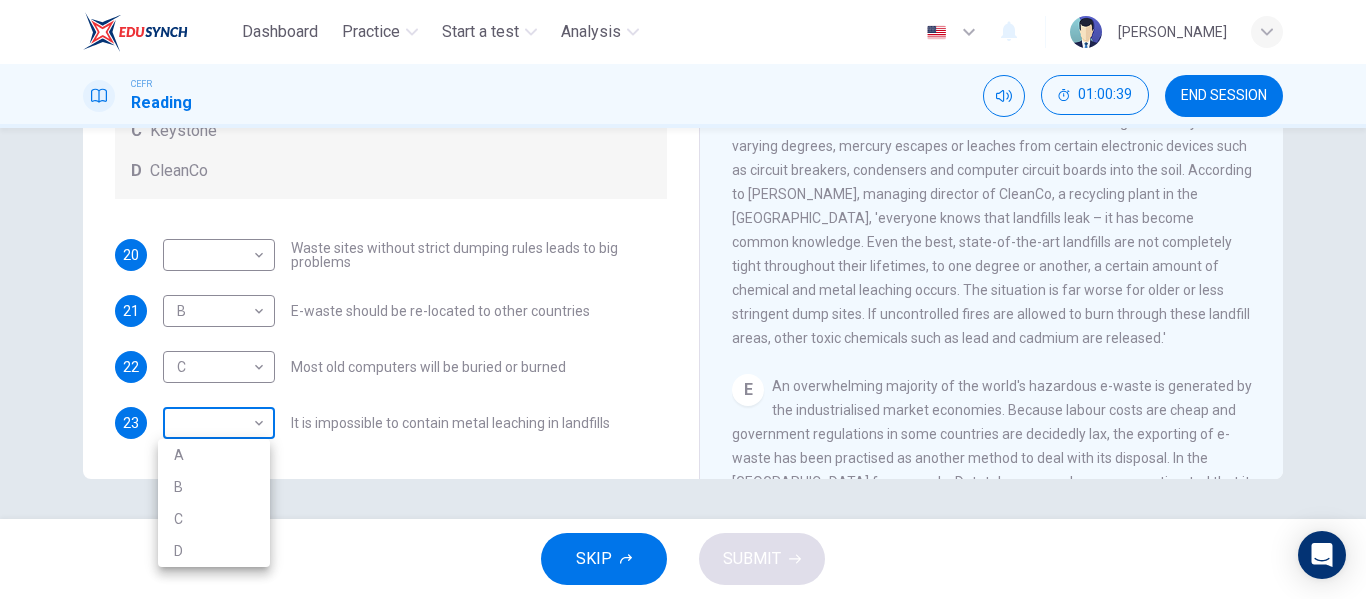 click on "Dashboard Practice Start a test Analysis English en ​ [PERSON_NAME] Reading 01:00:39 END SESSION Questions 20 - 23 Look at the following list of statements and the list of
companies below.
Match each statement with the correct company. Write the correct letter A-D in the boxes below on your answer sheet.
NB  You may use any letter more than once. List of Companies A Noranda Smelter B Datatek C Keystone D CleanCo 20 ​ ​ Waste sites without strict dumping rules leads to big problems 21 B B ​ E-waste should be re-located to other countries 22 C C ​ Most old computers will be buried or burned 23 ​ ​ It is impossible to contain metal leaching in landfills The Intense Rate of Change in the World CLICK TO ZOOM Click to Zoom A B C D E F G SKIP SUBMIT EduSynch - Online Language Proficiency Testing
Dashboard Practice Start a test Analysis Notifications © Copyright  2025 A B C D" at bounding box center [683, 299] 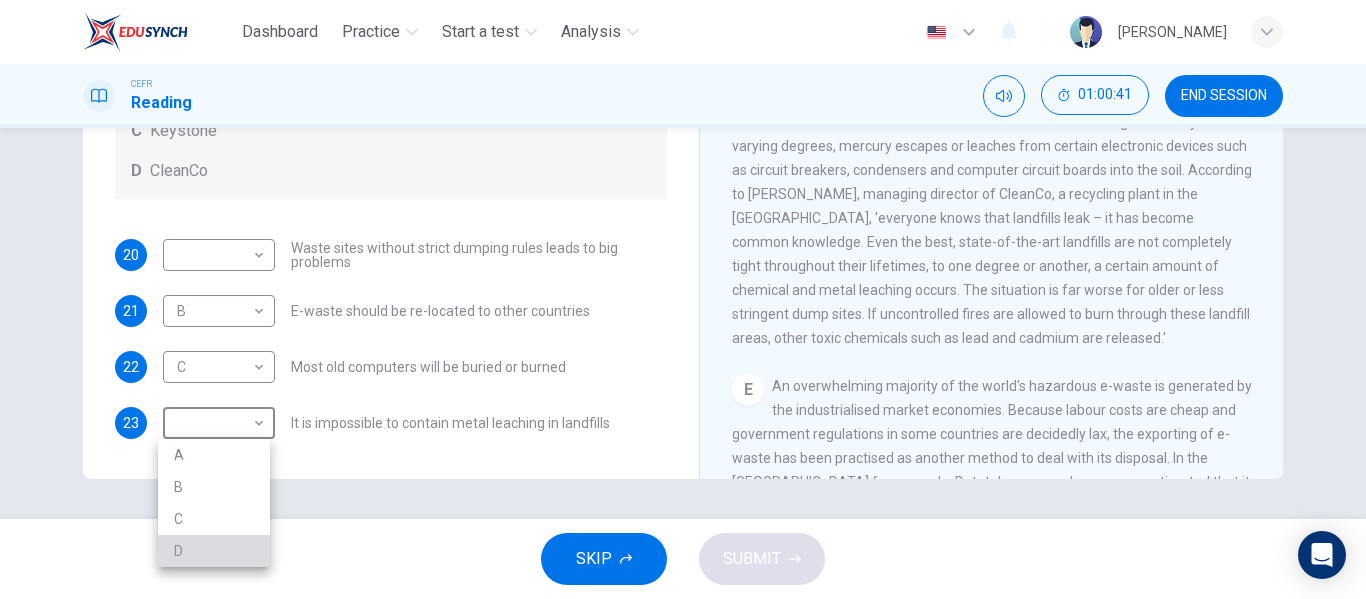 click on "D" at bounding box center (214, 551) 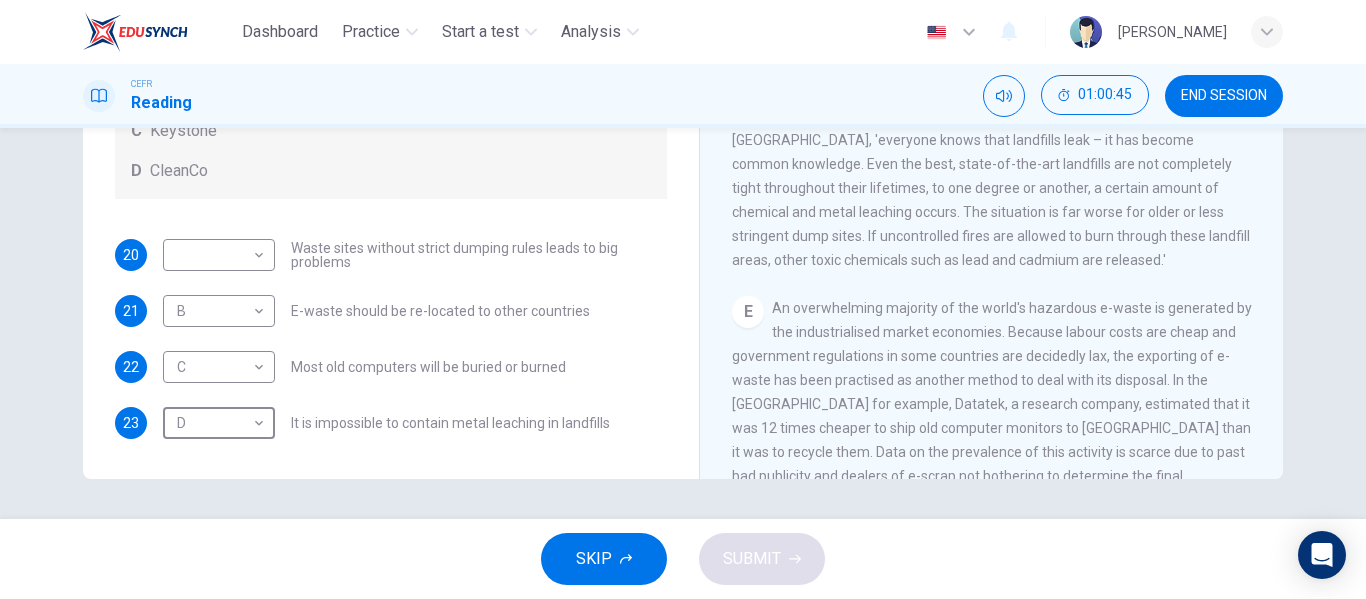 scroll, scrollTop: 1145, scrollLeft: 0, axis: vertical 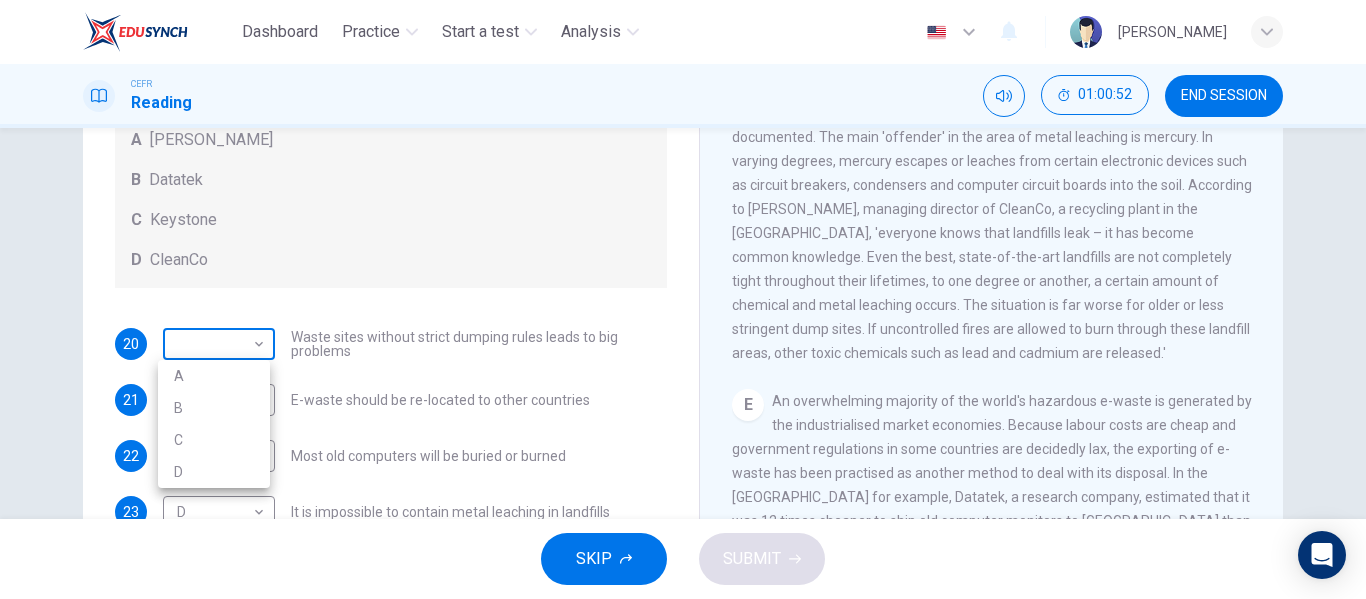 click on "Dashboard Practice Start a test Analysis English en ​ [PERSON_NAME] Reading 01:00:52 END SESSION Questions 20 - 23 Look at the following list of statements and the list of
companies below.
Match each statement with the correct company. Write the correct letter A-D in the boxes below on your answer sheet.
NB  You may use any letter more than once. List of Companies A Noranda Smelter B Datatek C Keystone D CleanCo 20 ​ ​ Waste sites without strict dumping rules leads to big problems 21 B B ​ E-waste should be re-located to other countries 22 C C ​ Most old computers will be buried or burned 23 D D ​ It is impossible to contain metal leaching in landfills The Intense Rate of Change in the World CLICK TO ZOOM Click to Zoom A B C D E F G SKIP SUBMIT EduSynch - Online Language Proficiency Testing
Dashboard Practice Start a test Analysis Notifications © Copyright  2025 A B C D" at bounding box center [683, 299] 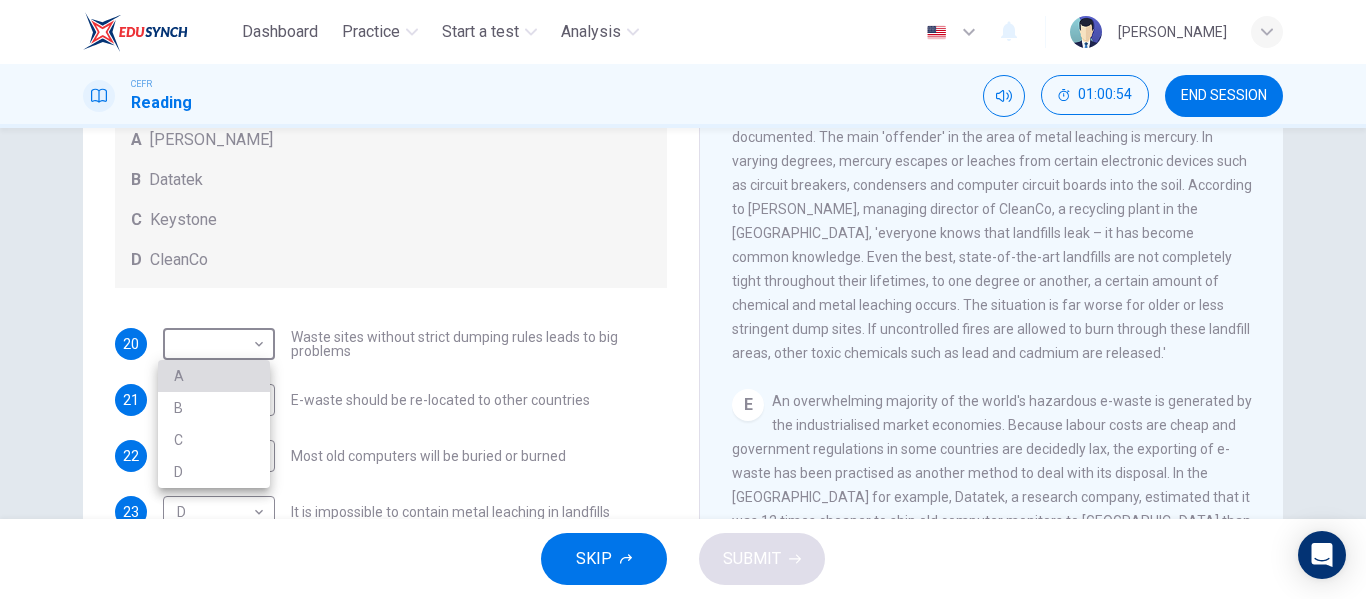 click on "A" at bounding box center (214, 376) 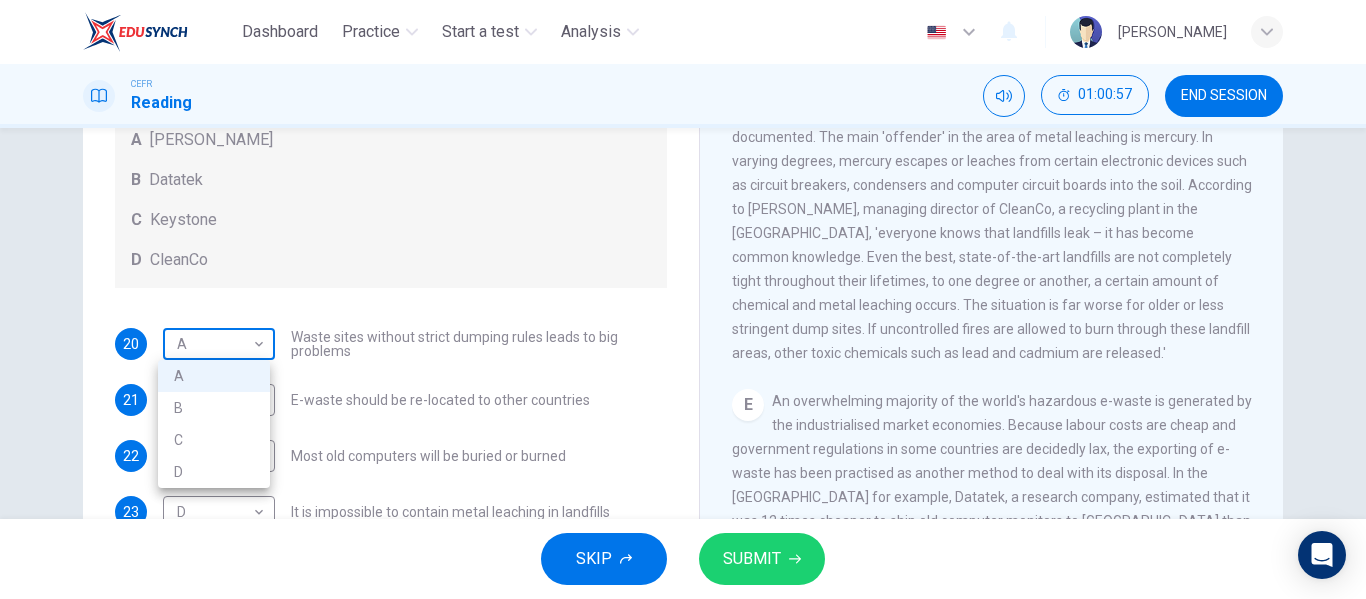 click on "Dashboard Practice Start a test Analysis English en ​ [PERSON_NAME] Reading 01:00:57 END SESSION Questions 20 - 23 Look at the following list of statements and the list of
companies below.
Match each statement with the correct company. Write the correct letter A-D in the boxes below on your answer sheet.
NB  You may use any letter more than once. List of Companies A Noranda Smelter B Datatek C Keystone D CleanCo 20 A A ​ Waste sites without strict dumping rules leads to big problems 21 B B ​ E-waste should be re-located to other countries 22 C C ​ Most old computers will be buried or burned 23 D D ​ It is impossible to contain metal leaching in landfills The Intense Rate of Change in the World CLICK TO ZOOM Click to Zoom A B C D E F G SKIP SUBMIT EduSynch - Online Language Proficiency Testing
Dashboard Practice Start a test Analysis Notifications © Copyright  2025 A B C D" at bounding box center [683, 299] 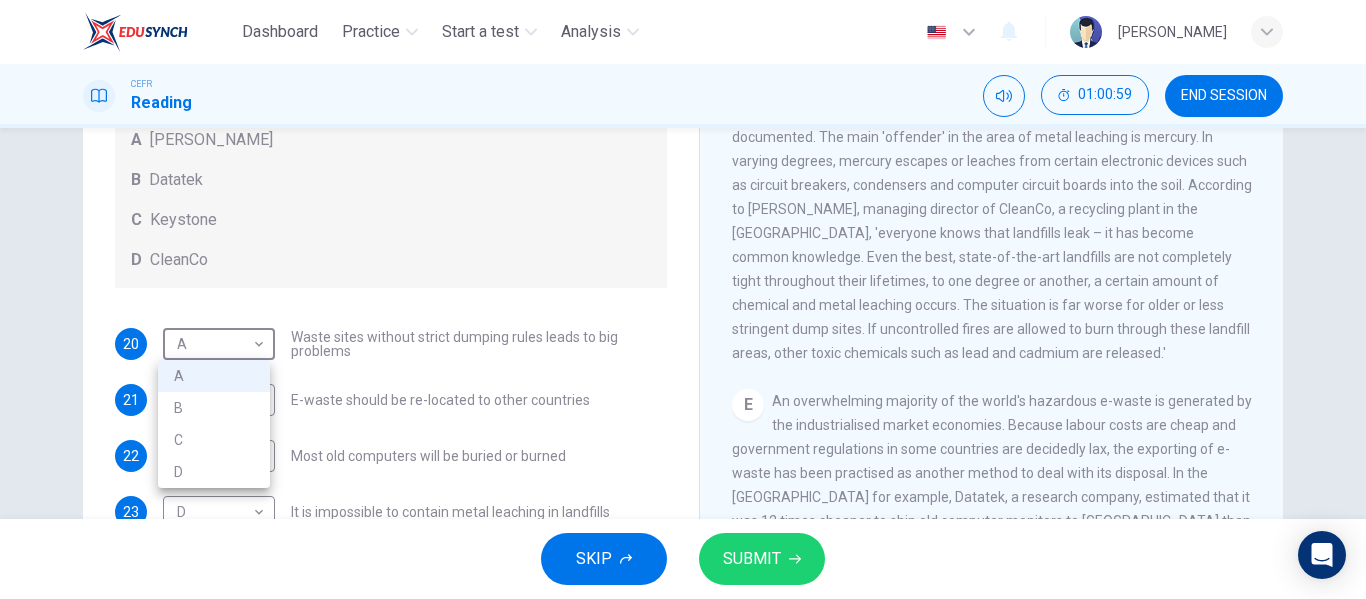 click at bounding box center (683, 299) 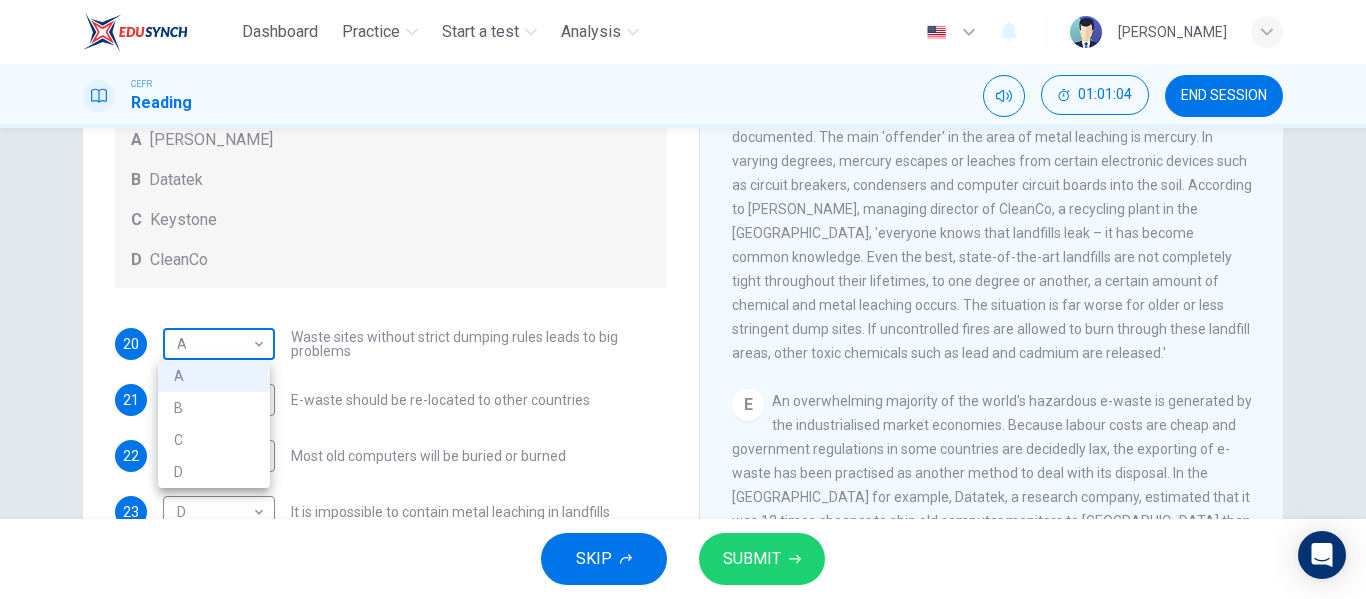 click on "Dashboard Practice Start a test Analysis English en ​ [PERSON_NAME] Reading 01:01:04 END SESSION Questions 20 - 23 Look at the following list of statements and the list of
companies below.
Match each statement with the correct company. Write the correct letter A-D in the boxes below on your answer sheet.
NB  You may use any letter more than once. List of Companies A Noranda Smelter B Datatek C Keystone D CleanCo 20 A A ​ Waste sites without strict dumping rules leads to big problems 21 B B ​ E-waste should be re-located to other countries 22 C C ​ Most old computers will be buried or burned 23 D D ​ It is impossible to contain metal leaching in landfills The Intense Rate of Change in the World CLICK TO ZOOM Click to Zoom A B C D E F G SKIP SUBMIT EduSynch - Online Language Proficiency Testing
Dashboard Practice Start a test Analysis Notifications © Copyright  2025 A B C D" at bounding box center (683, 299) 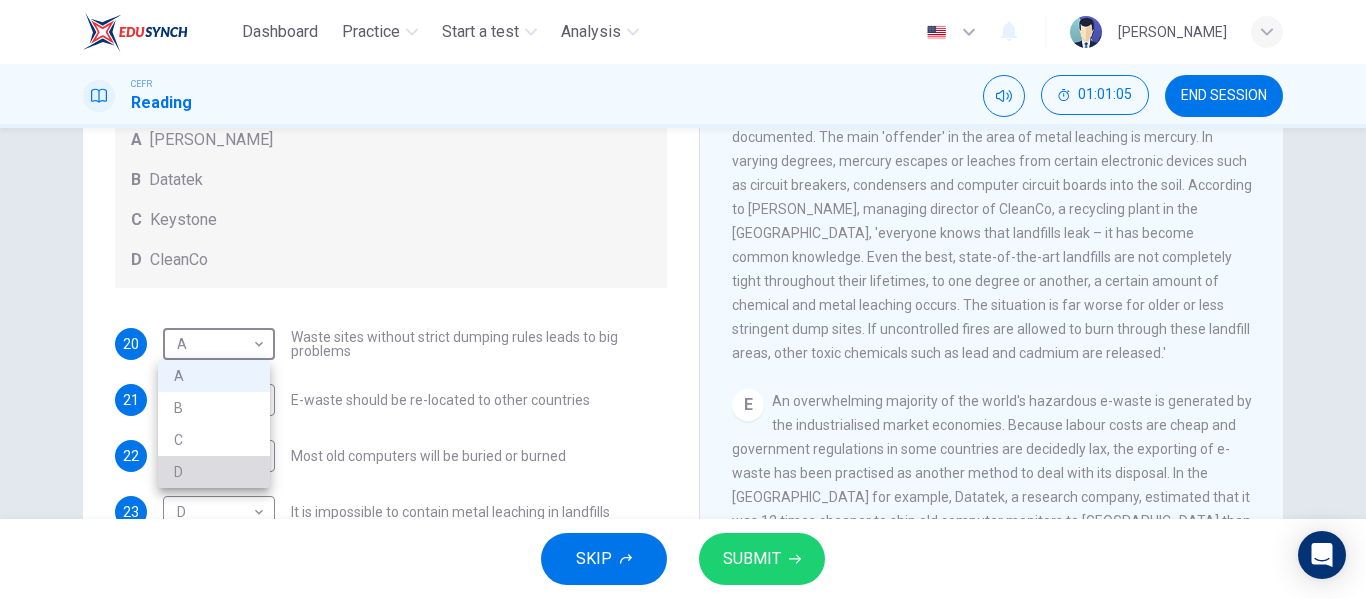 click on "D" at bounding box center (214, 472) 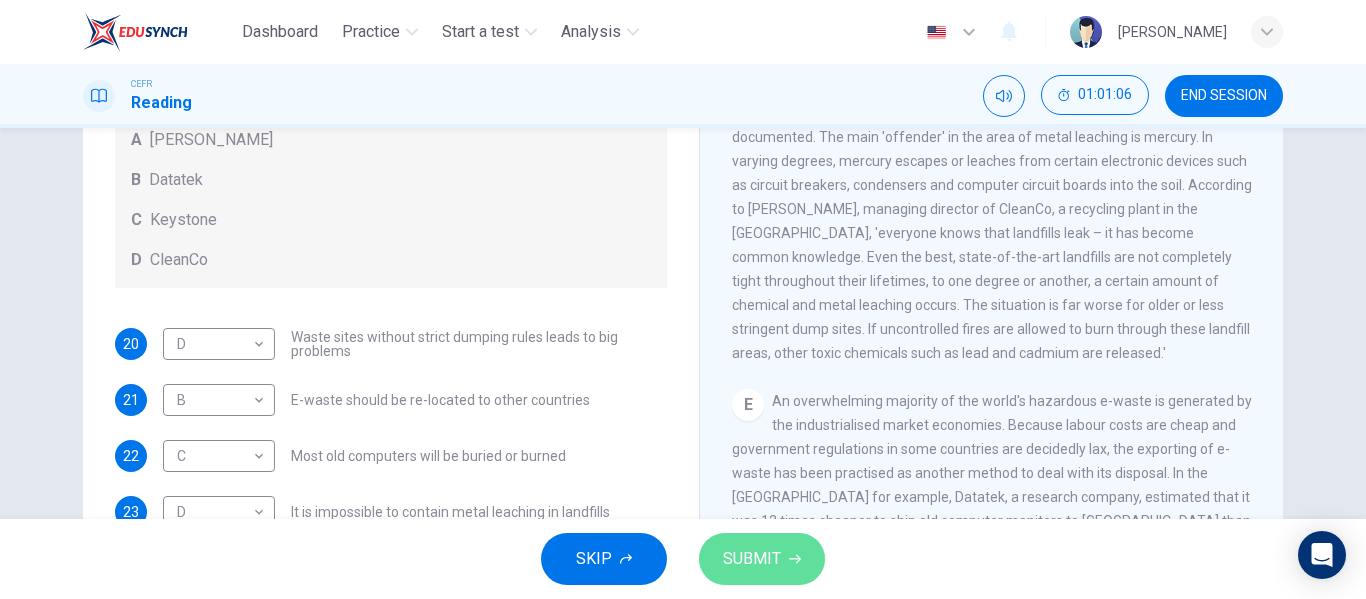click on "SUBMIT" at bounding box center [752, 559] 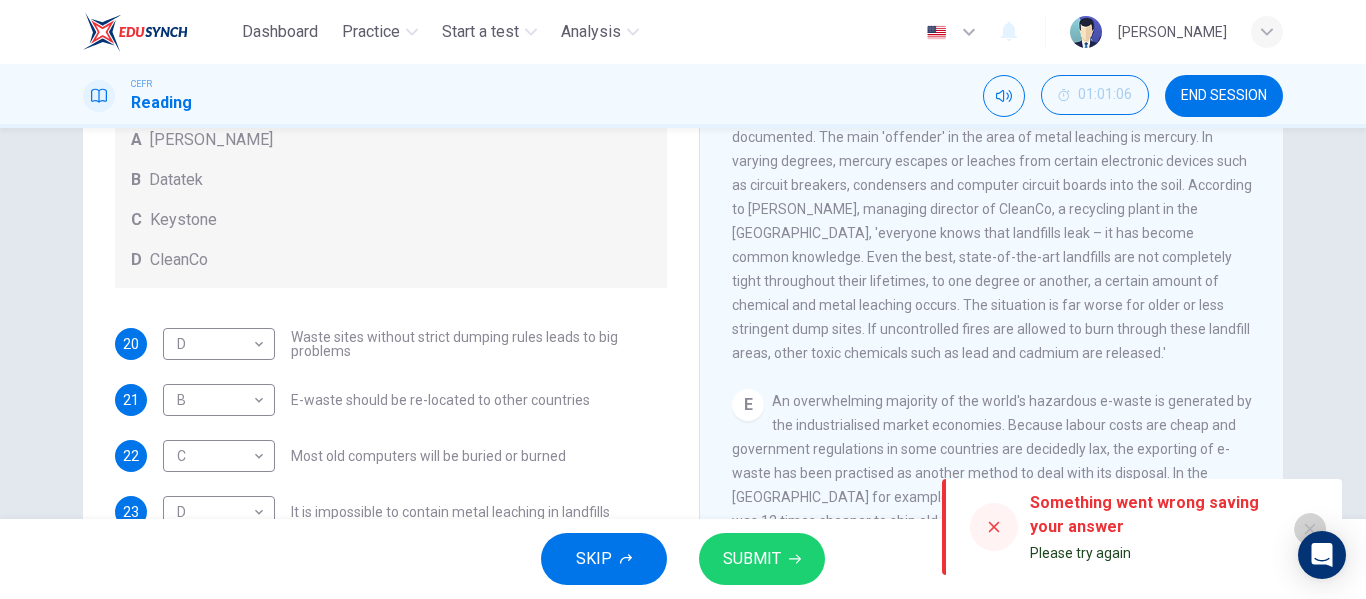 click 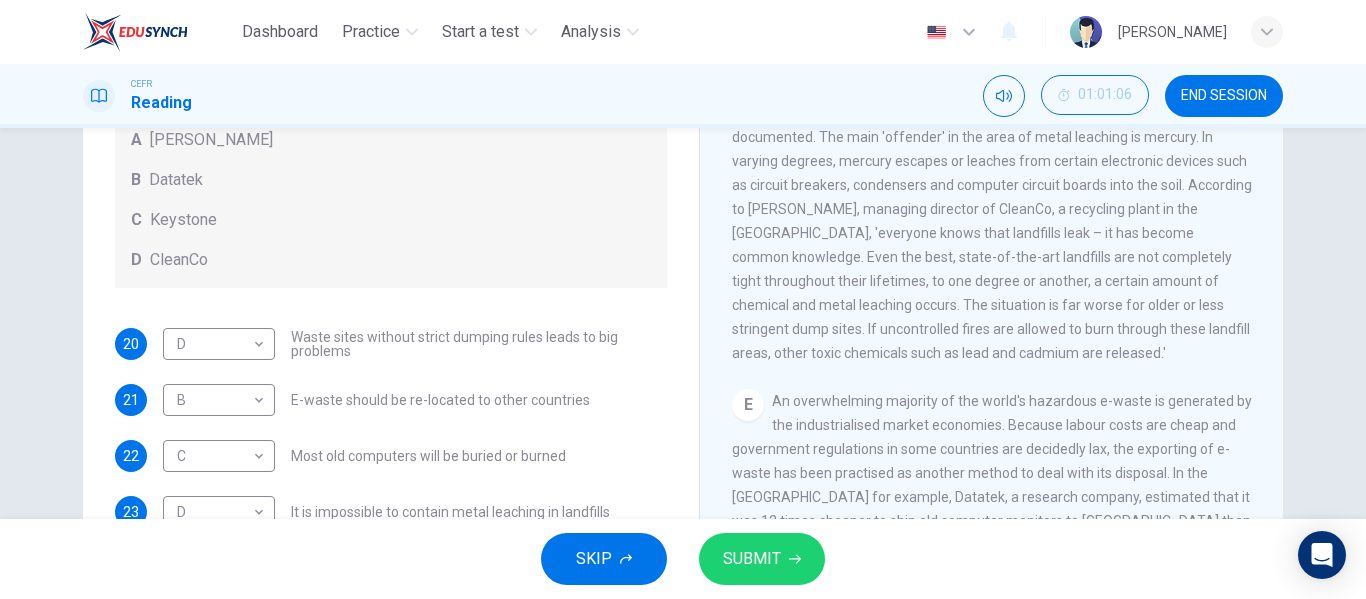 click on "SUBMIT" at bounding box center (752, 559) 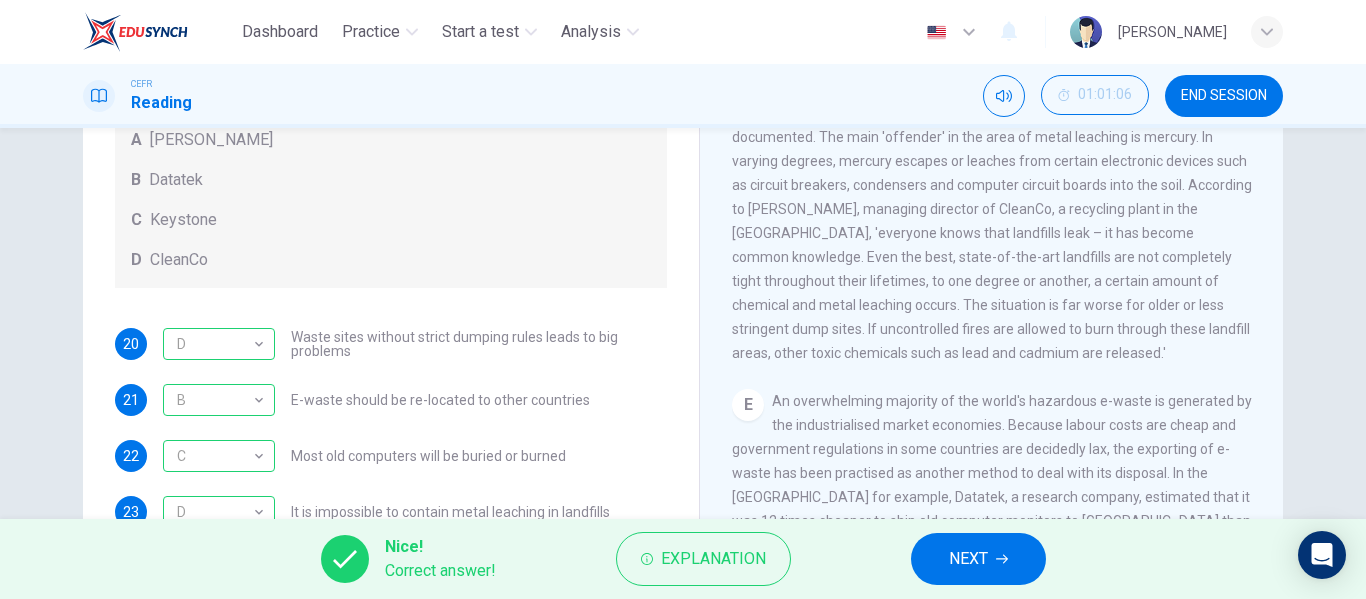 scroll, scrollTop: 384, scrollLeft: 0, axis: vertical 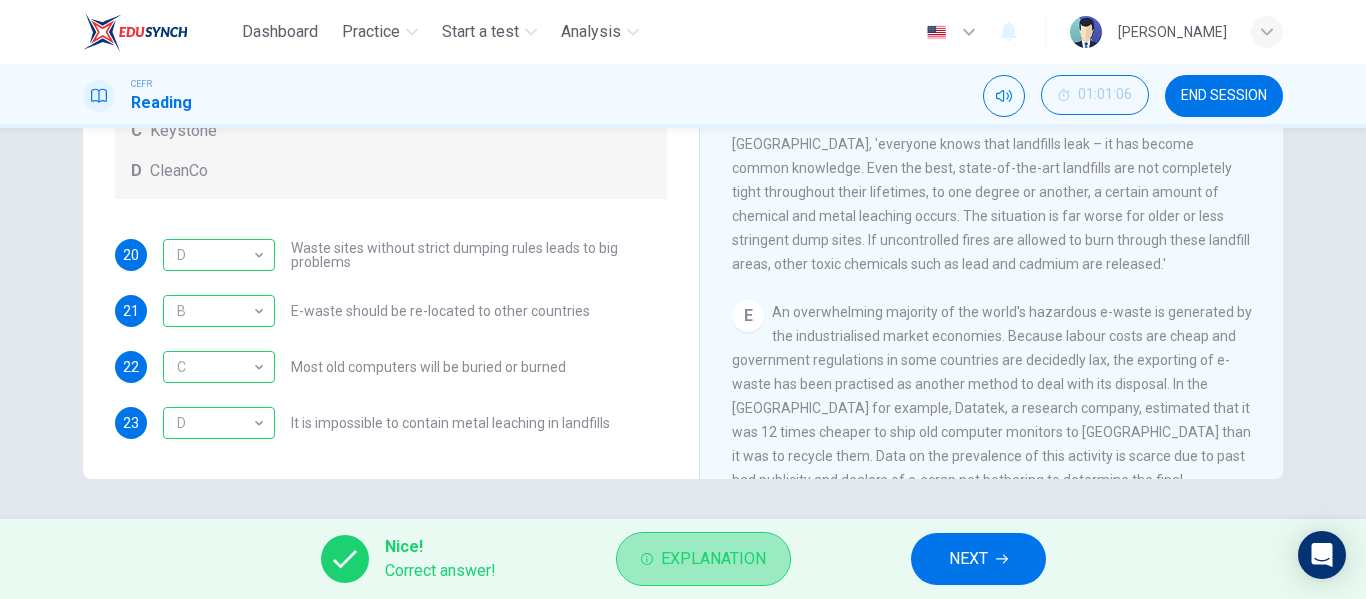 click on "Explanation" at bounding box center (713, 559) 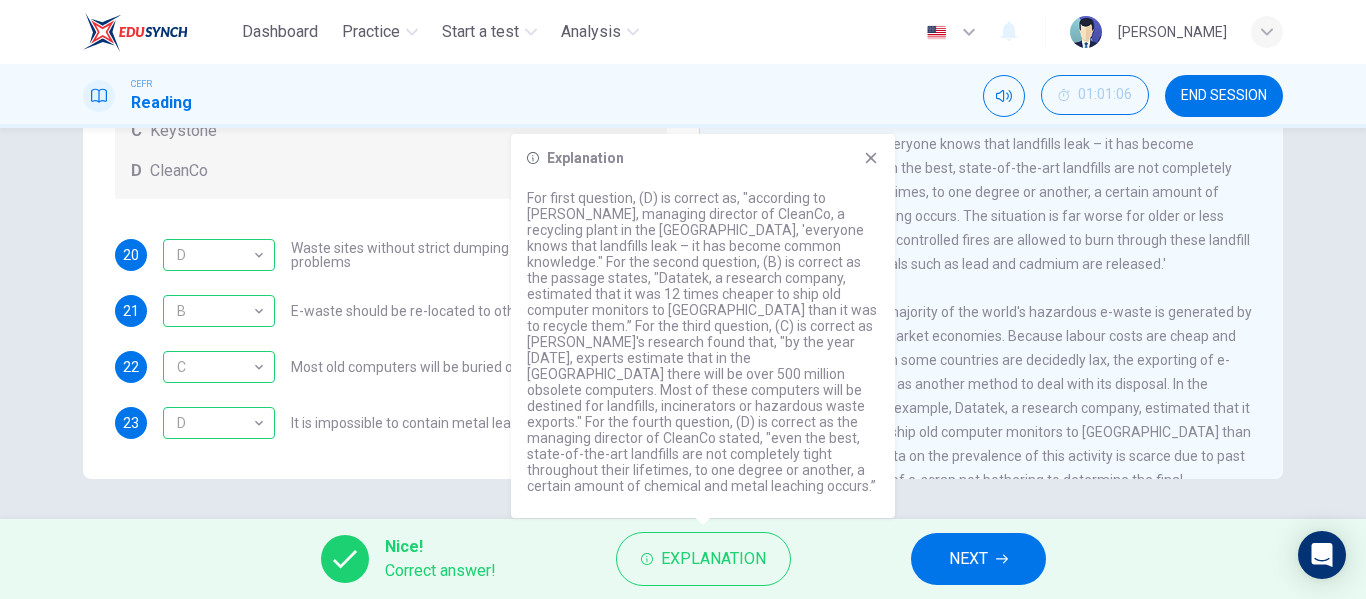 click on "An overwhelming majority of the world's hazardous e-waste is generated by the industrialised market economies. Because labour costs are cheap and government regulations in some countries are decidedly lax, the exporting of e-waste has been practised as another method to deal with its disposal. In the [GEOGRAPHIC_DATA] for example, Datatek, a research company, estimated that it was 12 times cheaper to ship old computer monitors to [GEOGRAPHIC_DATA] than it was to recycle them. Data on the prevalence of this activity is scarce due to past bad publicity and dealers of e-scrap not bothering to determine the final destination of the products they sell. In [DATE] the world community established the Basel Convention on the Control of Transboundary Movements of Hazardous Wastes and Their Disposal to stop the industrialised nations of the OECD from dumping their waste on and in less-developed countries." at bounding box center [992, 444] 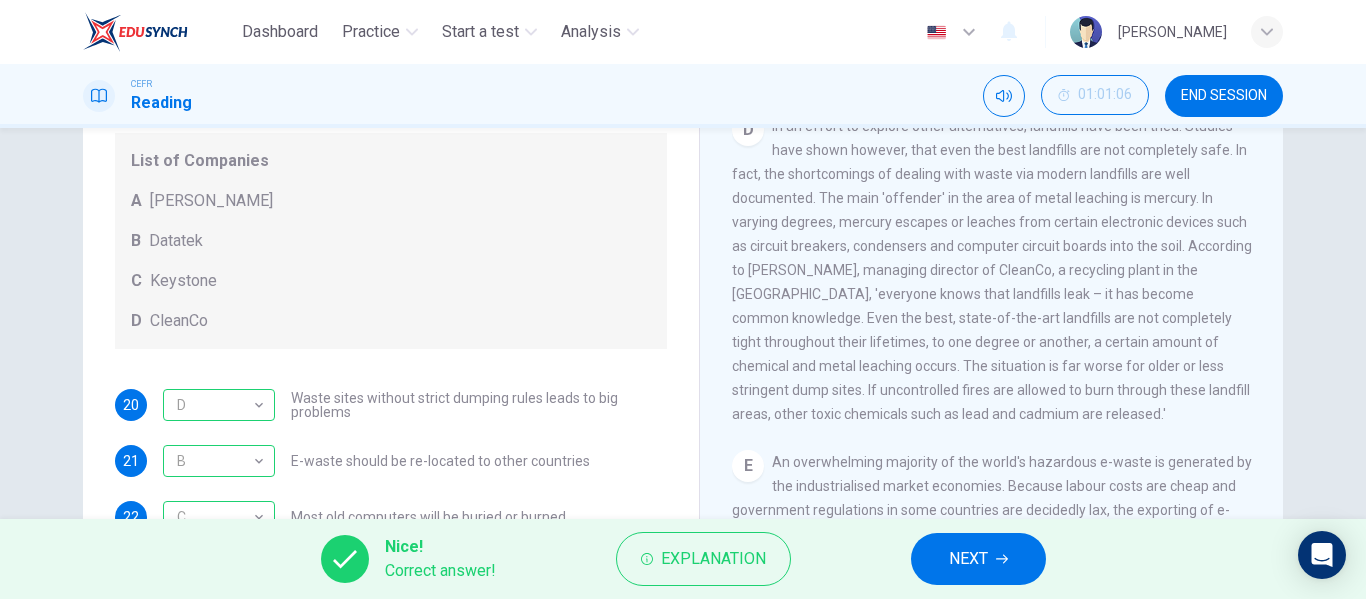 scroll, scrollTop: 217, scrollLeft: 0, axis: vertical 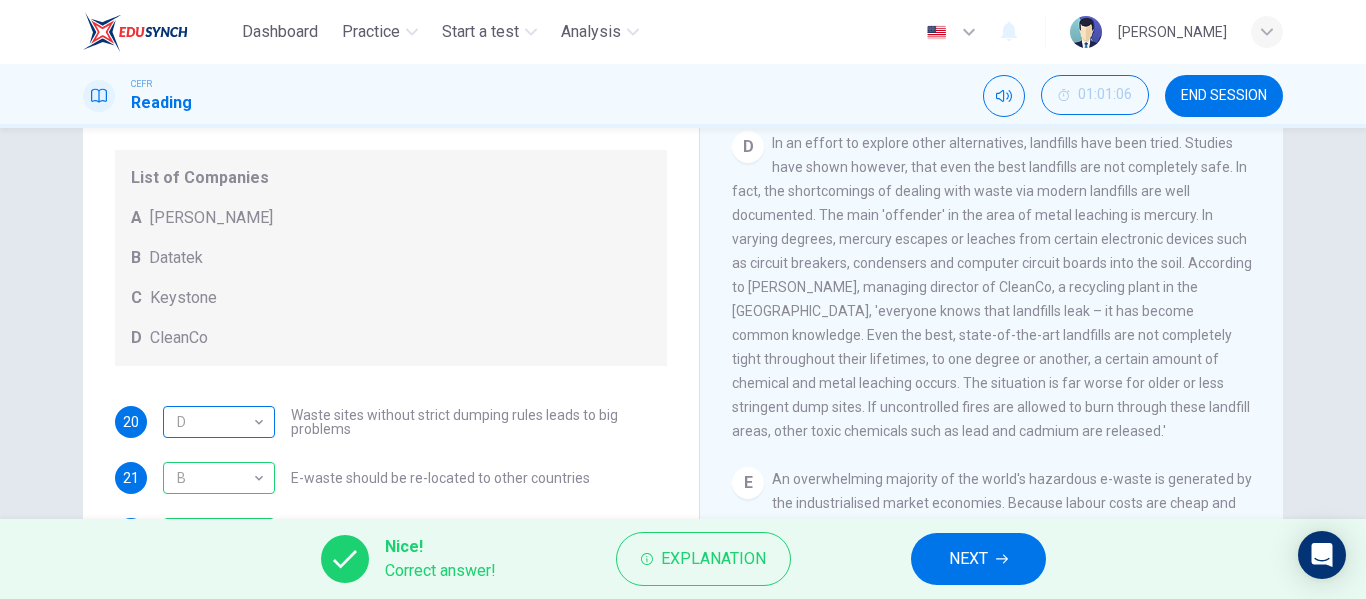 click on "D" at bounding box center (215, 422) 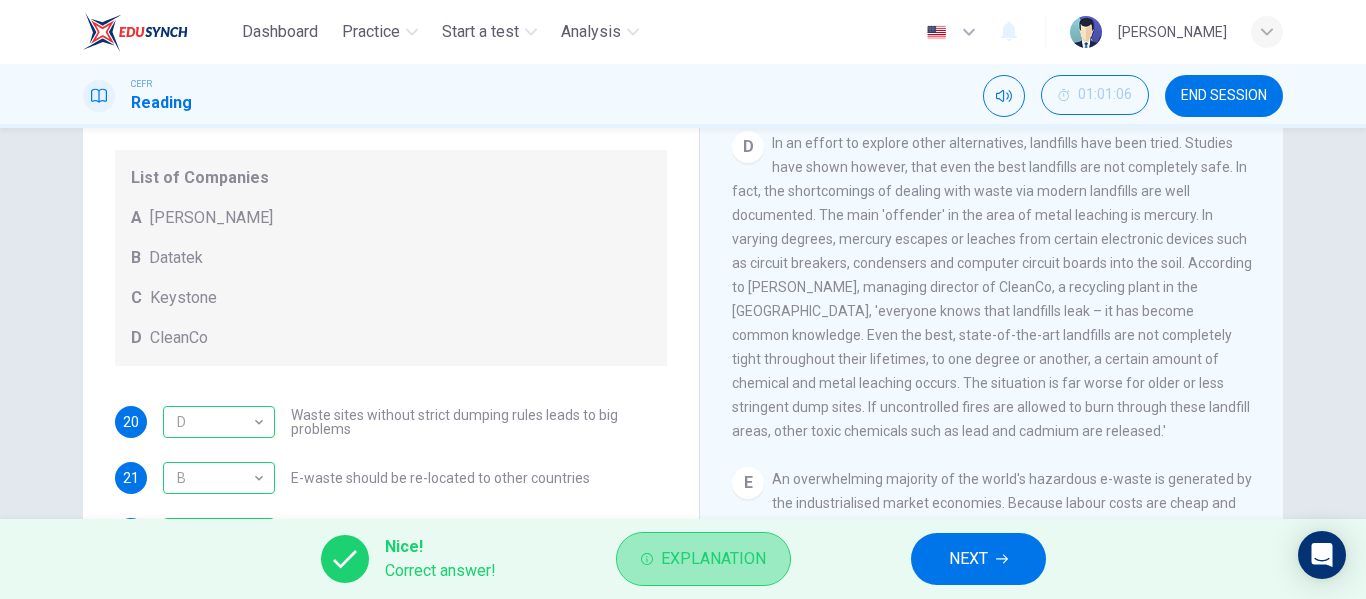 click on "Explanation" at bounding box center [703, 559] 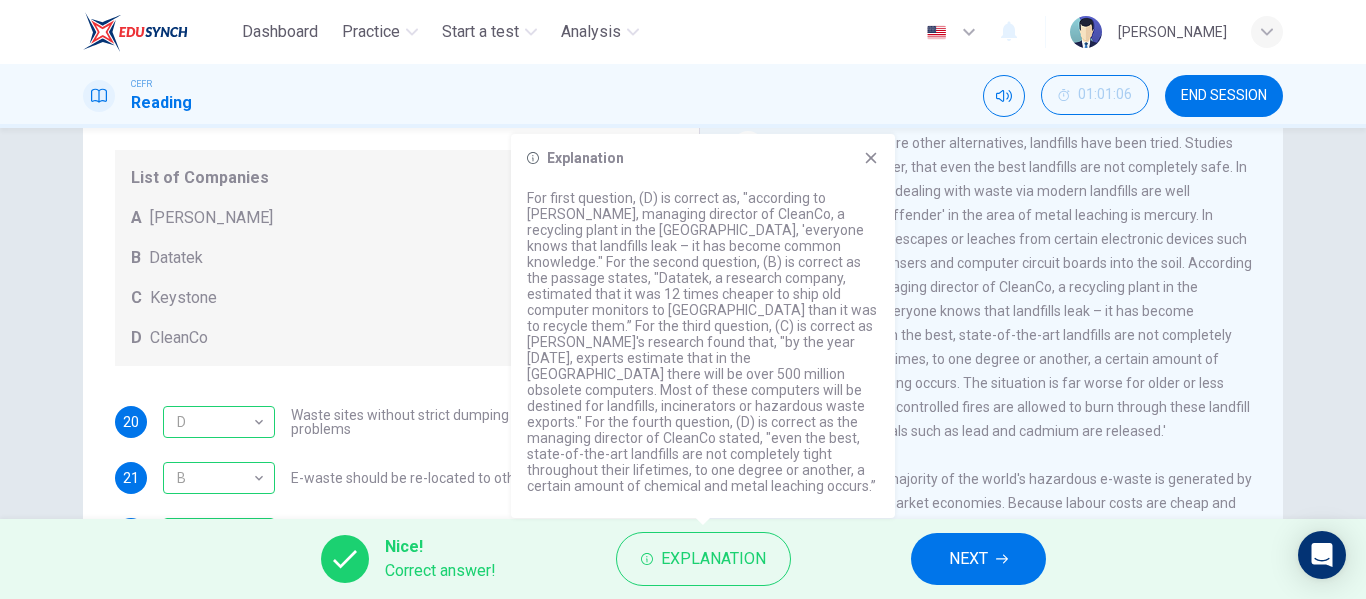 click on "20 D D ​ Waste sites without strict dumping rules leads to big problems 21 B B ​ E-waste should be re-located to other countries 22 C C ​ Most old computers will be buried or burned 23 D D ​ It is impossible to contain metal leaching in landfills" at bounding box center (391, 506) 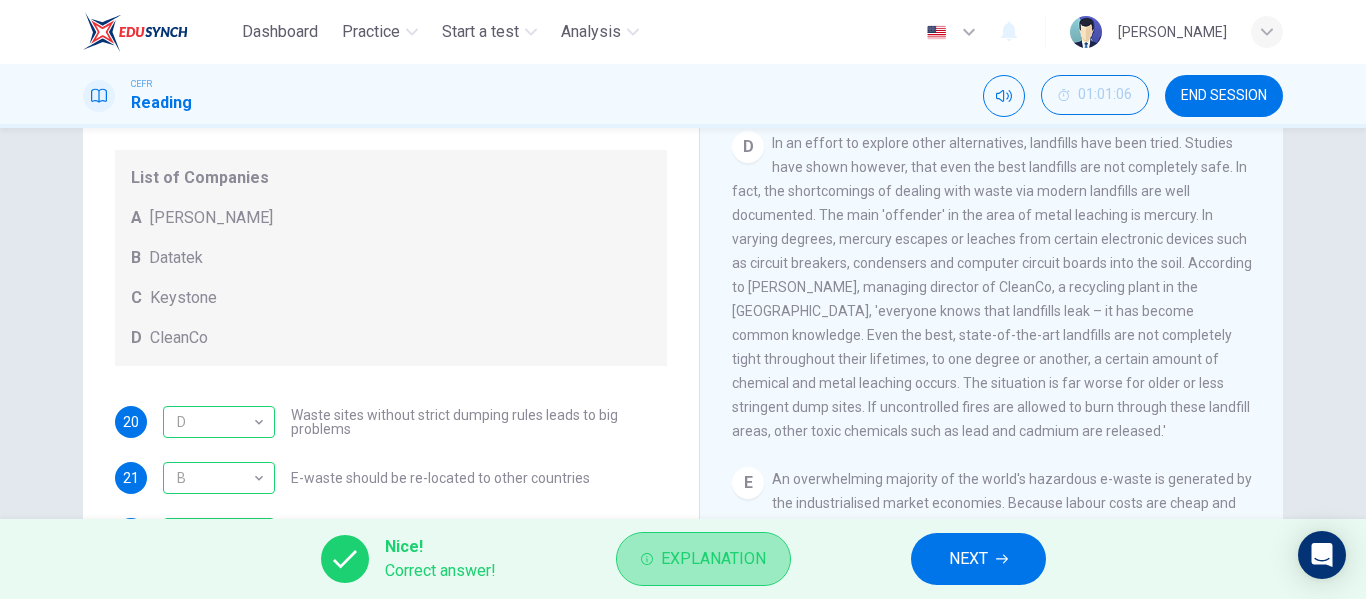 click on "Explanation" at bounding box center [713, 559] 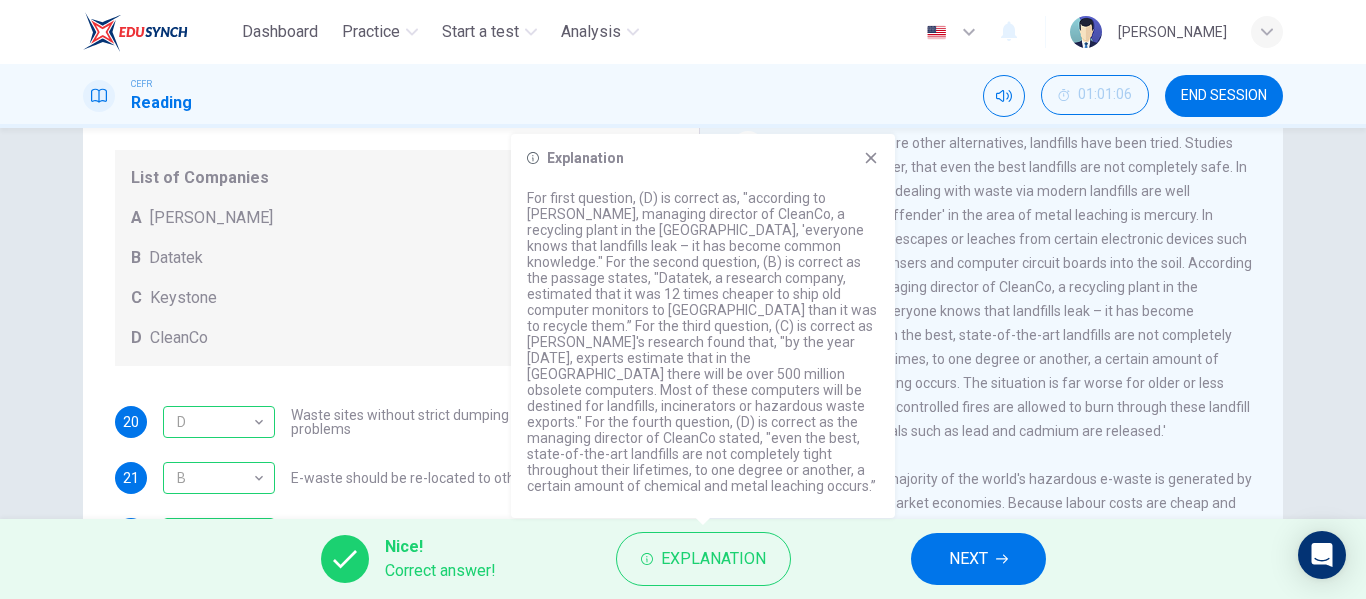 click on "20 D D ​ Waste sites without strict dumping rules leads to big problems 21 B B ​ E-waste should be re-located to other countries 22 C C ​ Most old computers will be buried or burned 23 D D ​ It is impossible to contain metal leaching in landfills" at bounding box center (391, 506) 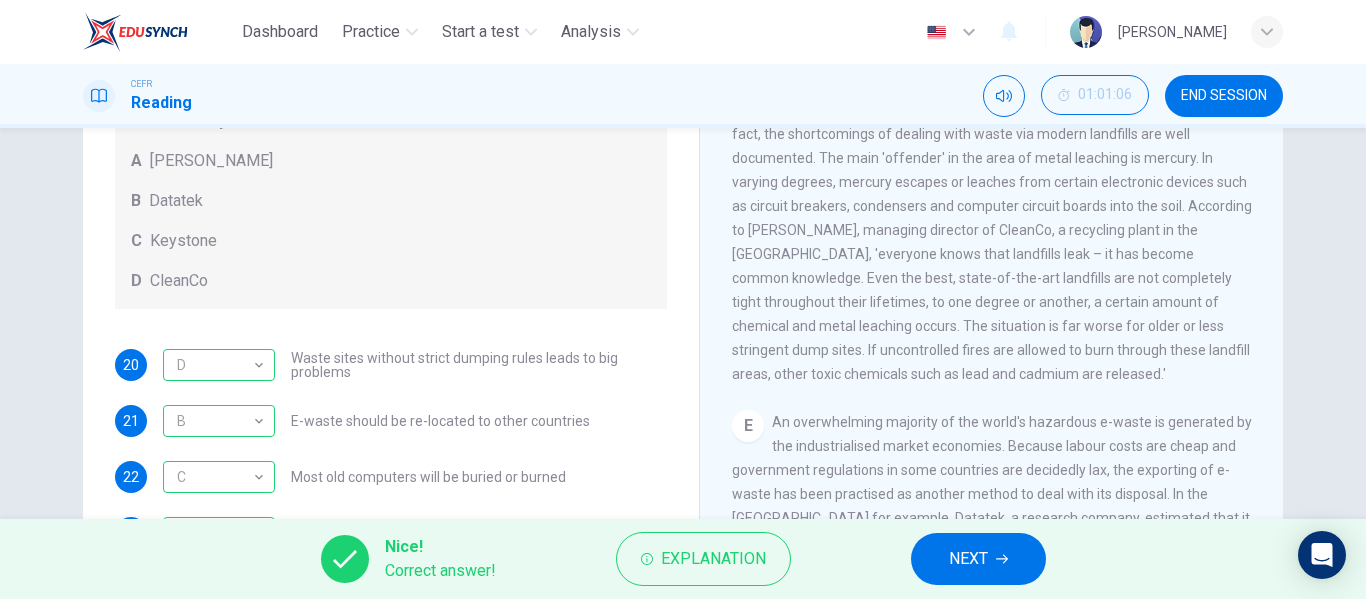 scroll, scrollTop: 272, scrollLeft: 0, axis: vertical 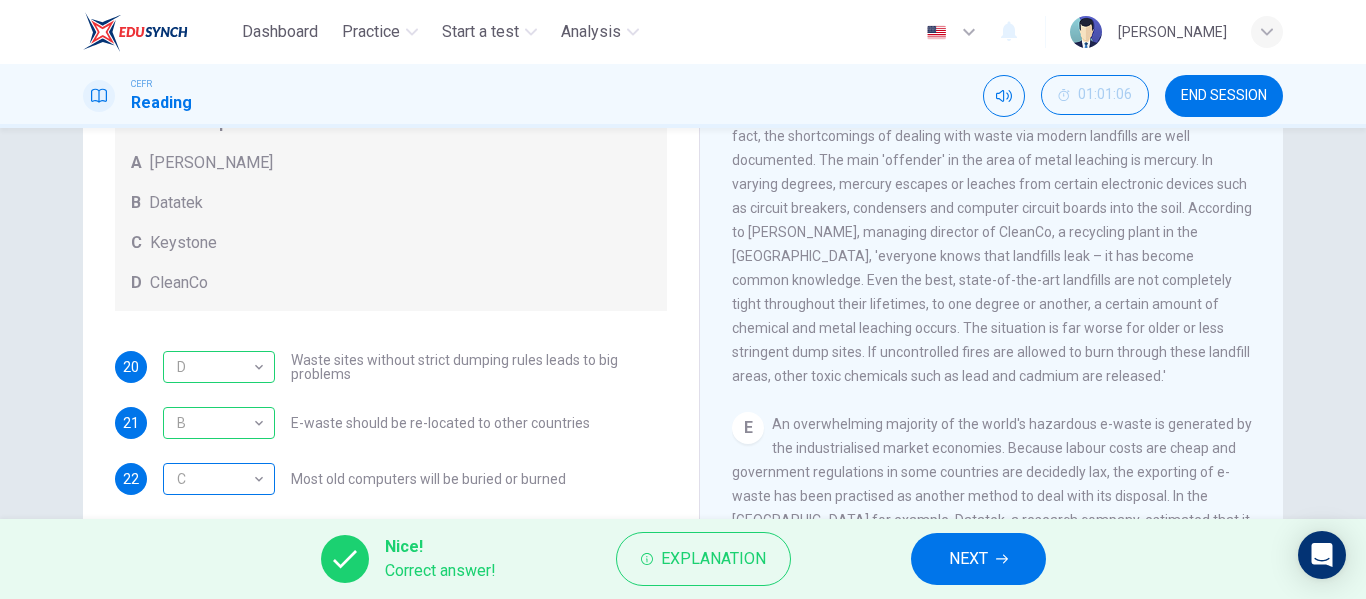 click on "C C ​" at bounding box center (219, 479) 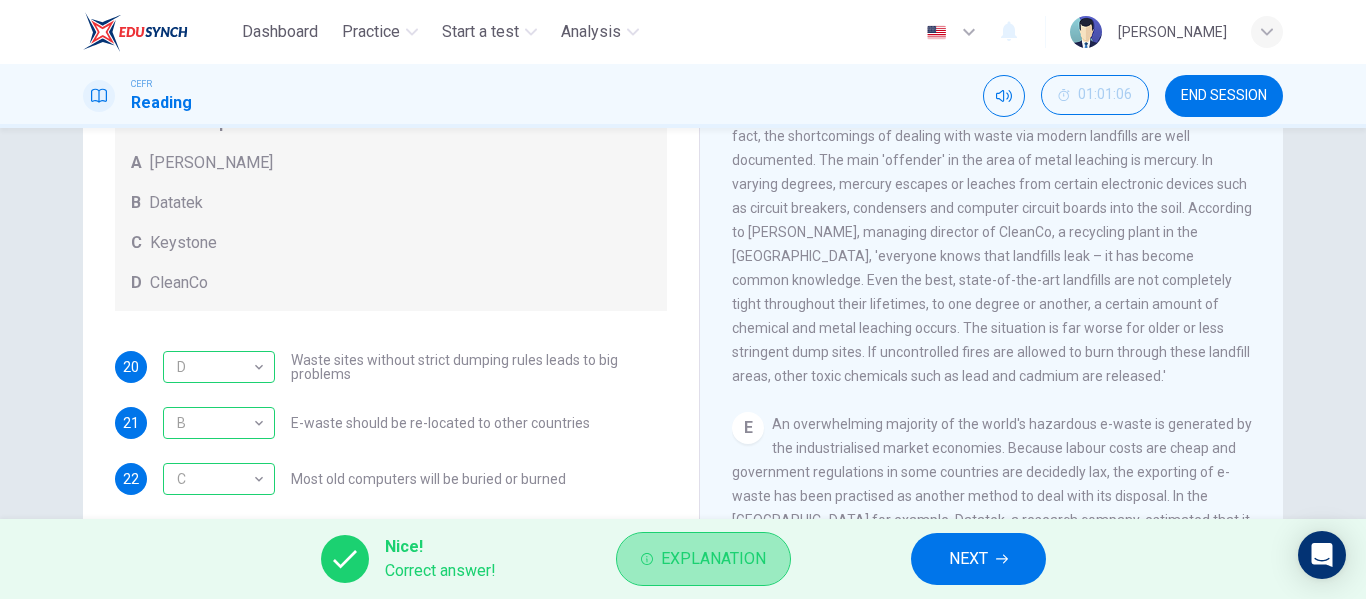 click on "Explanation" at bounding box center (713, 559) 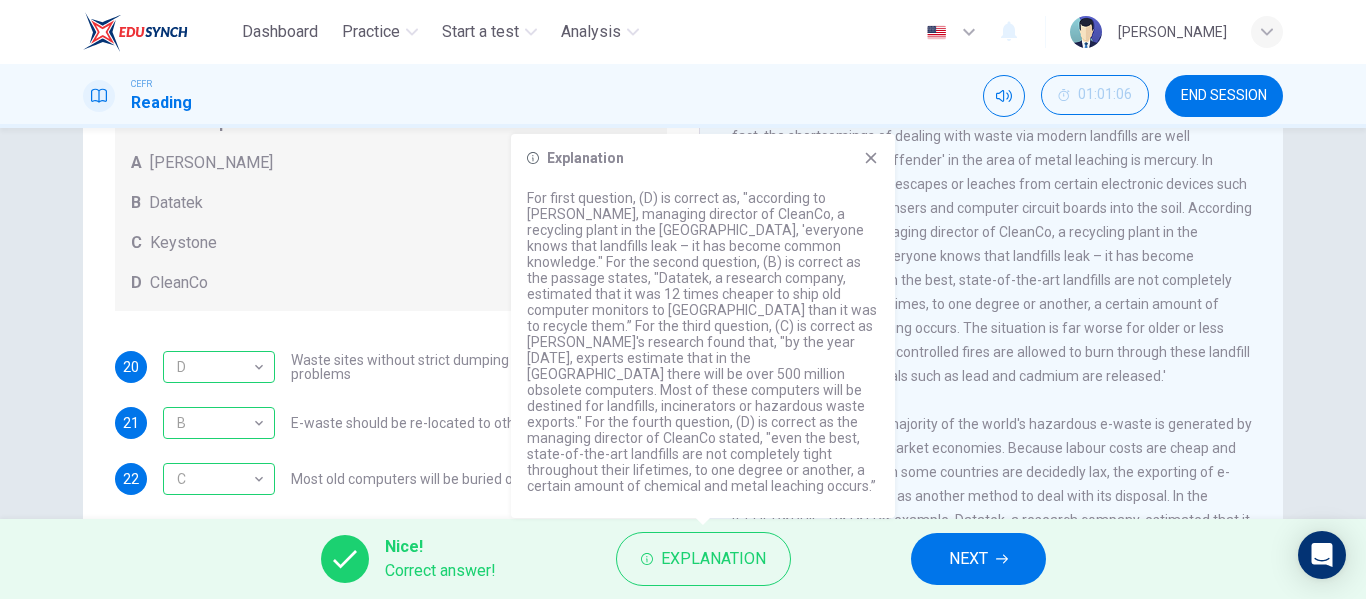 drag, startPoint x: 948, startPoint y: 261, endPoint x: 1272, endPoint y: 245, distance: 324.39484 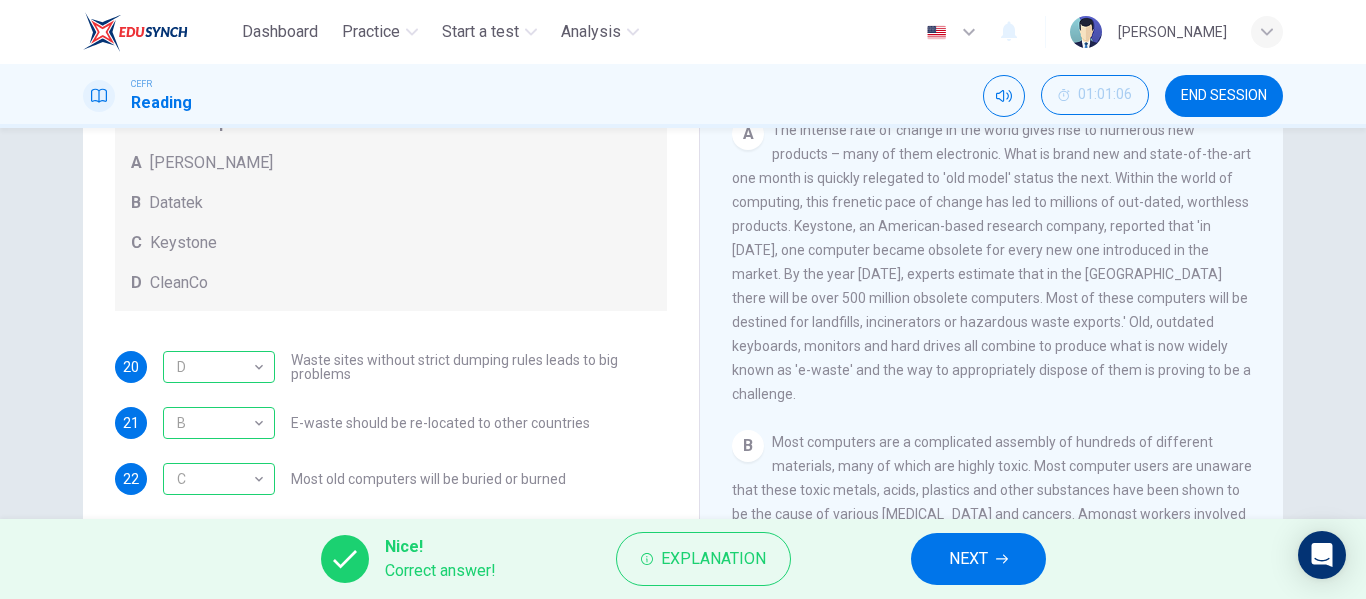 scroll, scrollTop: 279, scrollLeft: 0, axis: vertical 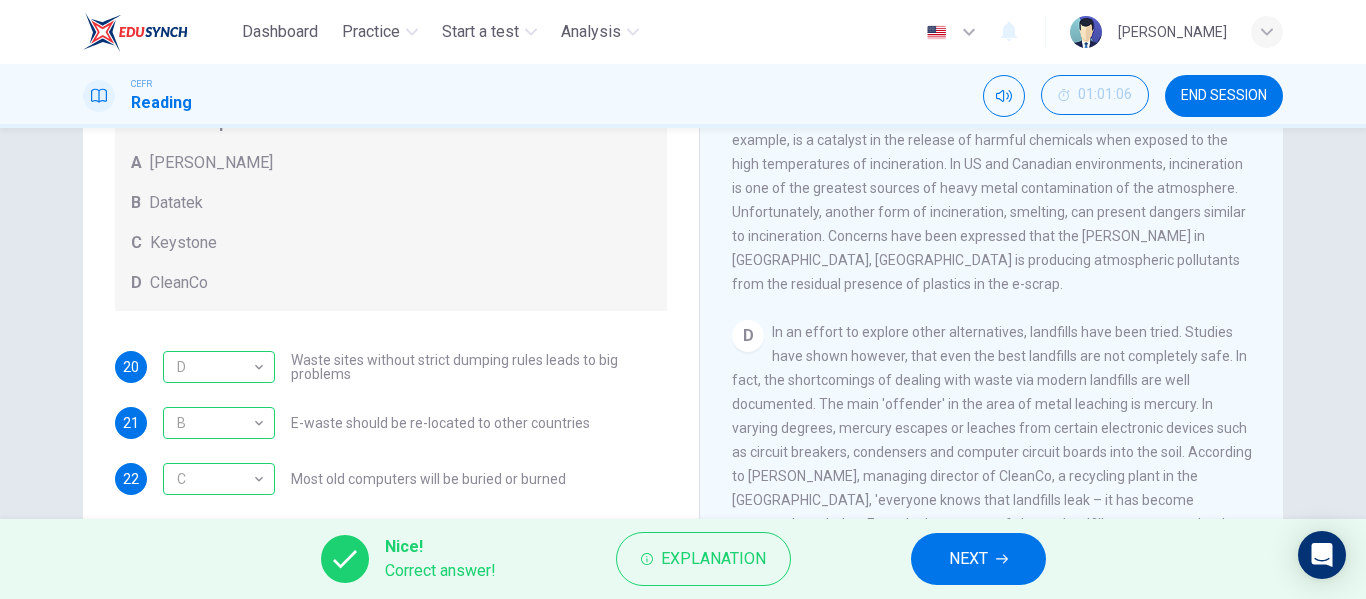 drag, startPoint x: 667, startPoint y: 357, endPoint x: 676, endPoint y: 457, distance: 100.40418 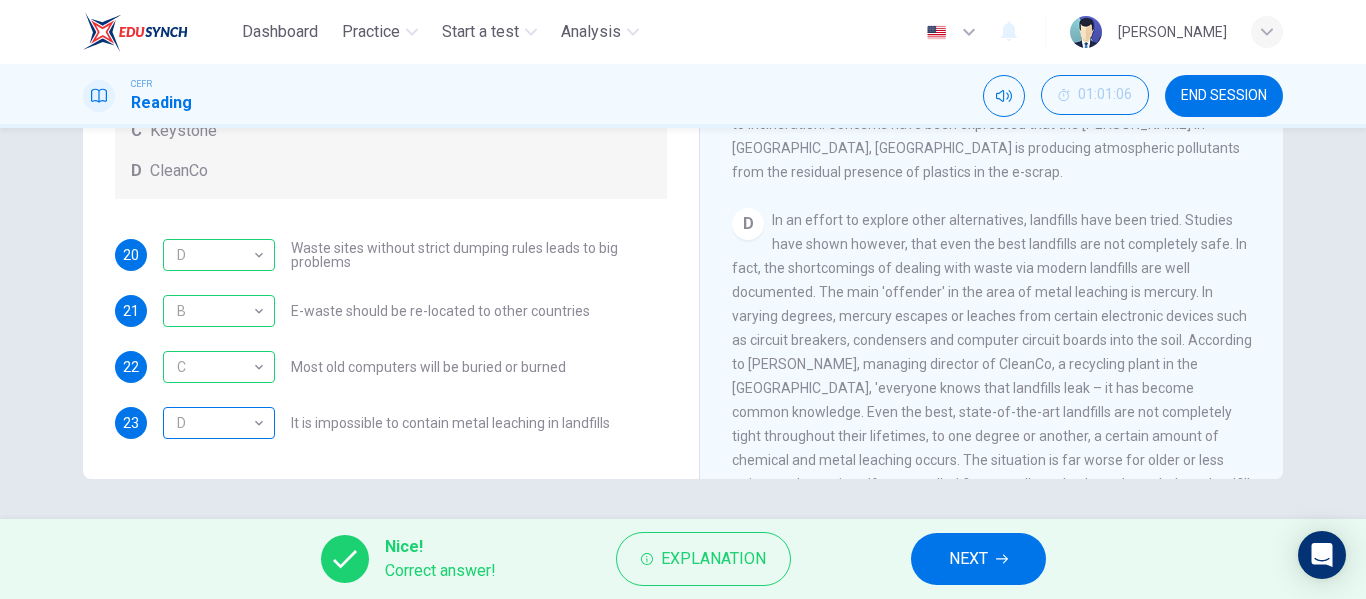 click on "D" at bounding box center [215, 423] 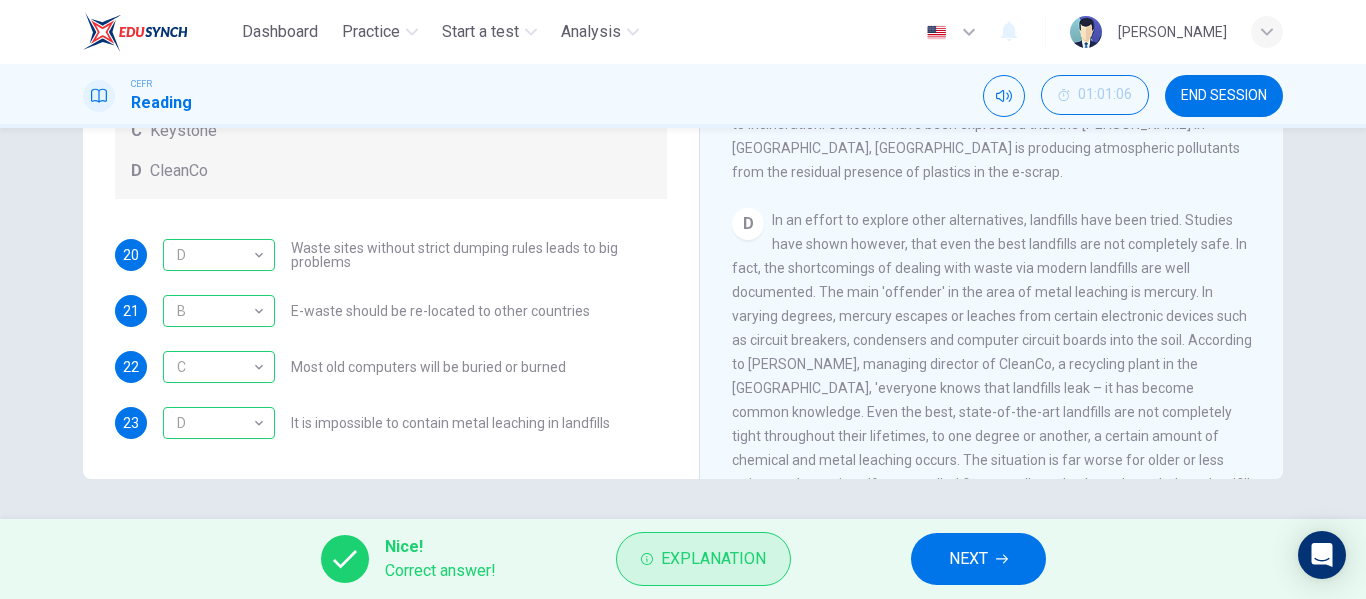 click on "Explanation" at bounding box center [713, 559] 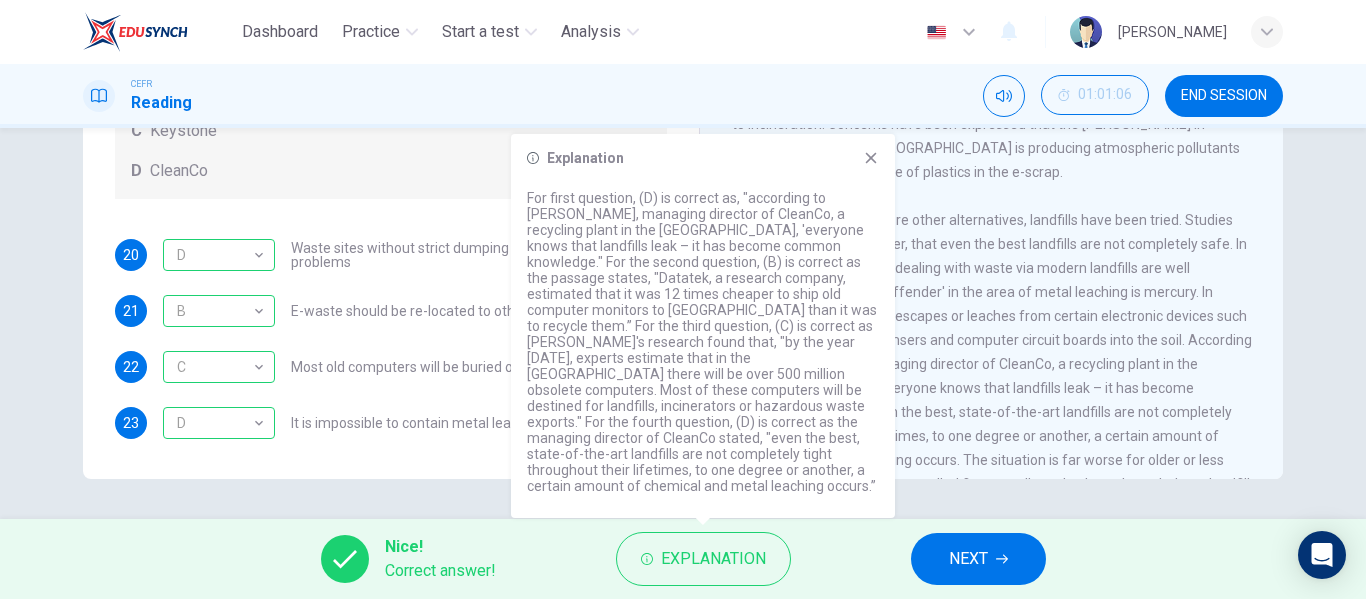 click on "Questions 20 - 23 Look at the following list of statements and the list of
companies below.
Match each statement with the correct company. Write the correct letter A-D in the boxes below on your answer sheet.
NB  You may use any letter more than once. List of Companies A Noranda Smelter B Datatek C Keystone D CleanCo 20 D D ​ Waste sites without strict dumping rules leads to big problems 21 B B ​ E-waste should be re-located to other countries 22 C C ​ Most old computers will be buried or burned 23 D D ​ It is impossible to contain metal leaching in landfills" at bounding box center [391, 141] 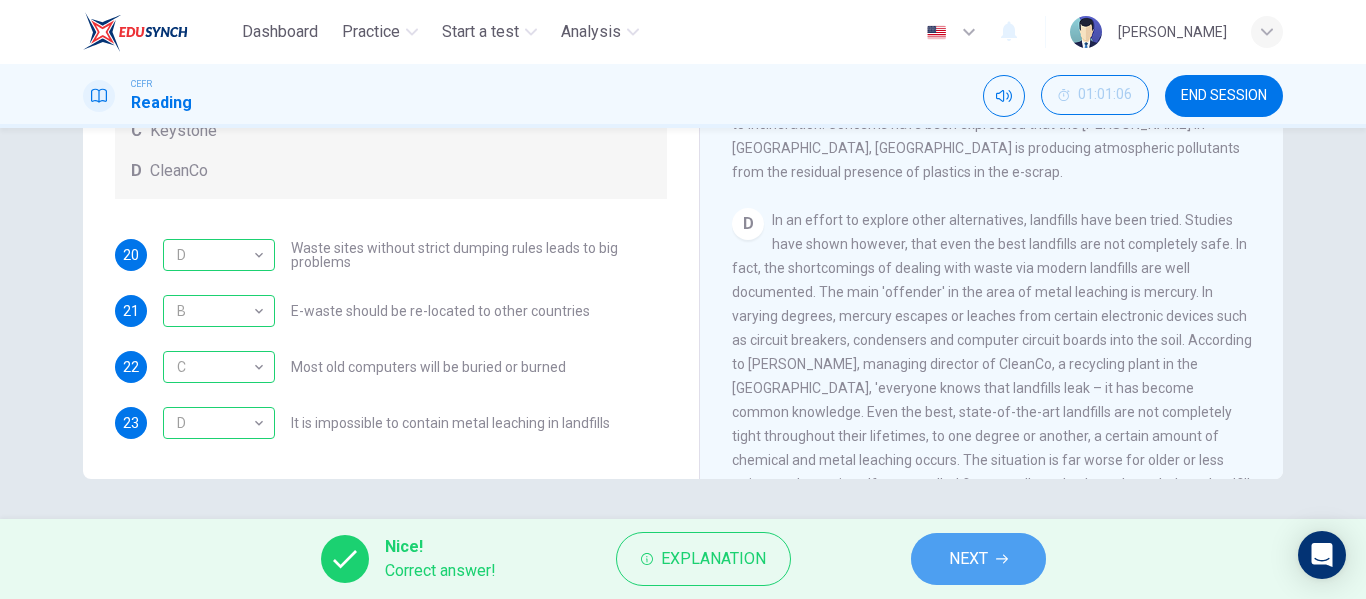 click on "NEXT" at bounding box center (968, 559) 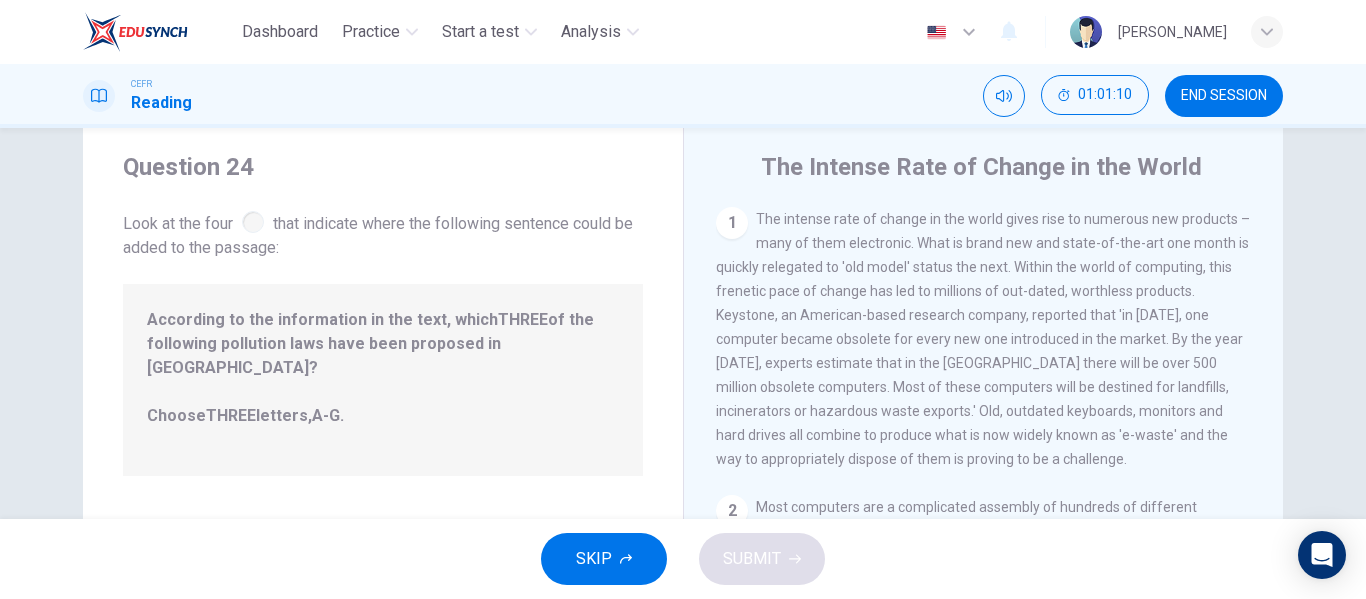 scroll, scrollTop: 42, scrollLeft: 0, axis: vertical 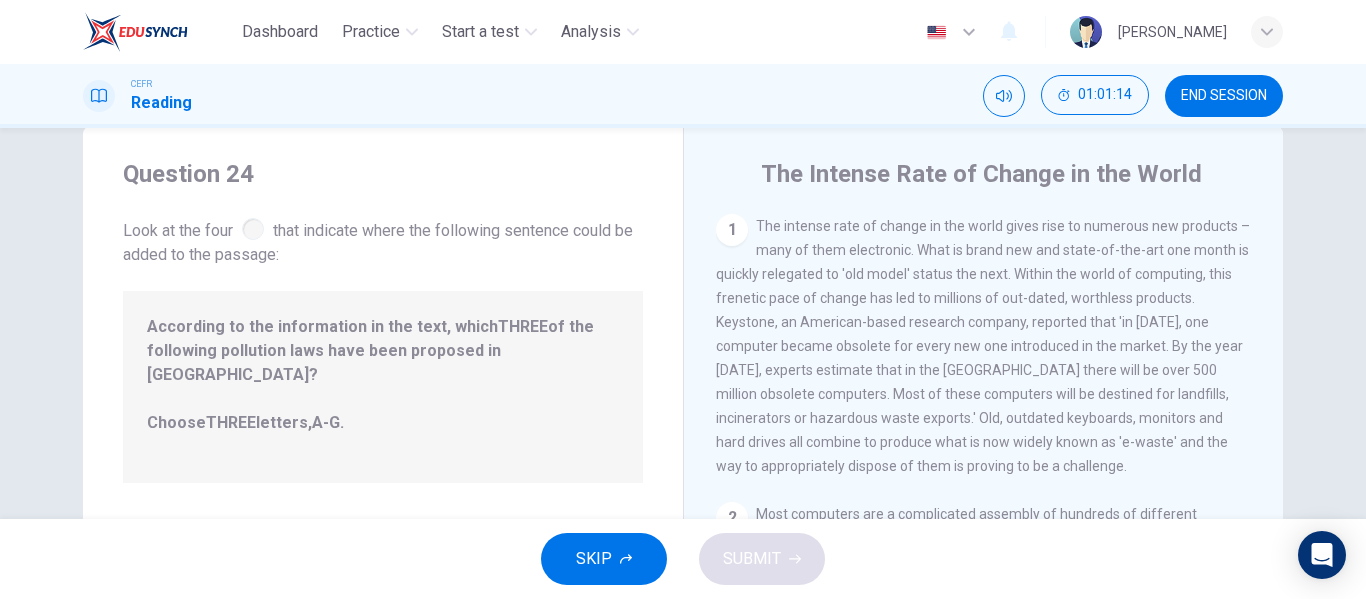 click at bounding box center [253, 229] 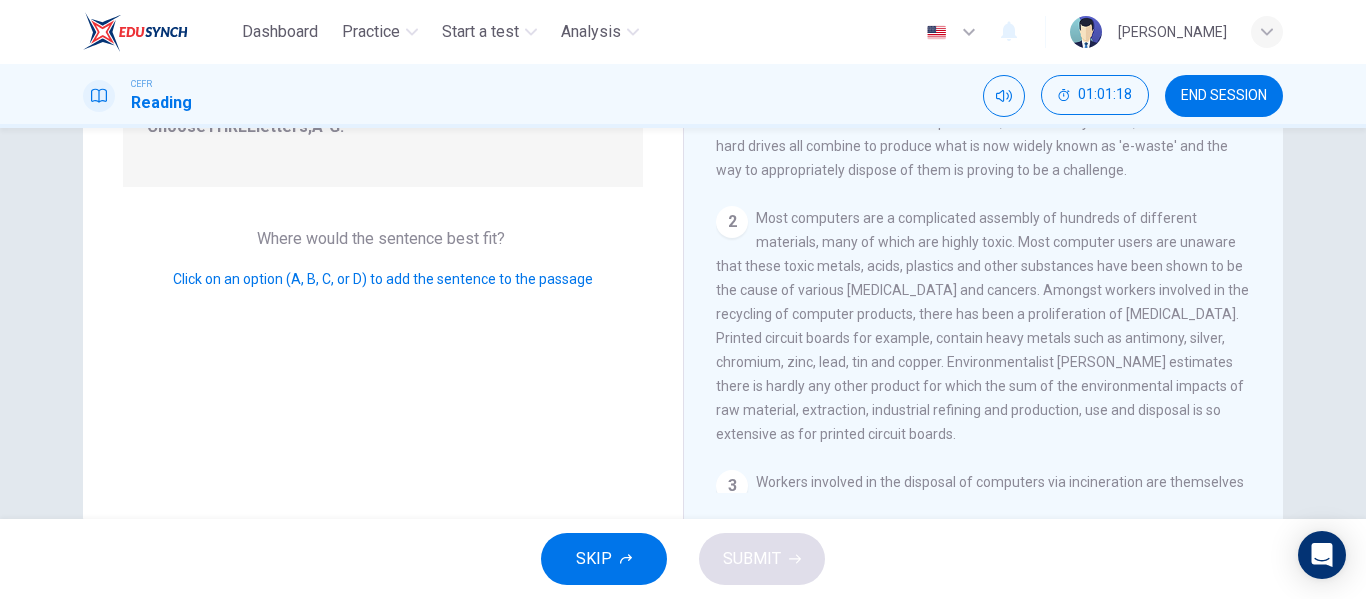 scroll, scrollTop: 350, scrollLeft: 0, axis: vertical 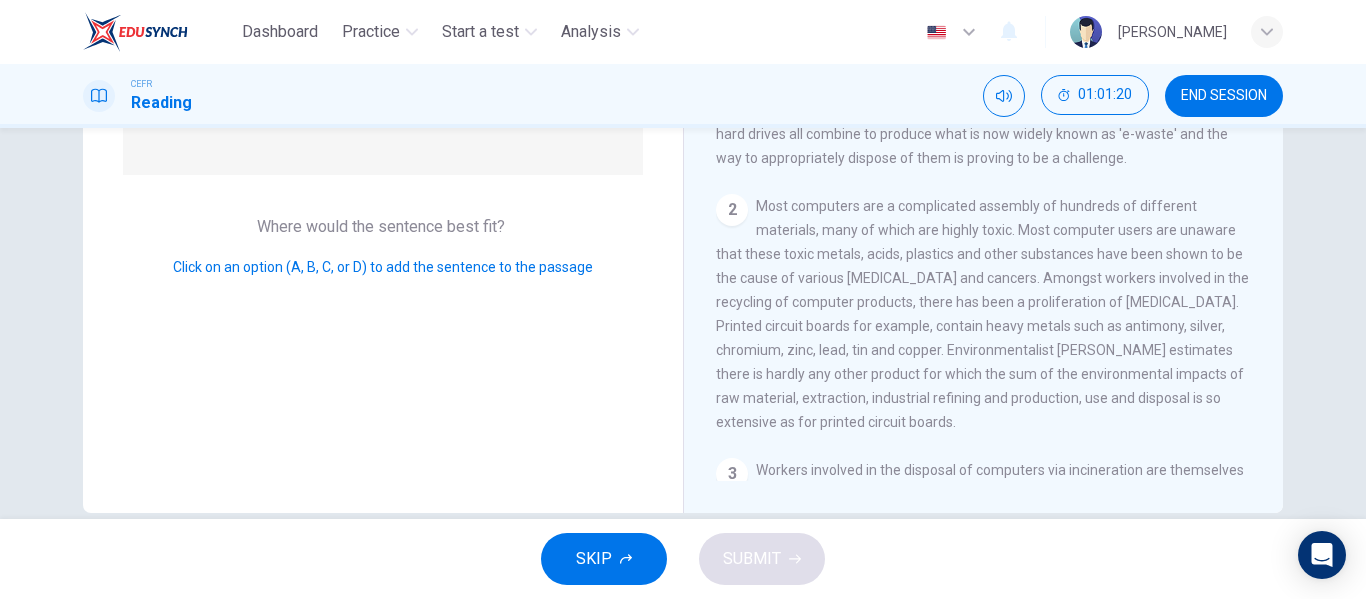click on "Click on an option (A, B, C, or D) to add the sentence to the passage" at bounding box center [383, 267] 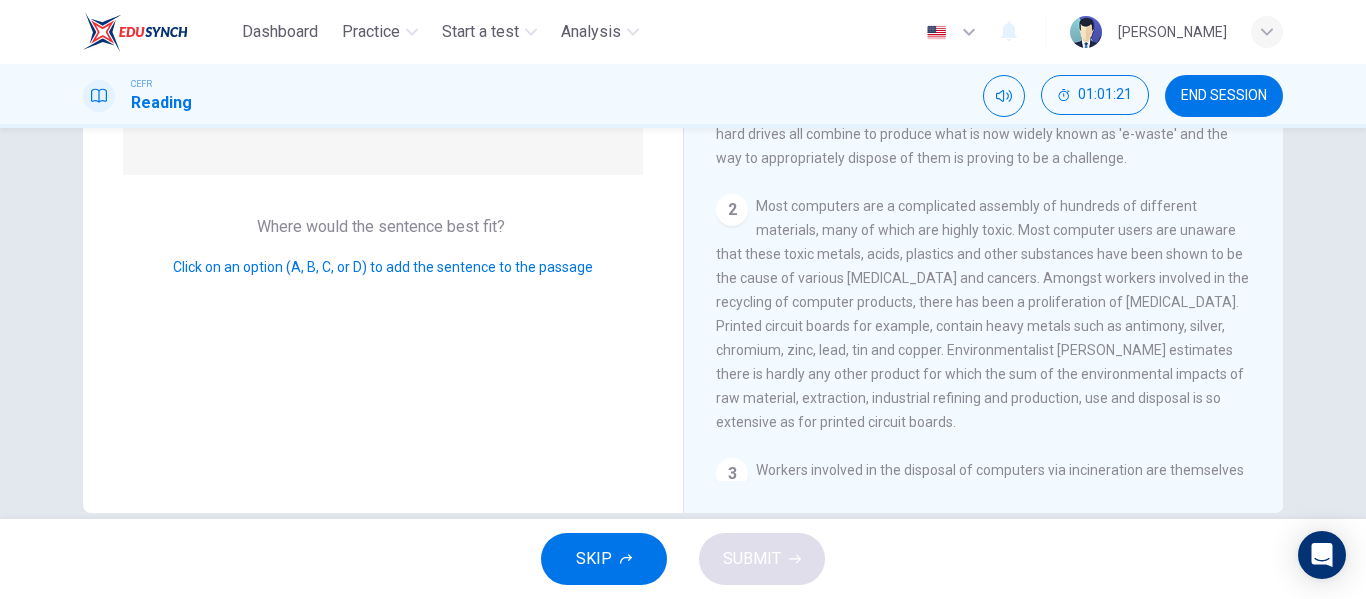 click on "Click on an option (A, B, C, or D) to add the sentence to the passage" at bounding box center (383, 267) 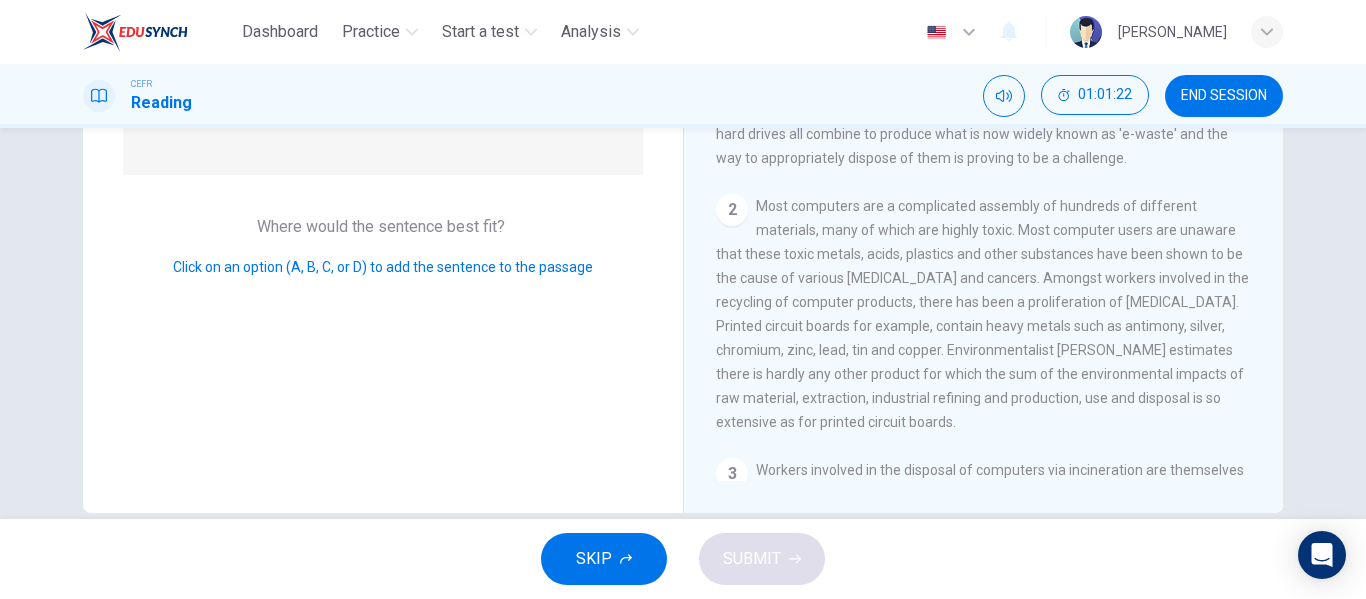 drag, startPoint x: 281, startPoint y: 243, endPoint x: 366, endPoint y: 237, distance: 85.2115 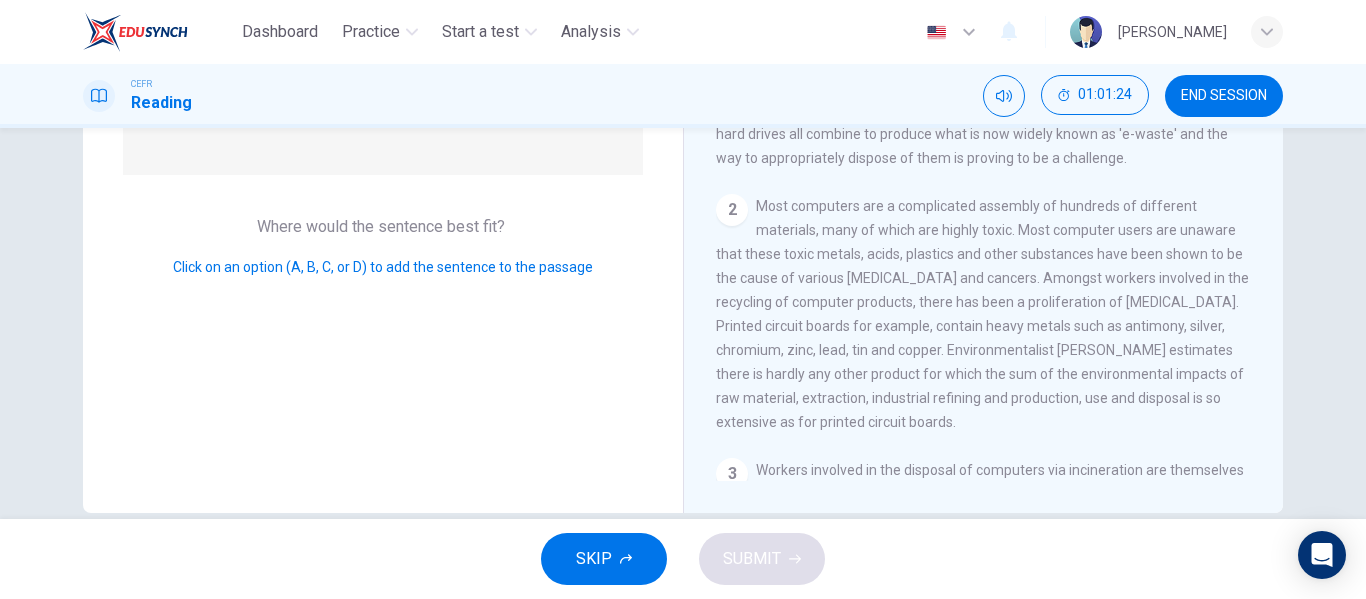 click on "Question 24 Look at the four     that indicate where the following sentence could be added to the passage: According to the information in the text, which  THREE  of the following pollution laws have been proposed in [GEOGRAPHIC_DATA]? Choose  THREE  letters,  A-G . Where would the sentence best fit?   Click on an option (A, B, C, or D) to add the sentence to the passage The Intense Rate of Change in the World 1 2 3 4 5 6 7" at bounding box center [683, 323] 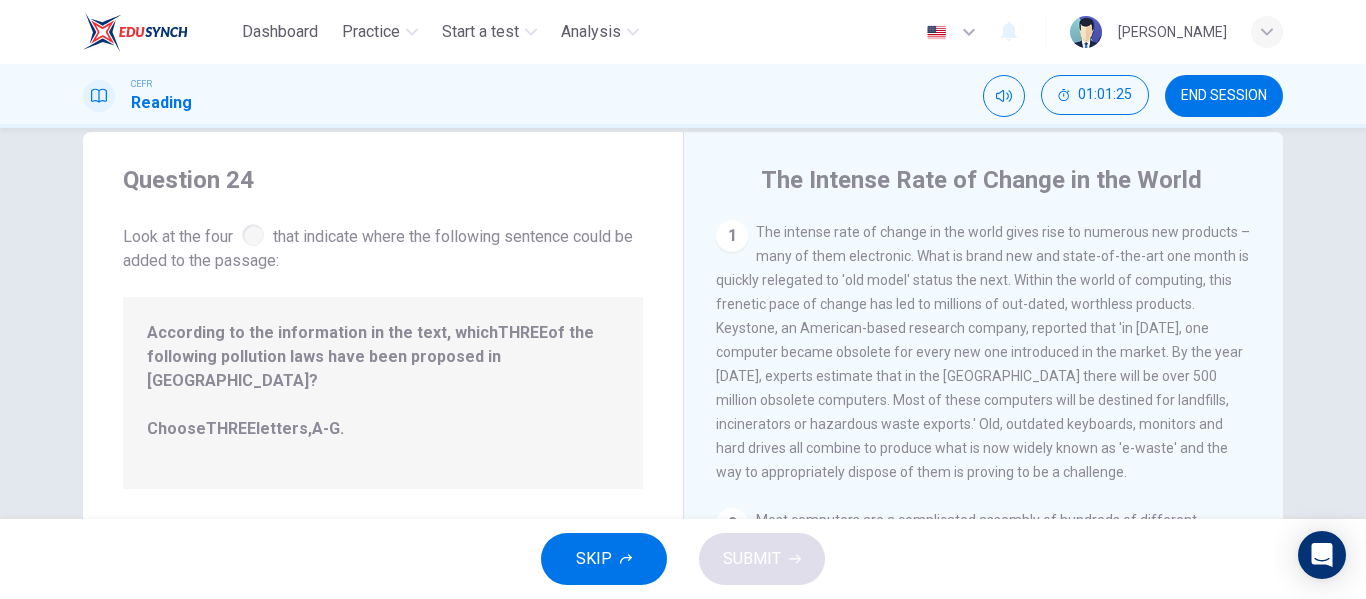 scroll, scrollTop: 0, scrollLeft: 0, axis: both 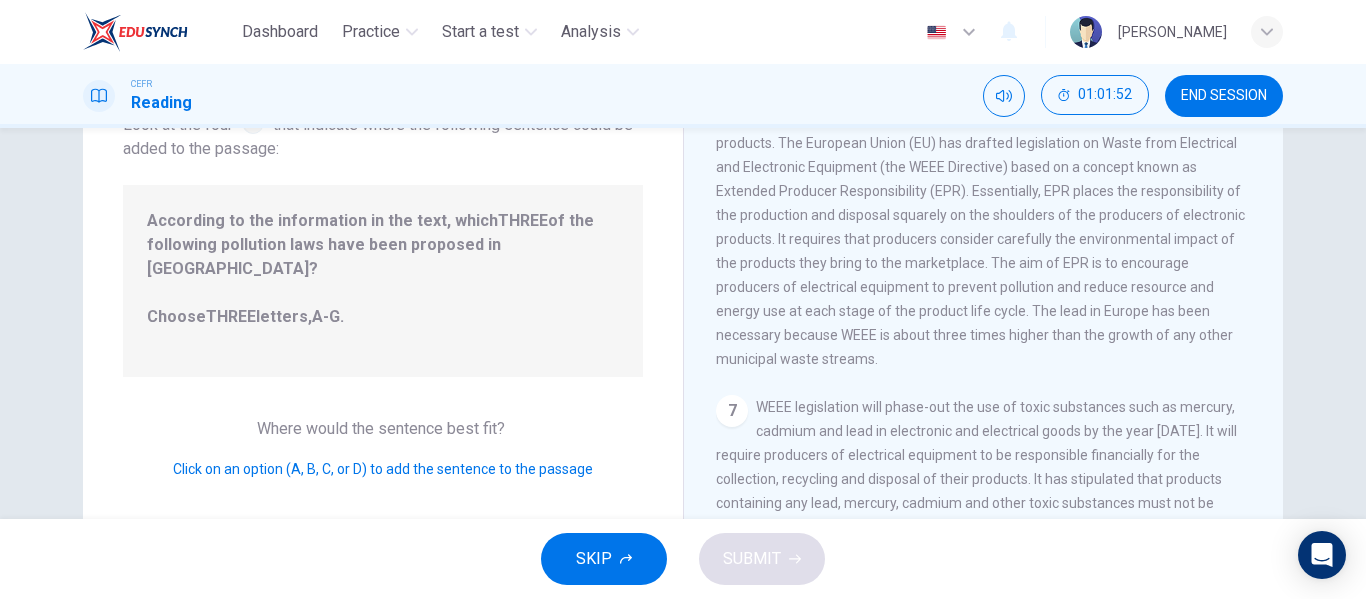 click on "According to the information in the text, which  THREE  of the following pollution laws have been proposed in [GEOGRAPHIC_DATA]? Choose  THREE  letters,  A-G ." at bounding box center [383, 281] 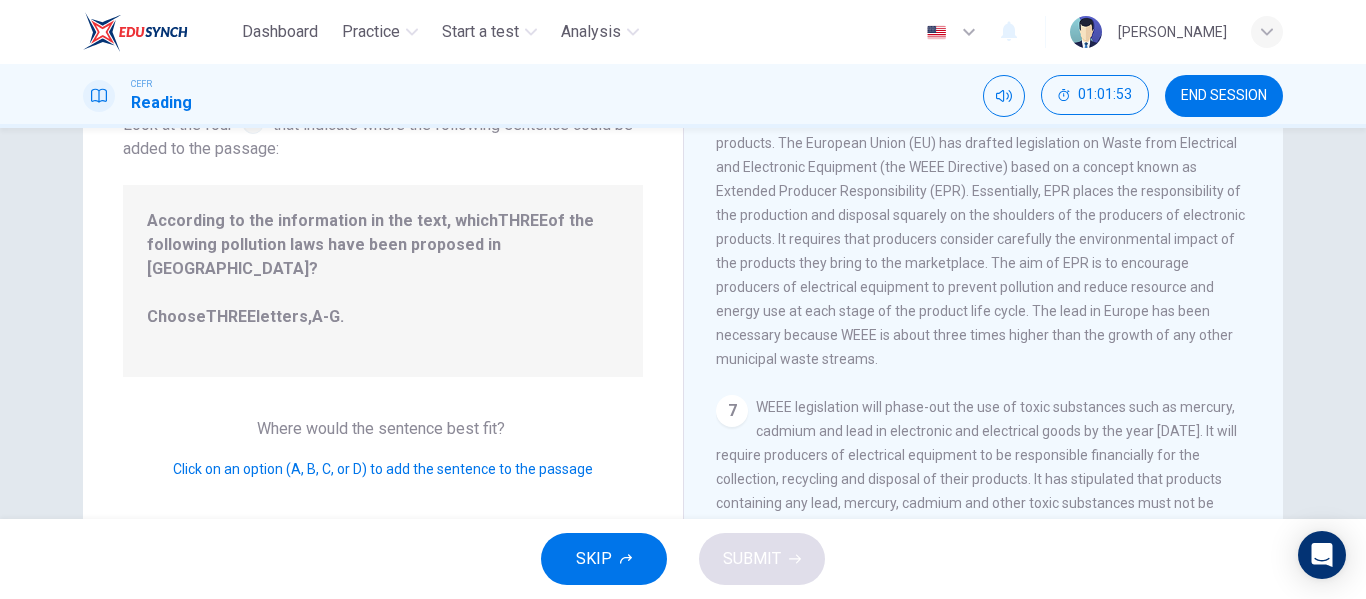 scroll, scrollTop: 384, scrollLeft: 0, axis: vertical 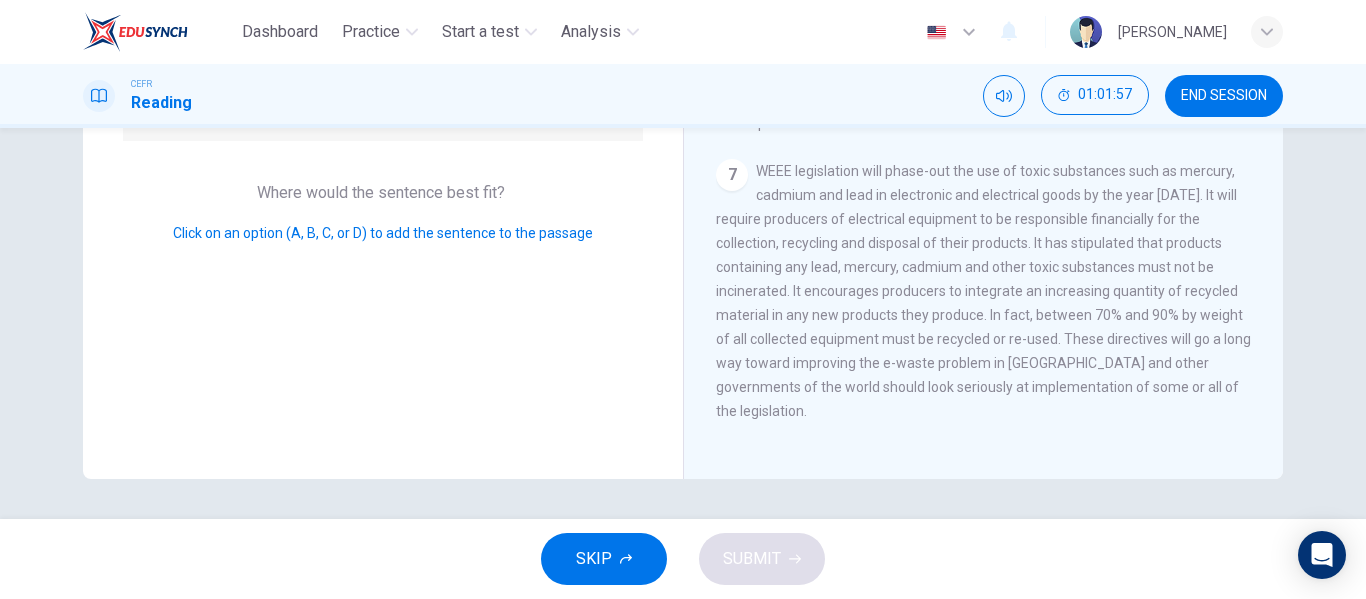 click on "Click on an option (A, B, C, or D) to add the sentence to the passage" at bounding box center (383, 233) 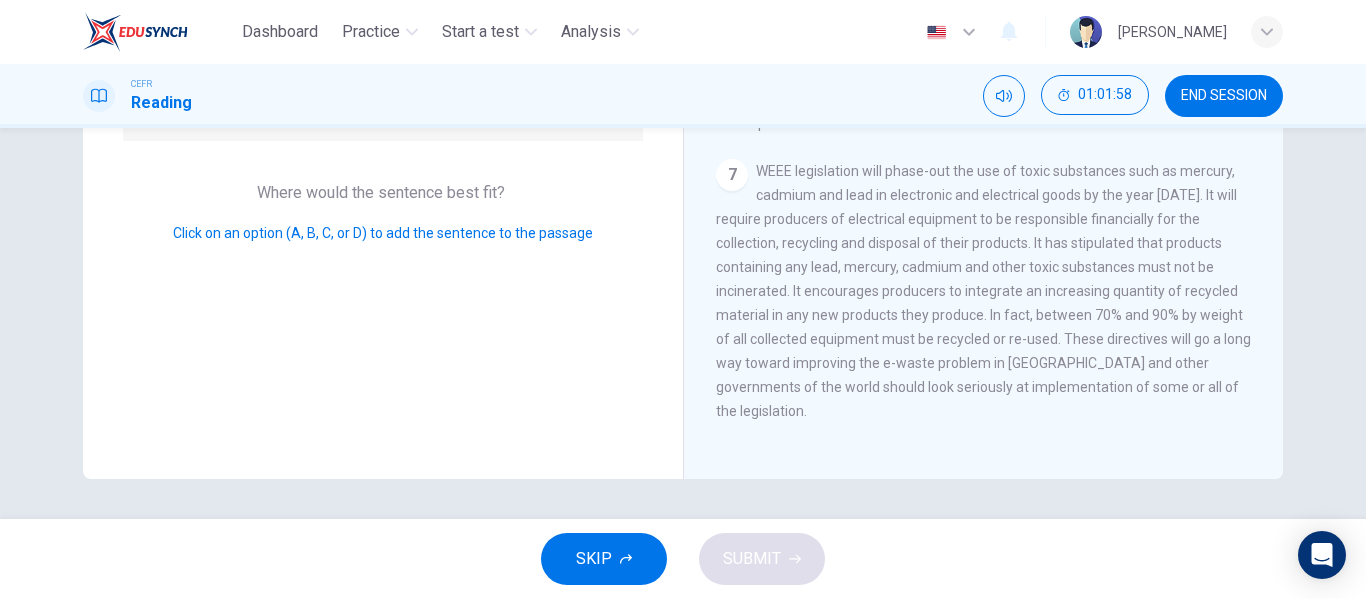 click on "Click on an option (A, B, C, or D) to add the sentence to the passage" at bounding box center (383, 233) 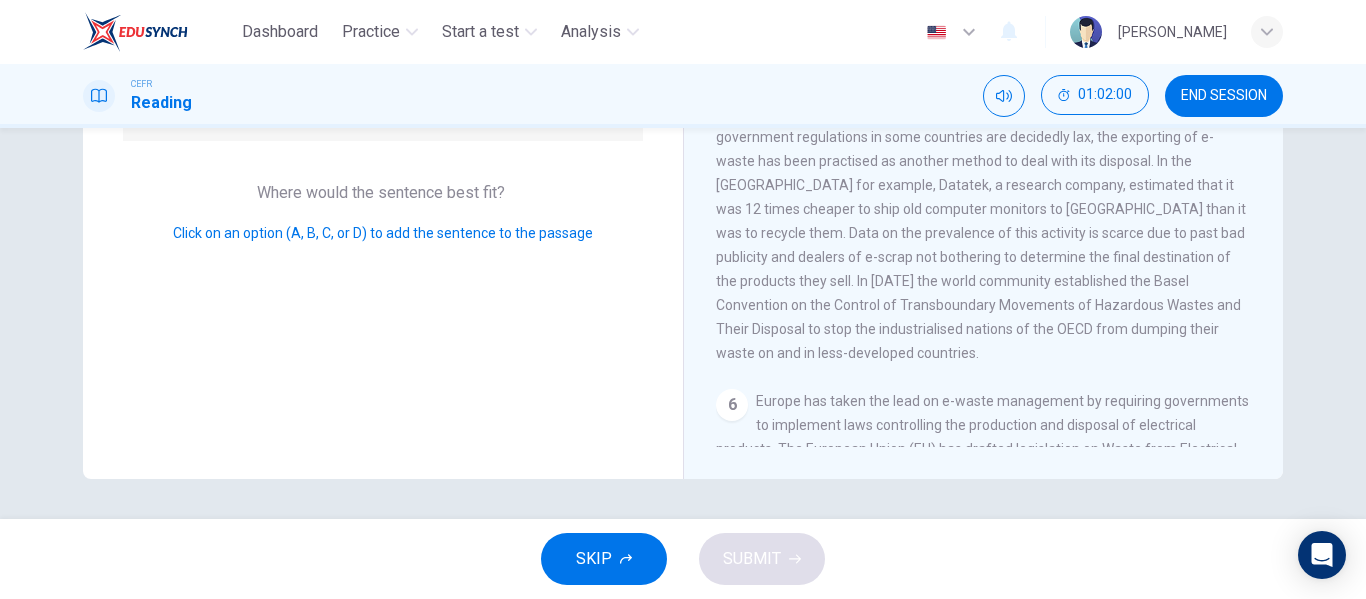 scroll, scrollTop: 823, scrollLeft: 0, axis: vertical 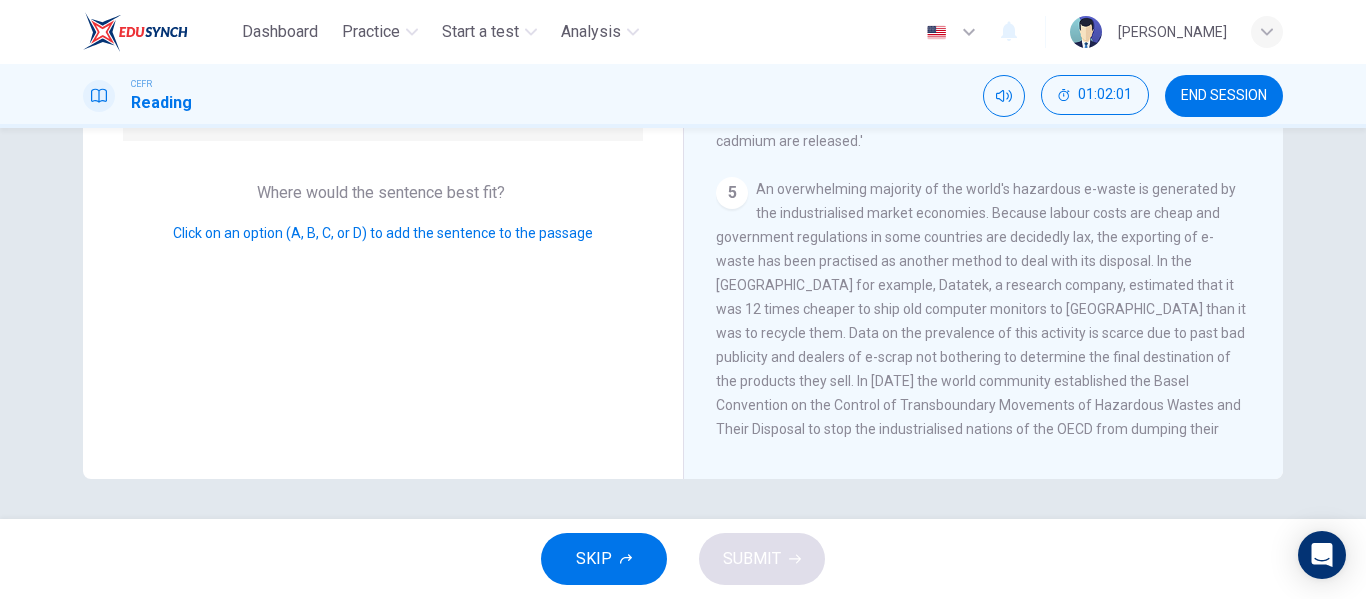 click on "An overwhelming majority of the world's hazardous e-waste is generated by the industrialised market economies. Because labour costs are cheap and government regulations in some countries are decidedly lax, the exporting of e-waste has been practised as another method to deal with its disposal. In the [GEOGRAPHIC_DATA] for example, Datatek, a research company, estimated that it was 12 times cheaper to ship old computer monitors to [GEOGRAPHIC_DATA] than it was to recycle them. Data on the prevalence of this activity is scarce due to past bad publicity and dealers of e-scrap not bothering to determine the final destination of the products they sell. In [DATE] the world community established the Basel Convention on the Control of Transboundary Movements of Hazardous Wastes and Their Disposal to stop the industrialised nations of the OECD from dumping their waste on and in less-developed countries." at bounding box center (981, 321) 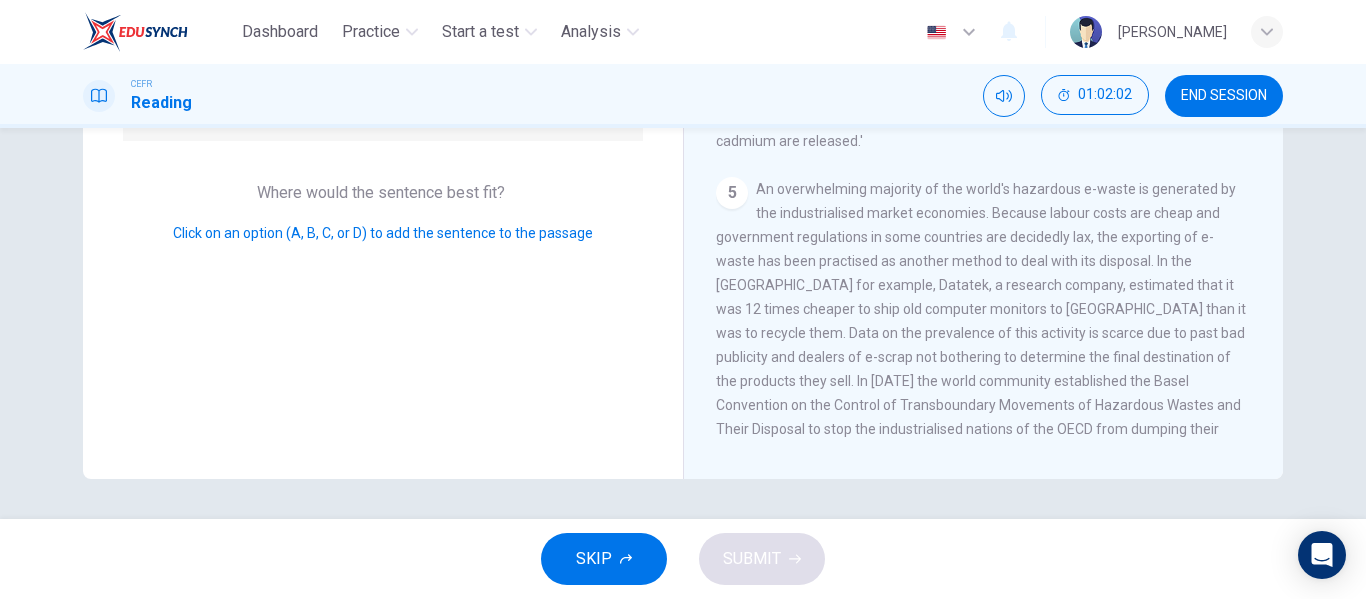 drag, startPoint x: 1084, startPoint y: 286, endPoint x: 956, endPoint y: 295, distance: 128.31601 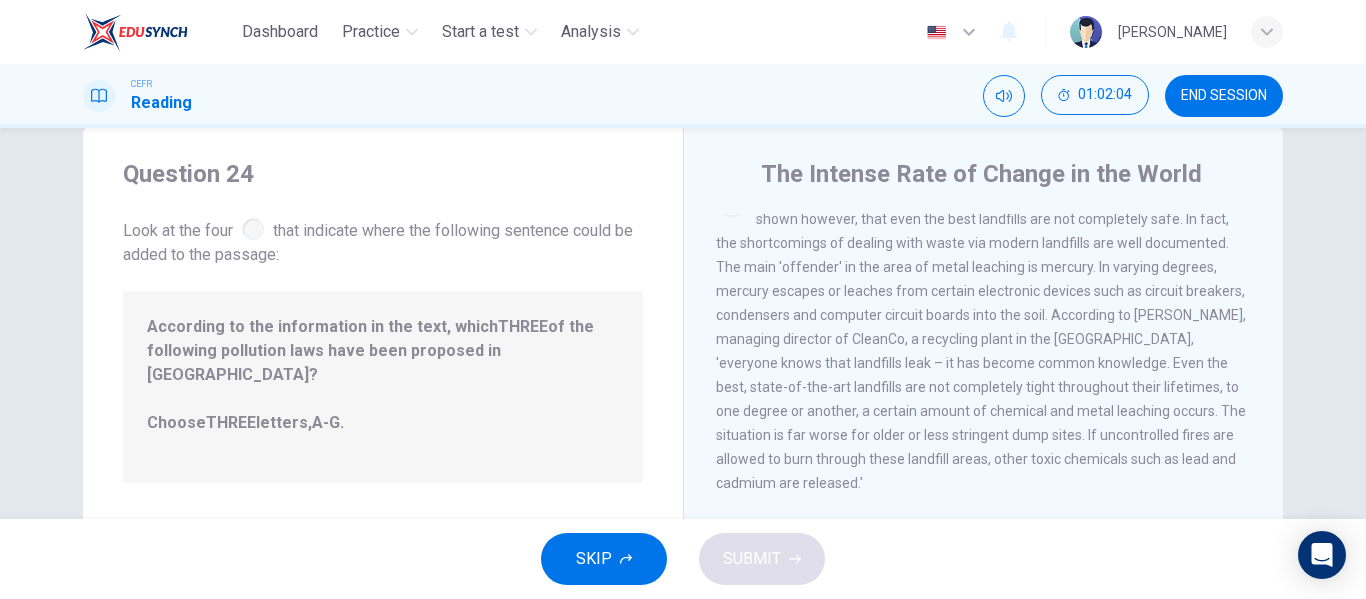scroll, scrollTop: 0, scrollLeft: 0, axis: both 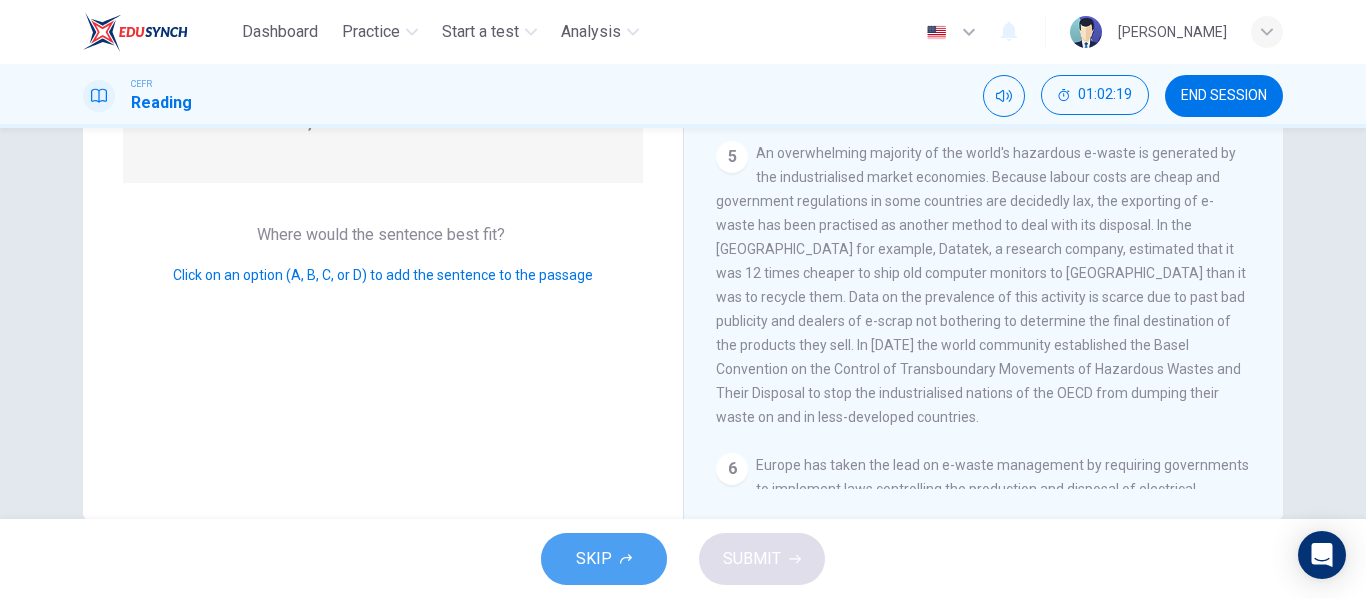 click on "SKIP" at bounding box center [594, 559] 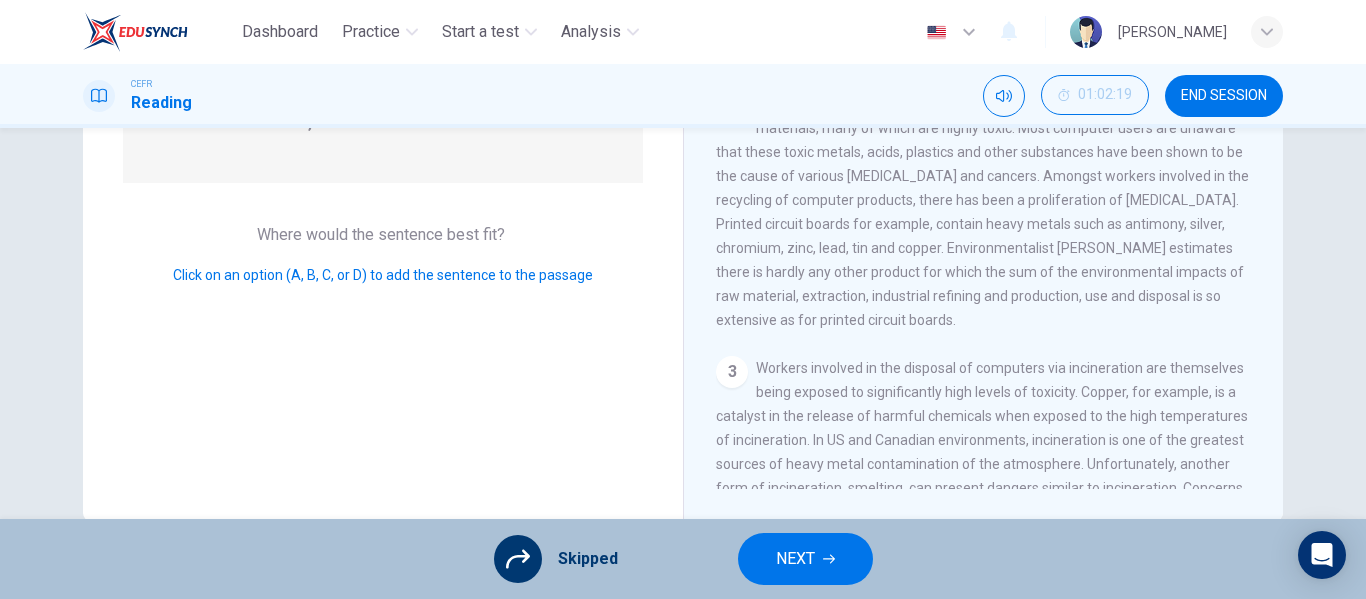 scroll, scrollTop: 99, scrollLeft: 0, axis: vertical 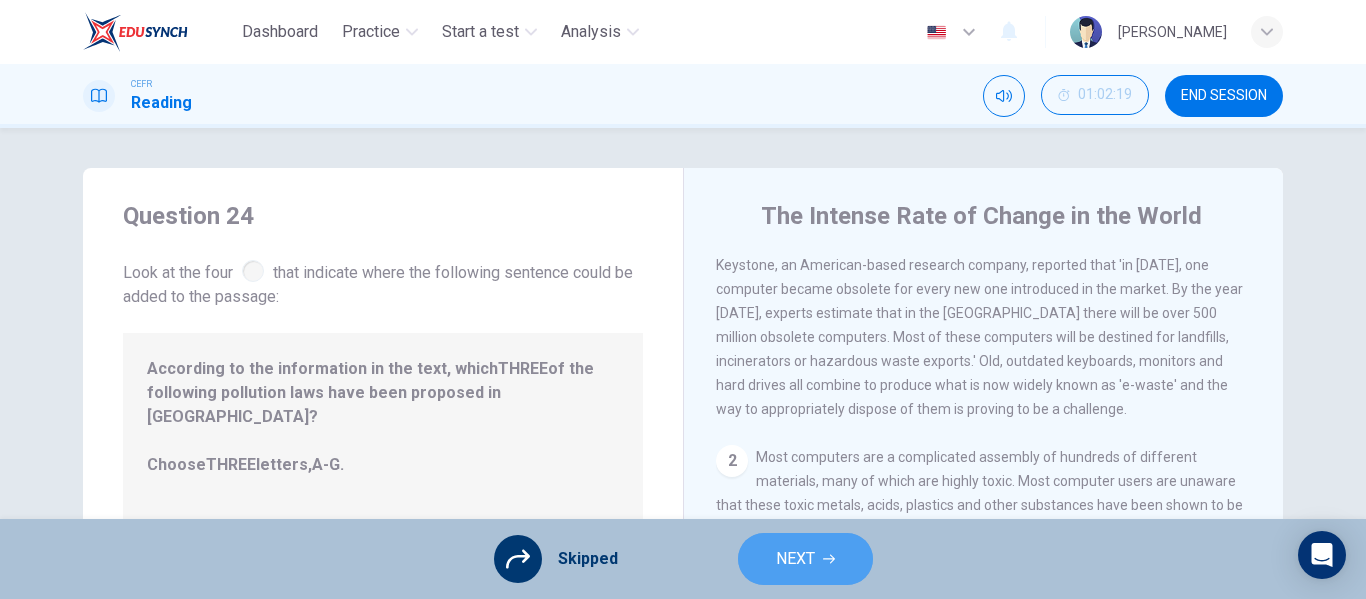 click on "NEXT" at bounding box center [795, 559] 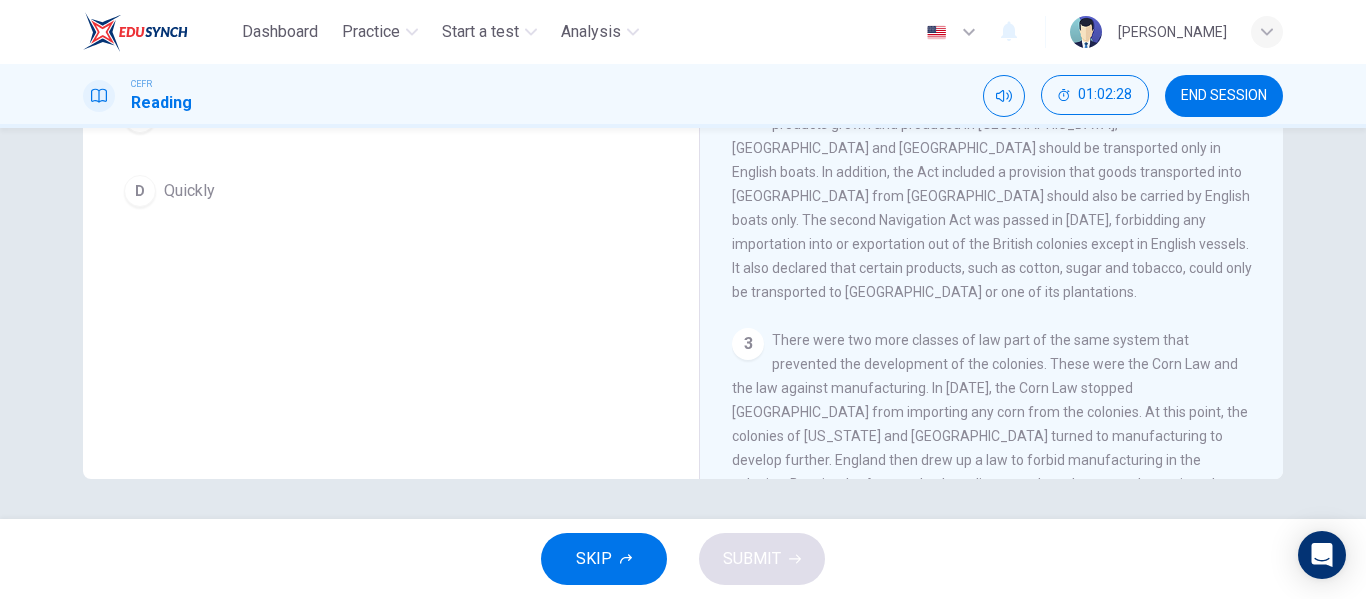 scroll, scrollTop: 0, scrollLeft: 0, axis: both 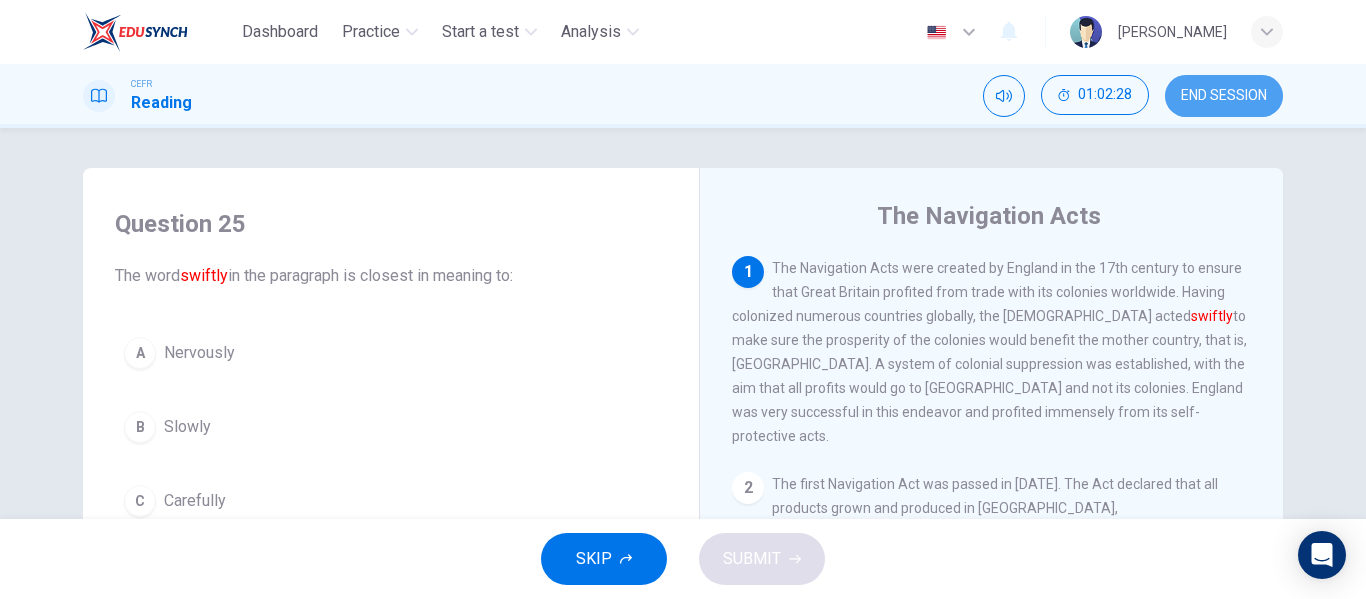 click on "END SESSION" at bounding box center [1224, 96] 